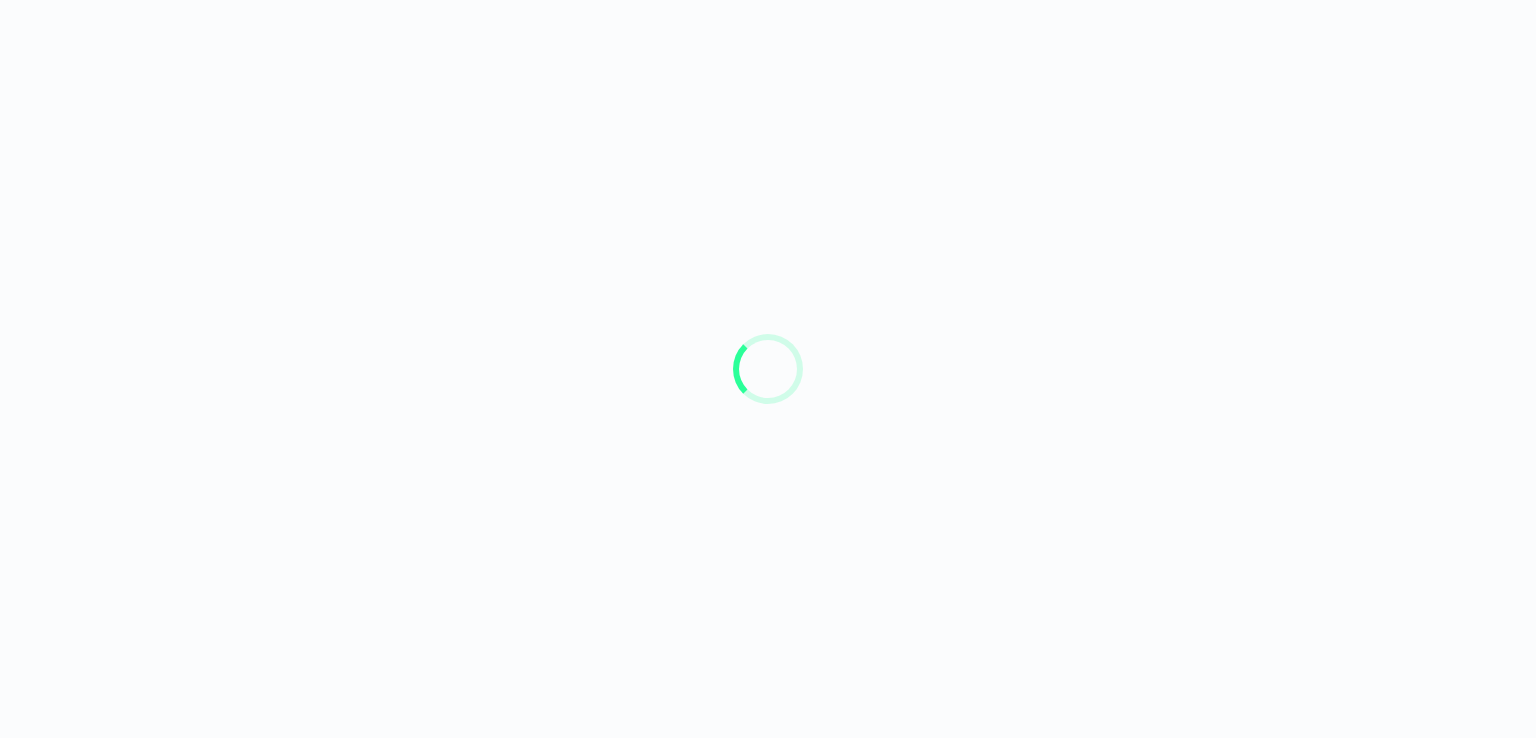 scroll, scrollTop: 0, scrollLeft: 0, axis: both 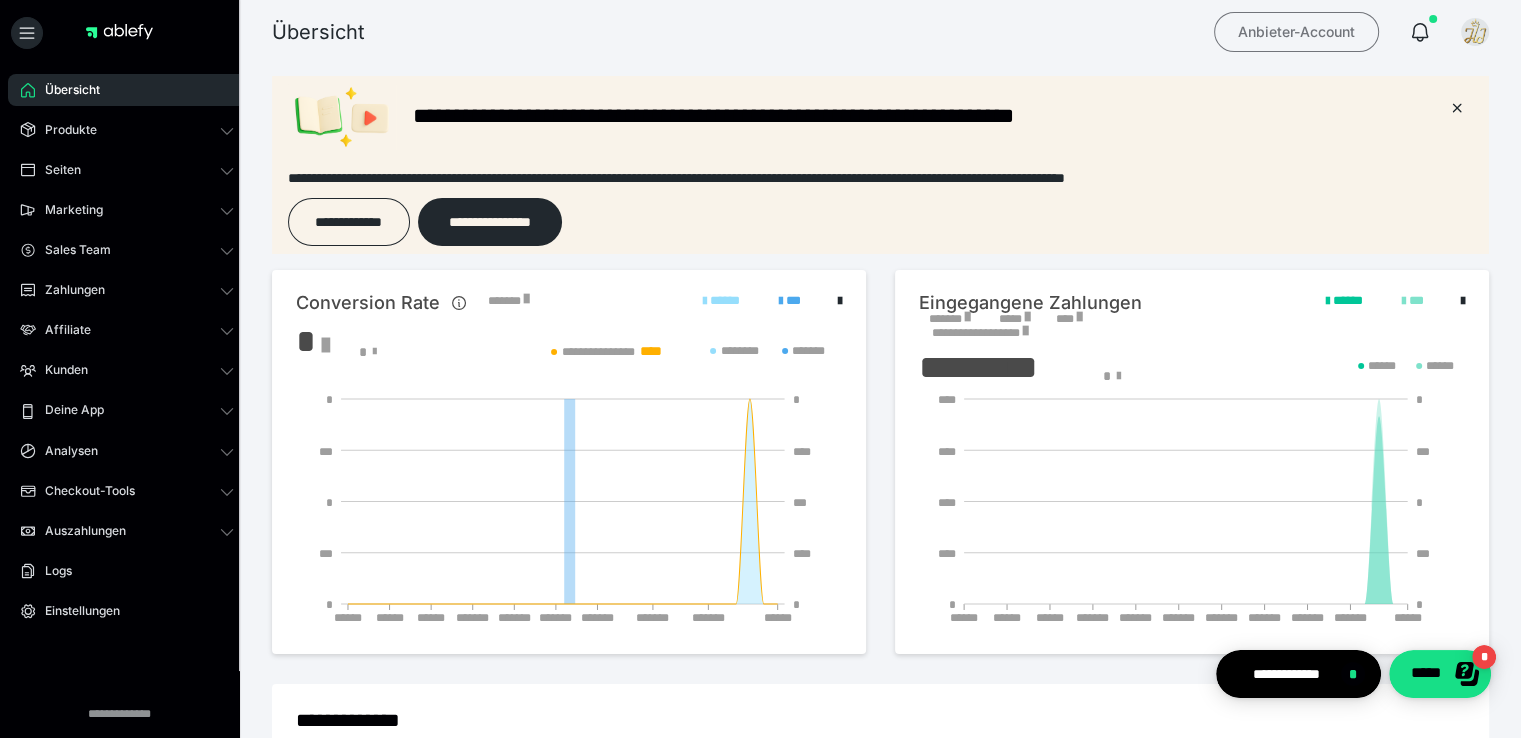click on "Anbieter-Account" at bounding box center [1296, 32] 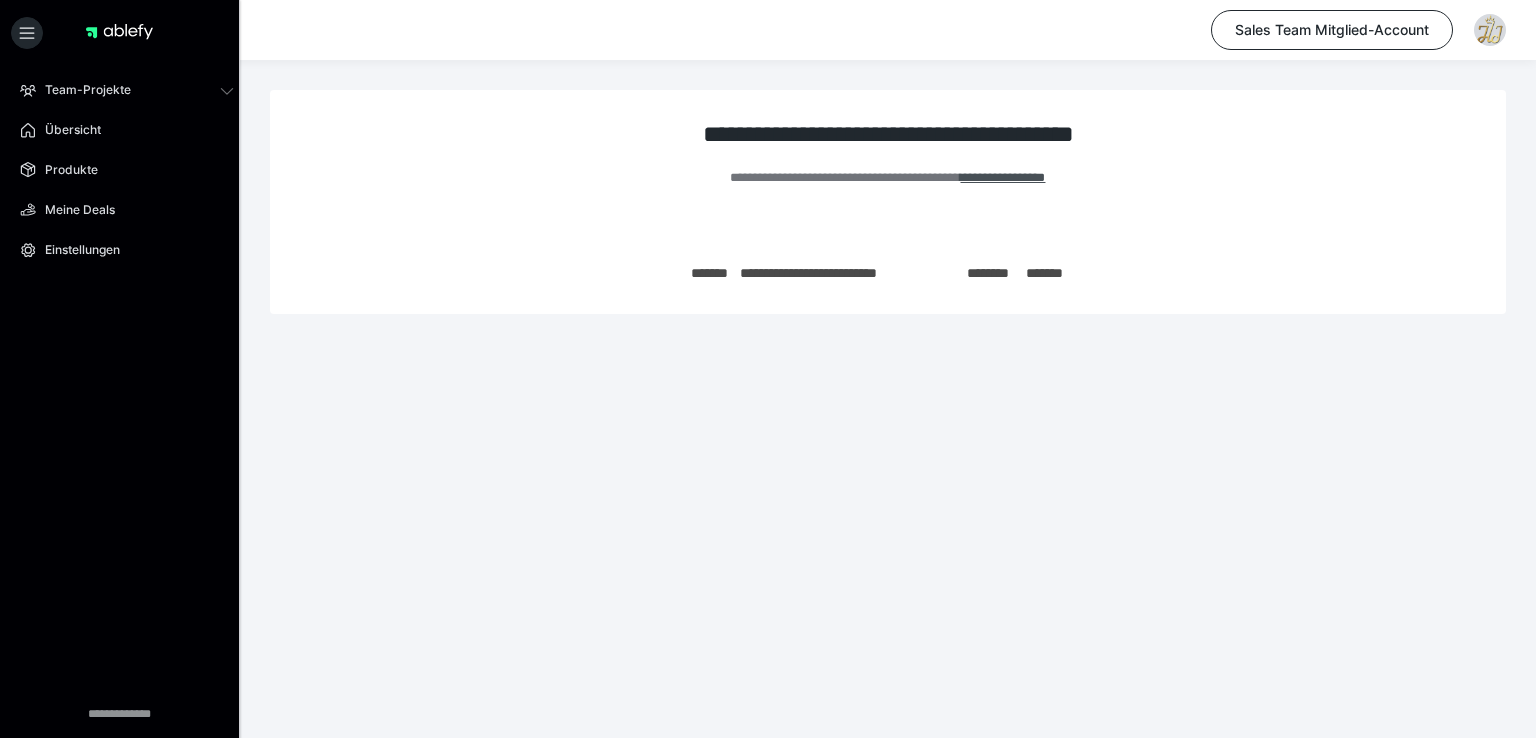 scroll, scrollTop: 0, scrollLeft: 0, axis: both 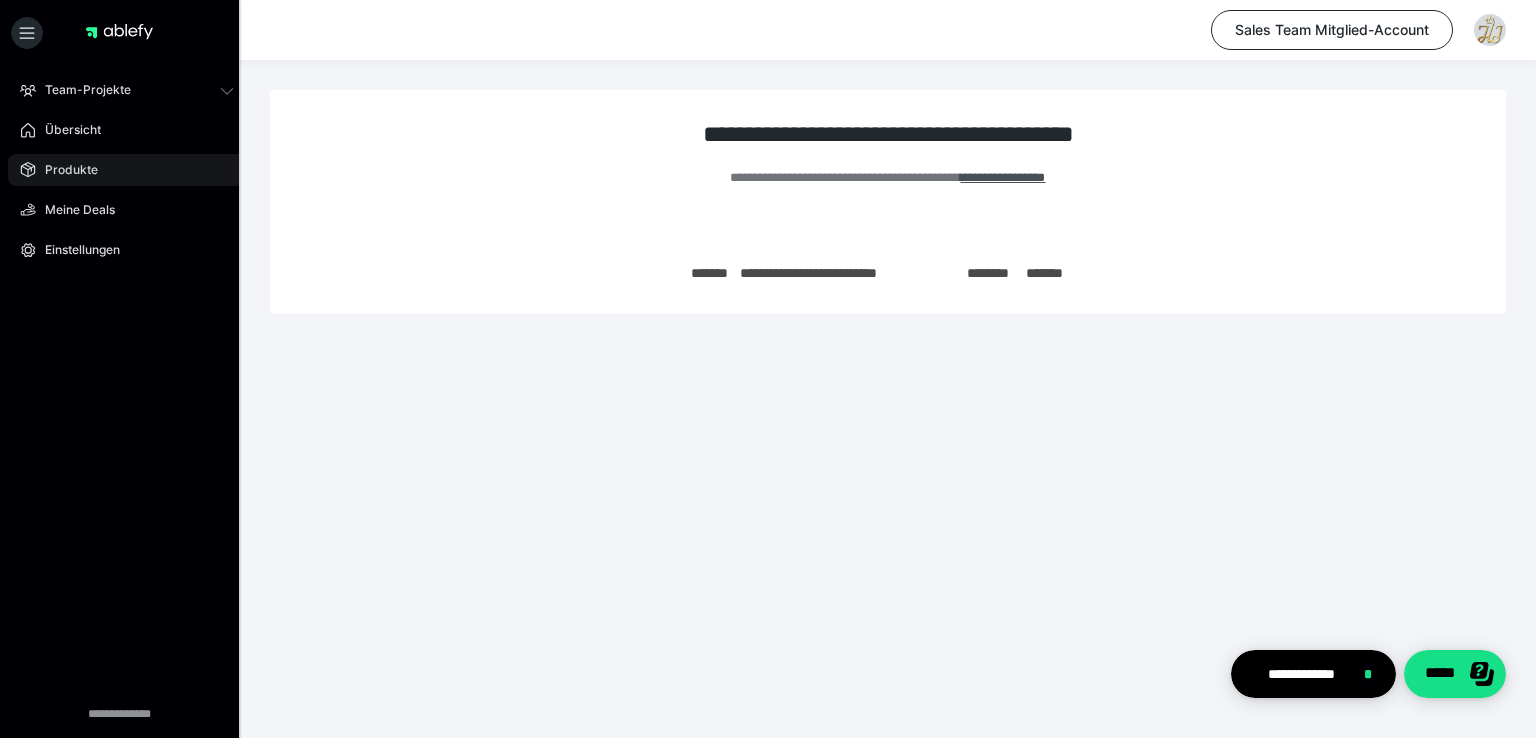 click on "Produkte" at bounding box center (64, 170) 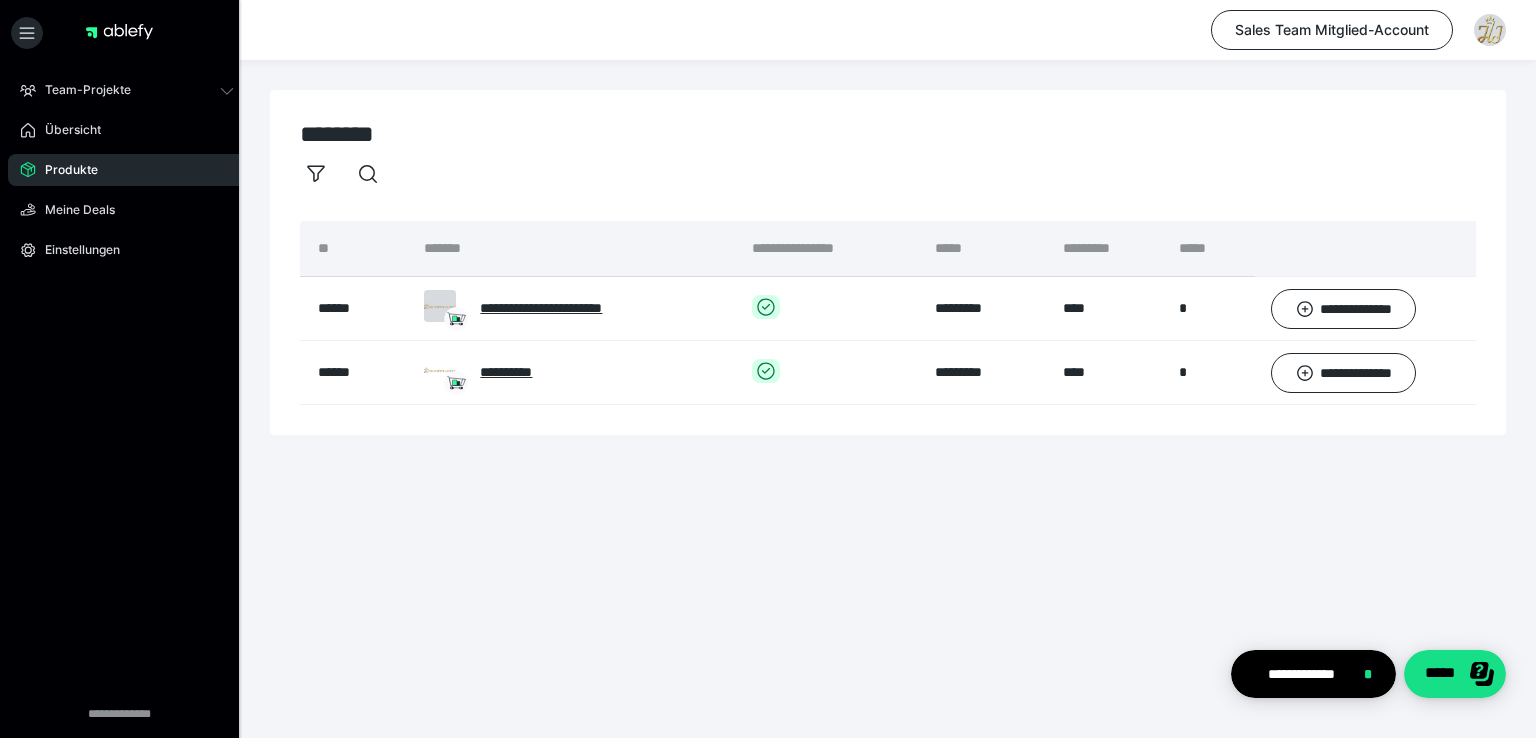 click at bounding box center (888, 173) 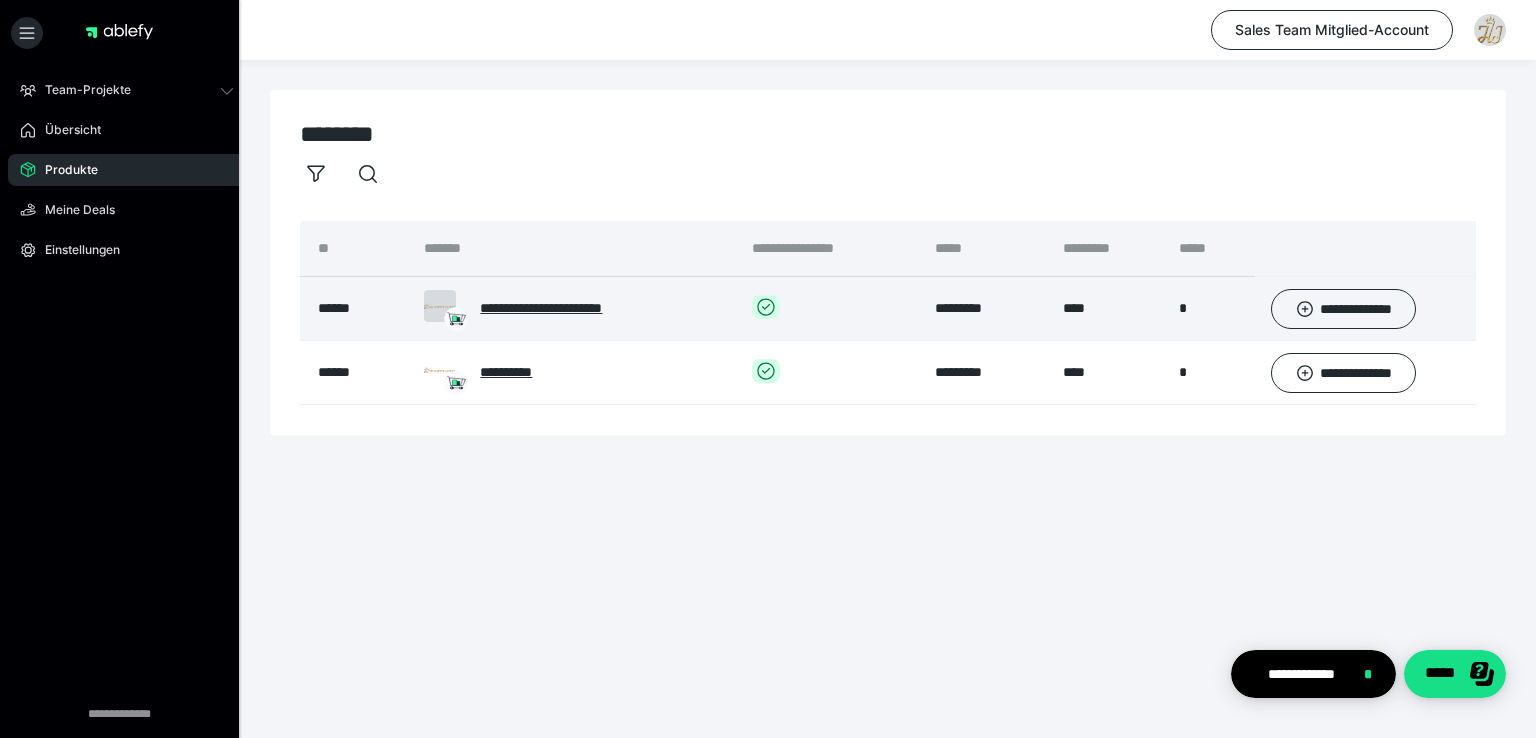 click on "*** *" at bounding box center (1105, 309) 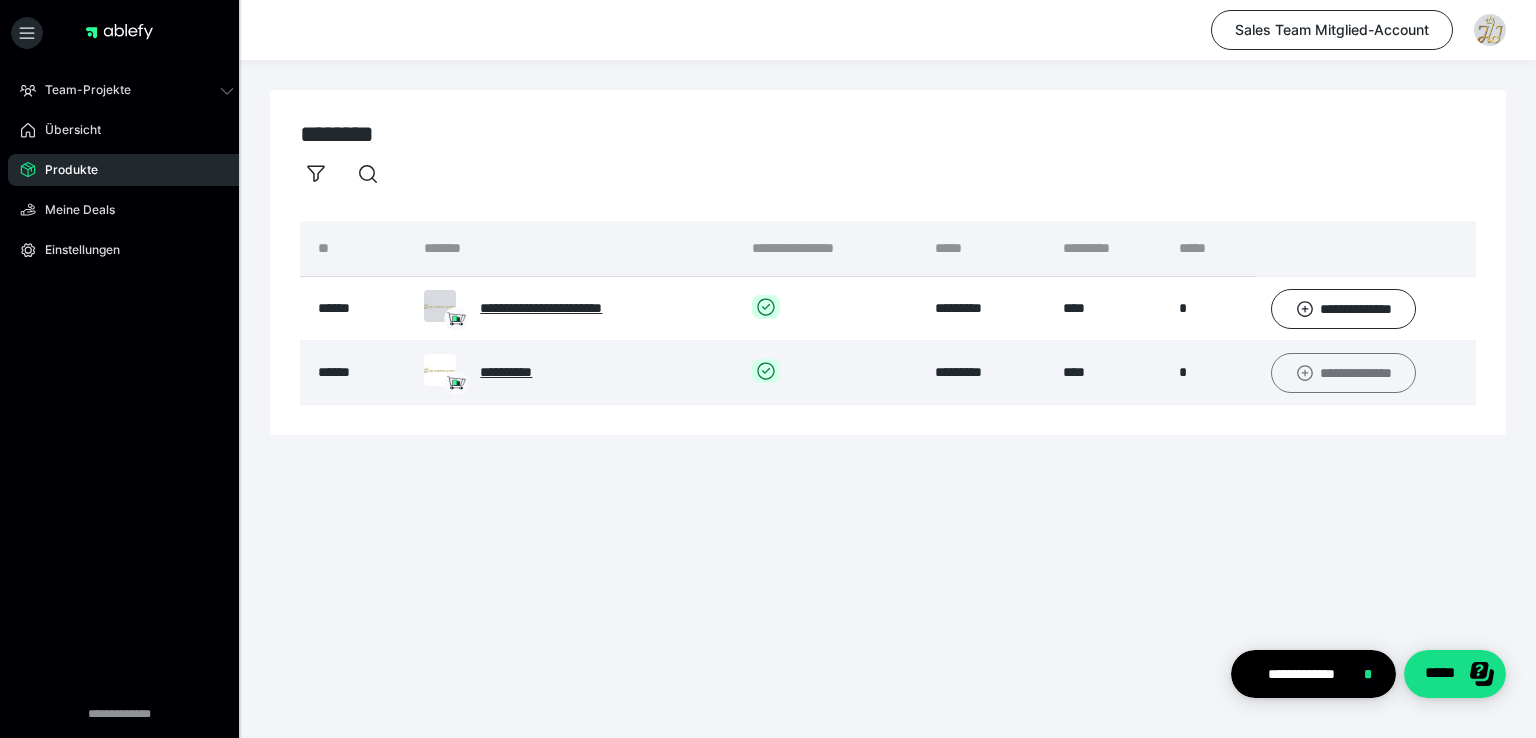 click on "**********" at bounding box center [1343, 373] 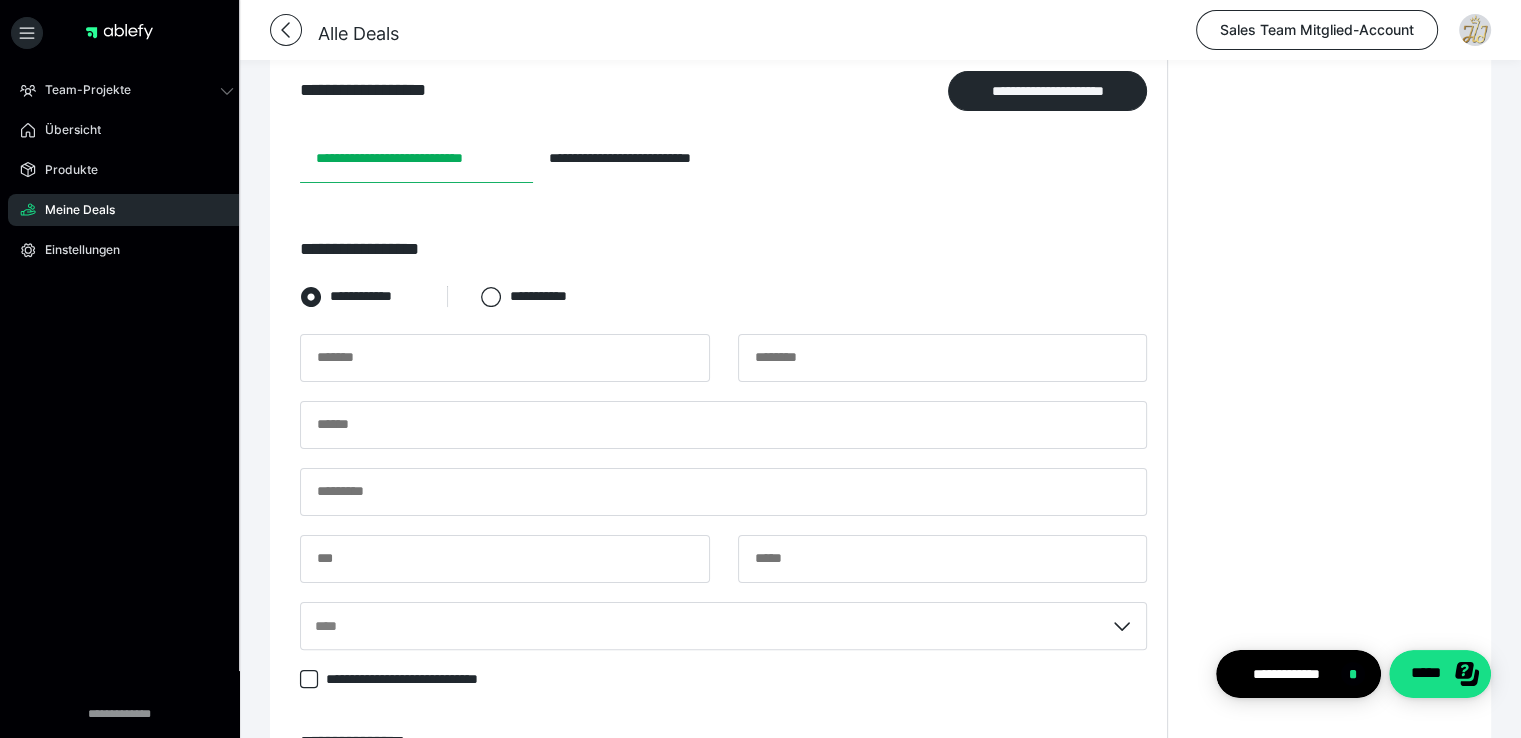 scroll, scrollTop: 339, scrollLeft: 0, axis: vertical 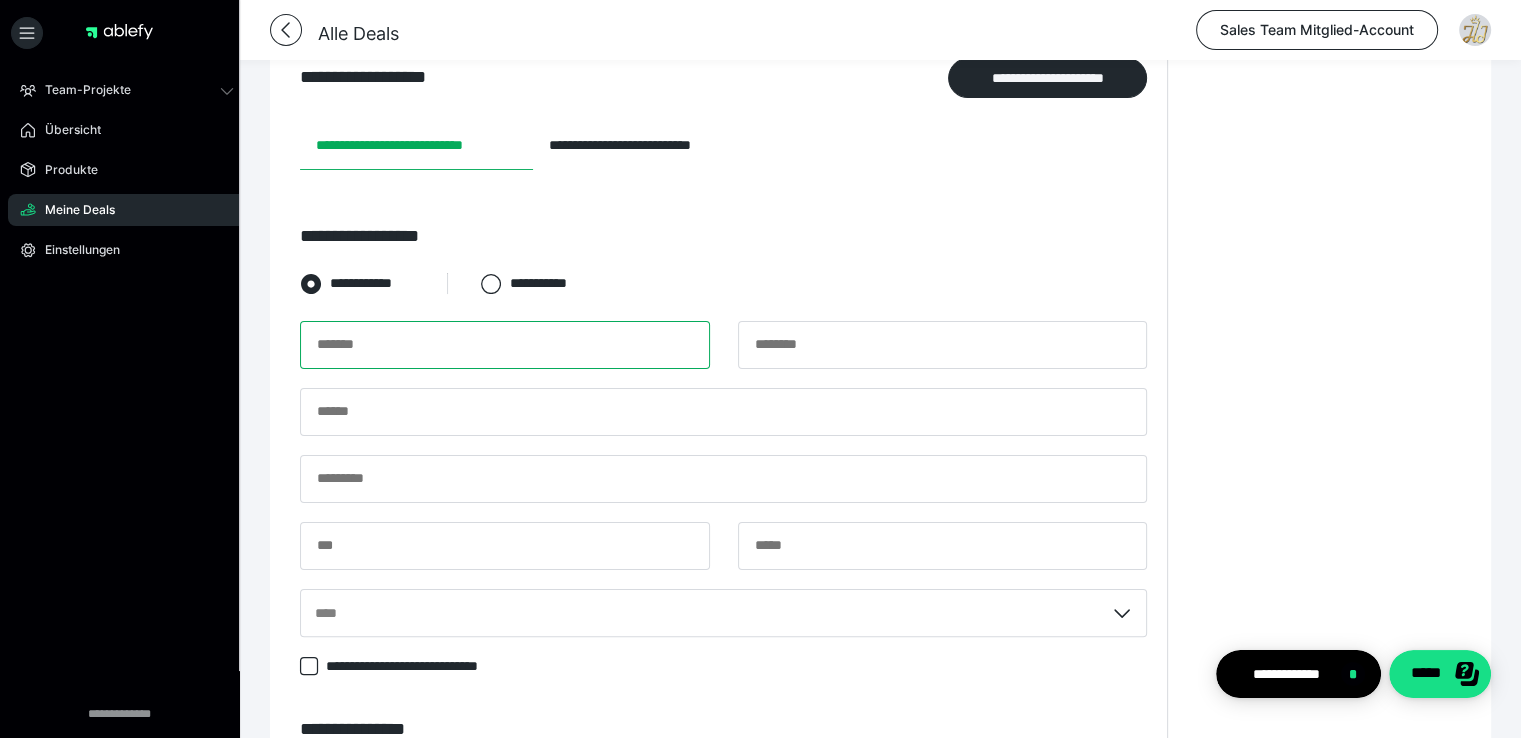 click at bounding box center (505, 345) 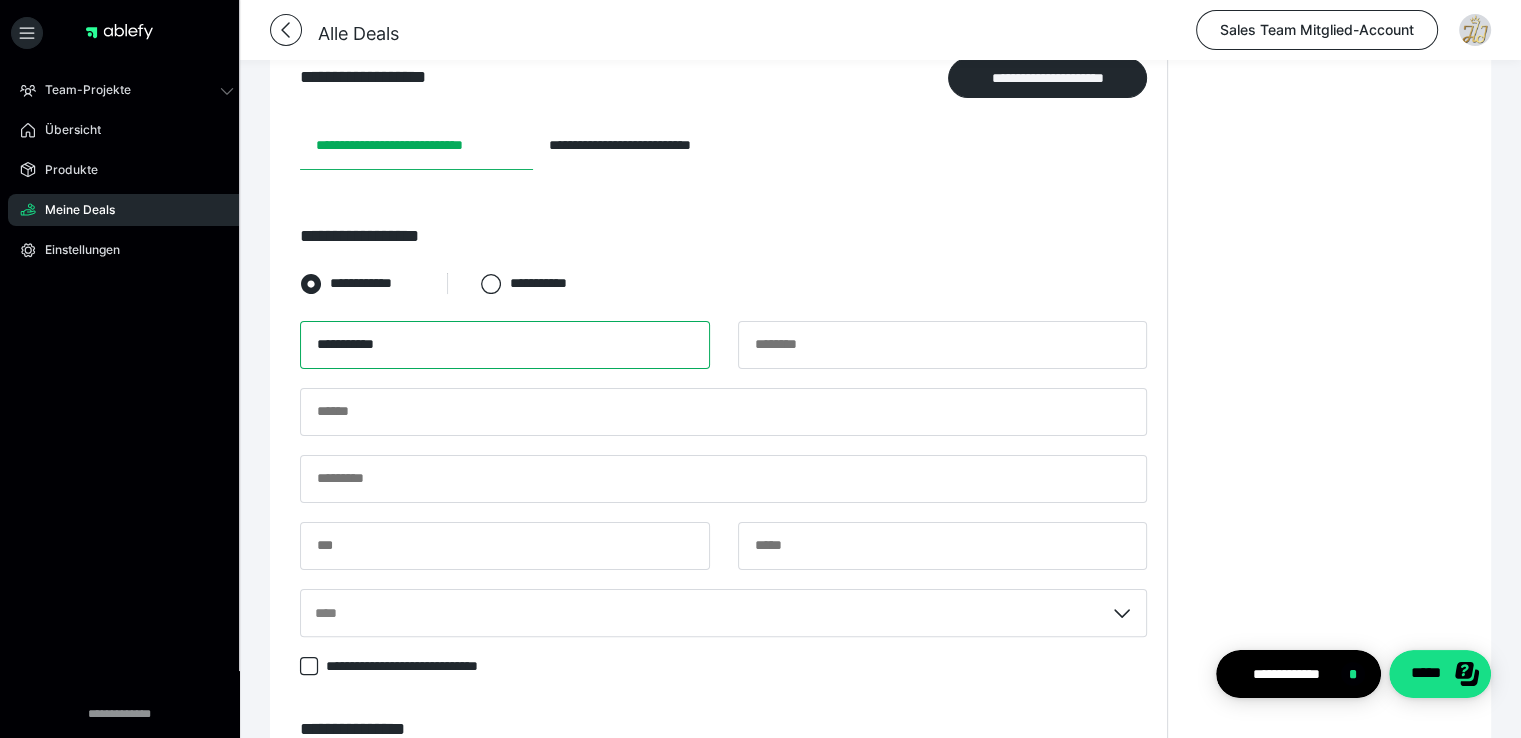 type on "**********" 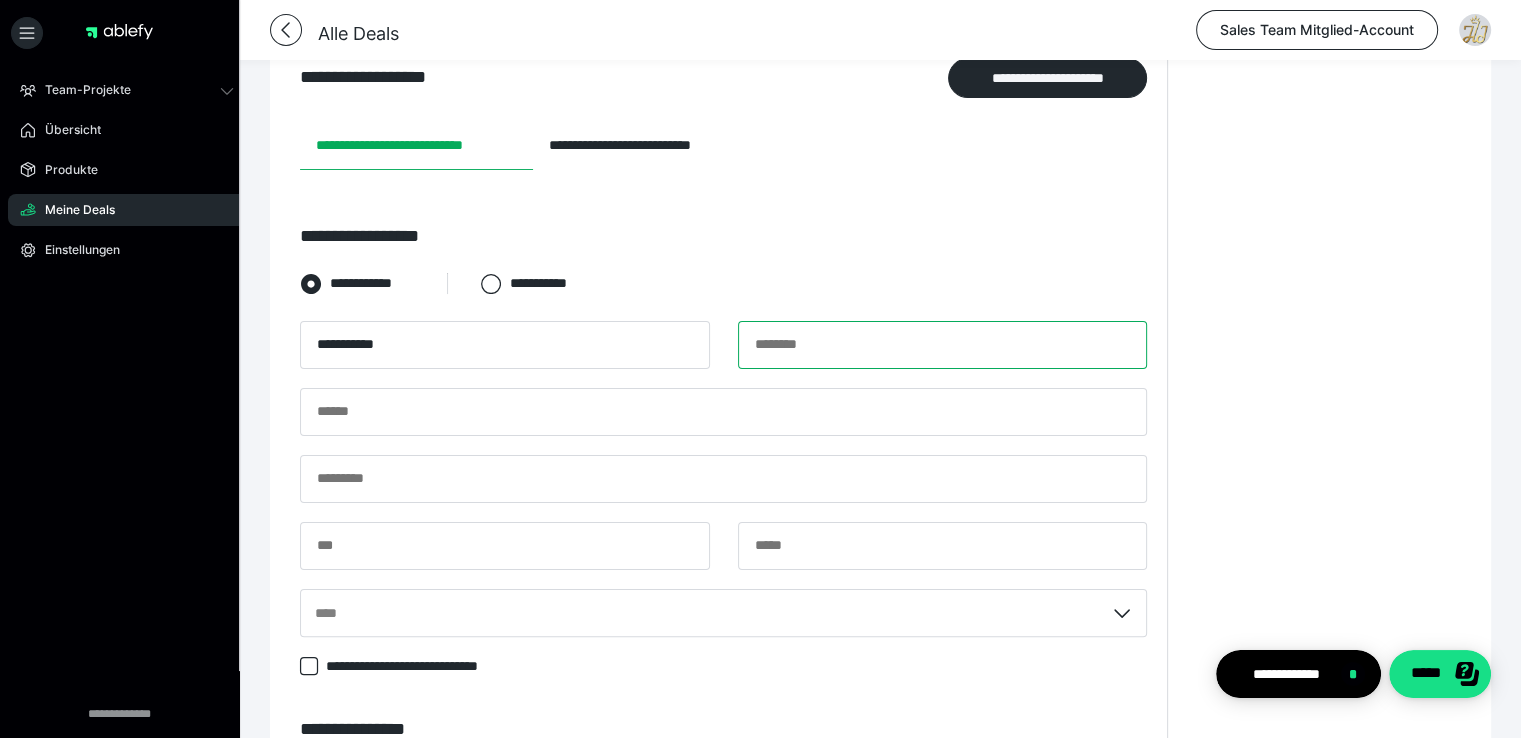 click at bounding box center (943, 345) 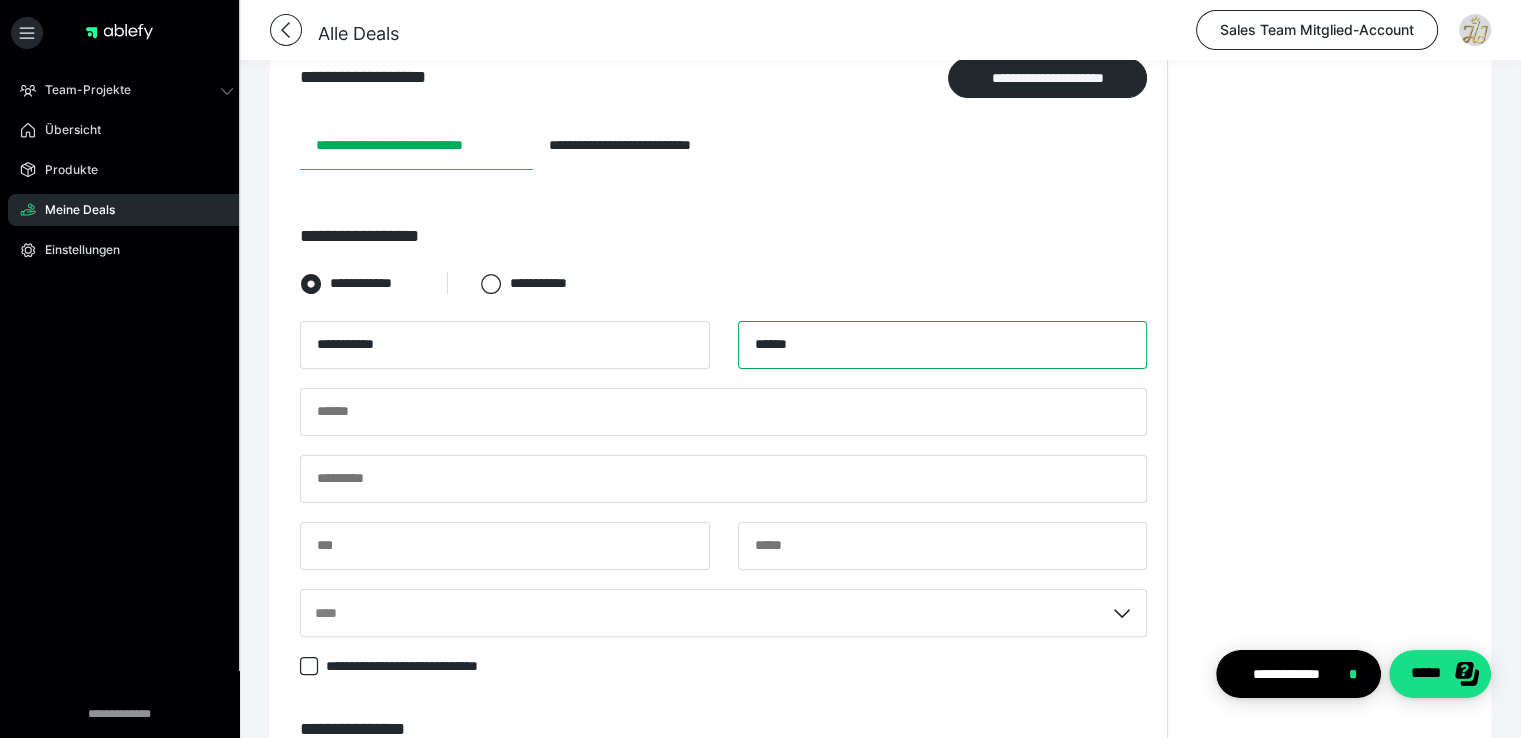 type on "******" 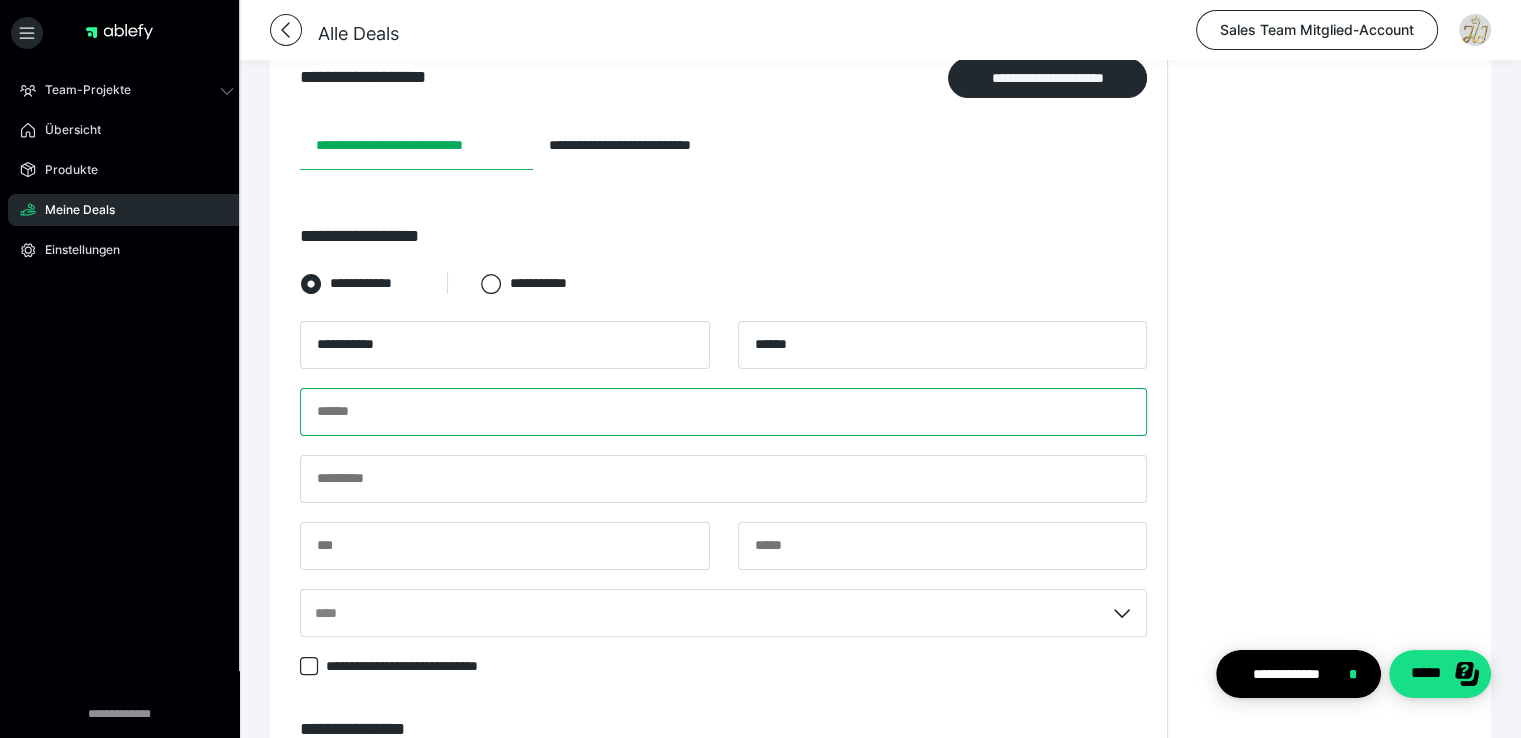 click at bounding box center (723, 412) 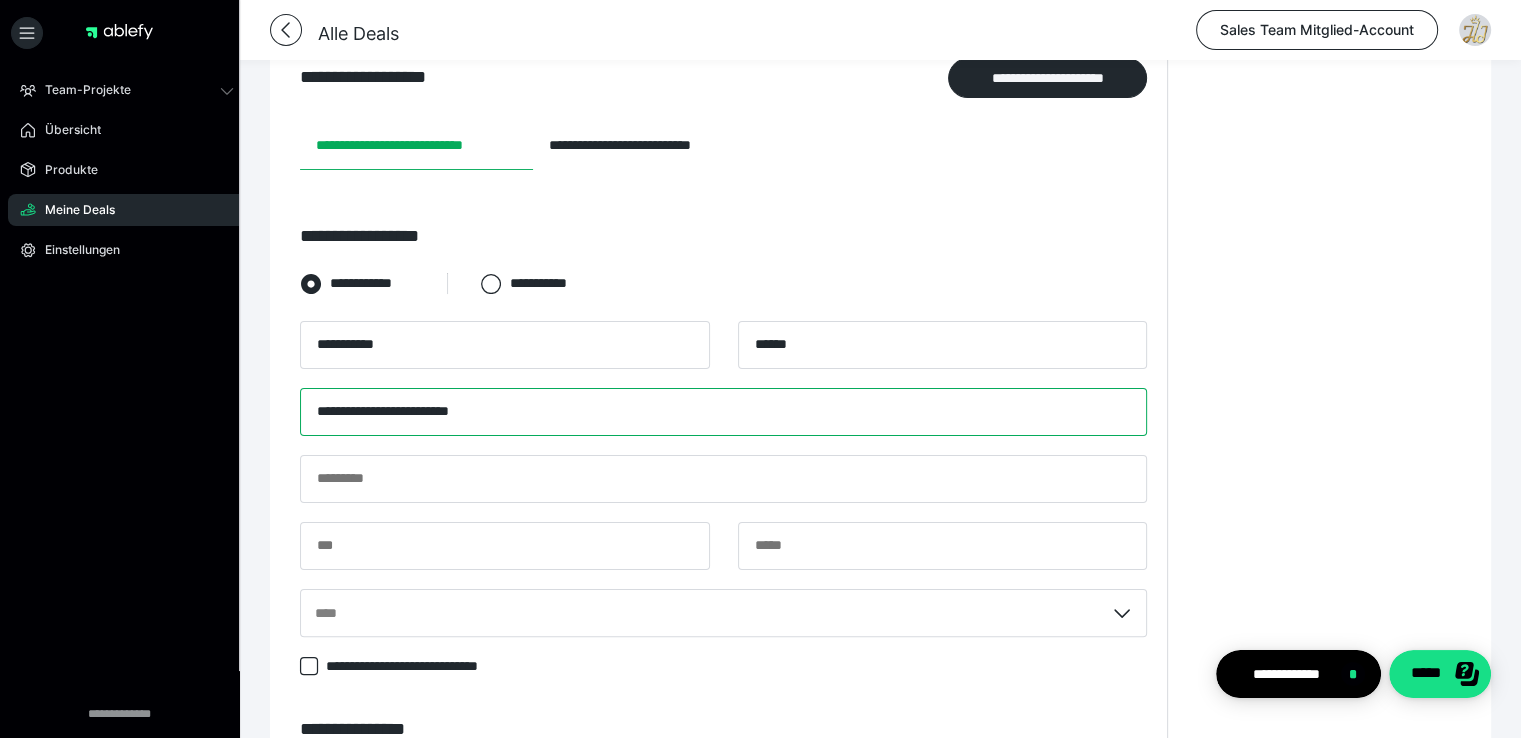 type on "**********" 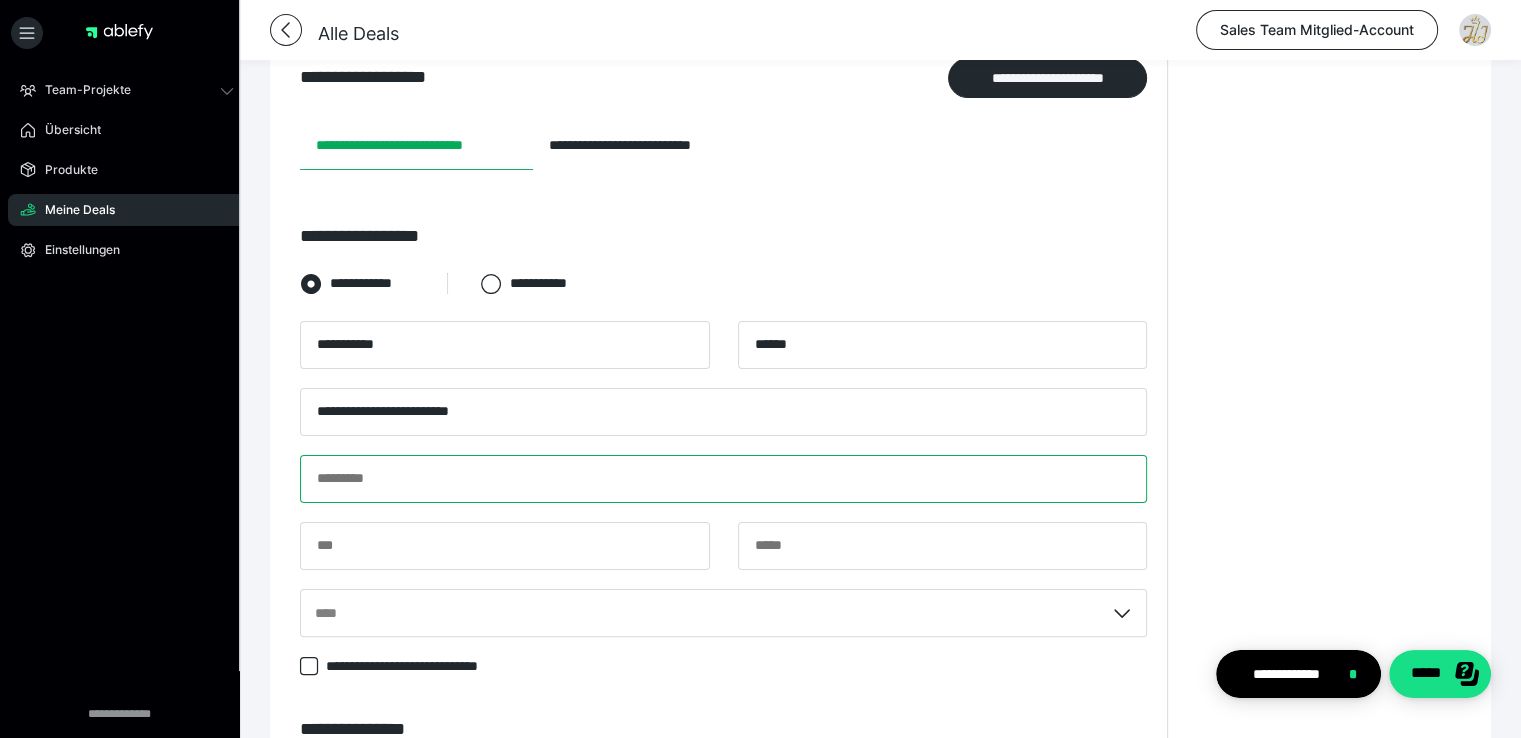 click at bounding box center [723, 479] 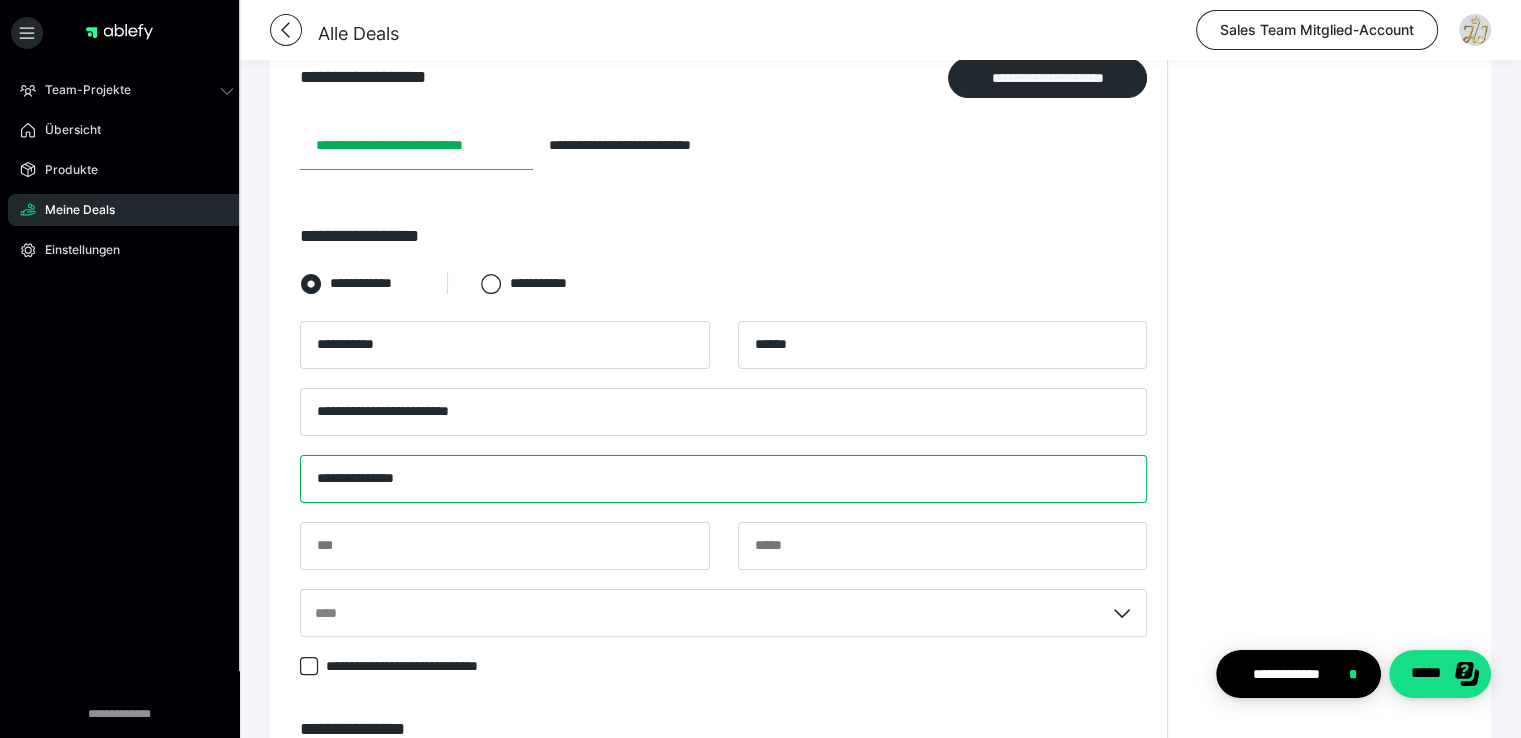type on "**********" 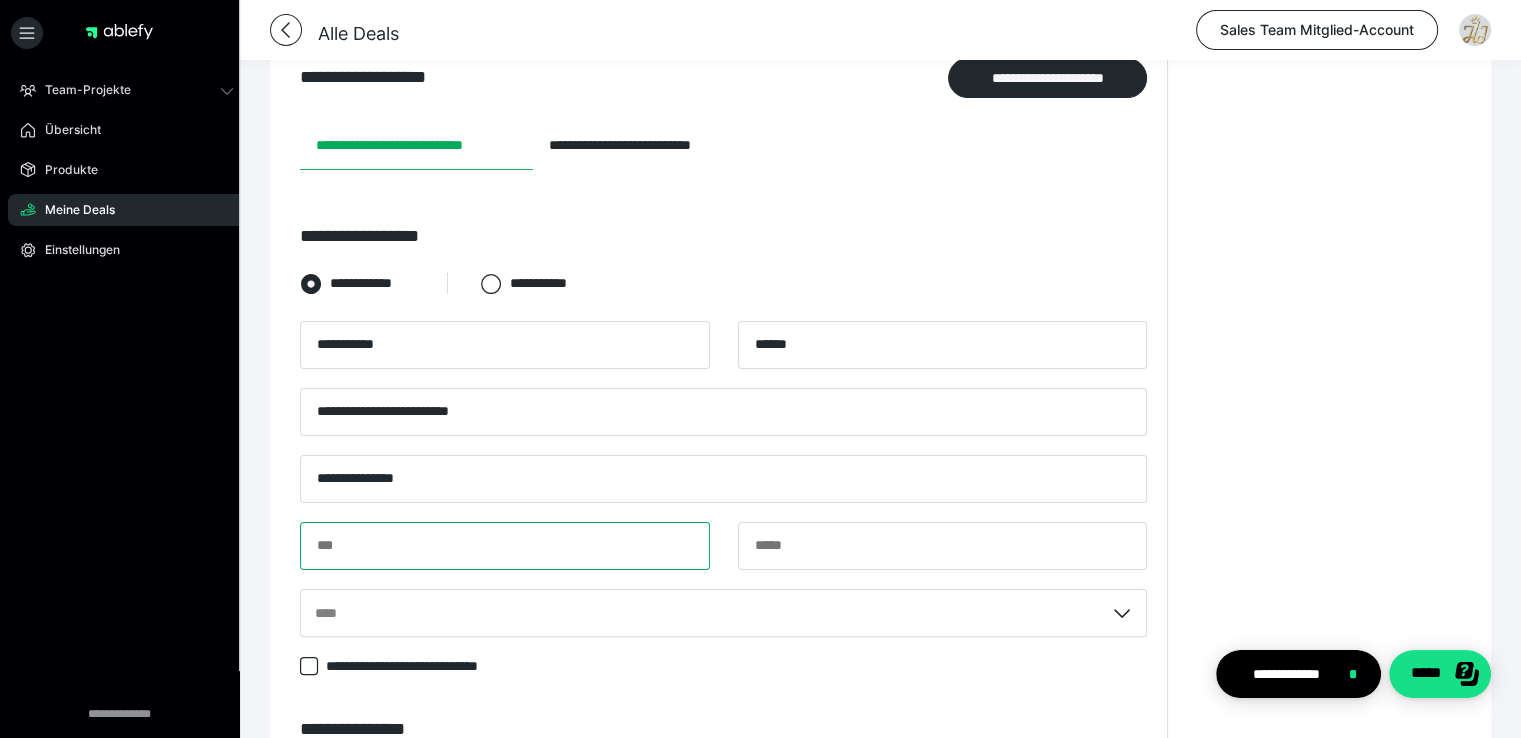 click at bounding box center (505, 546) 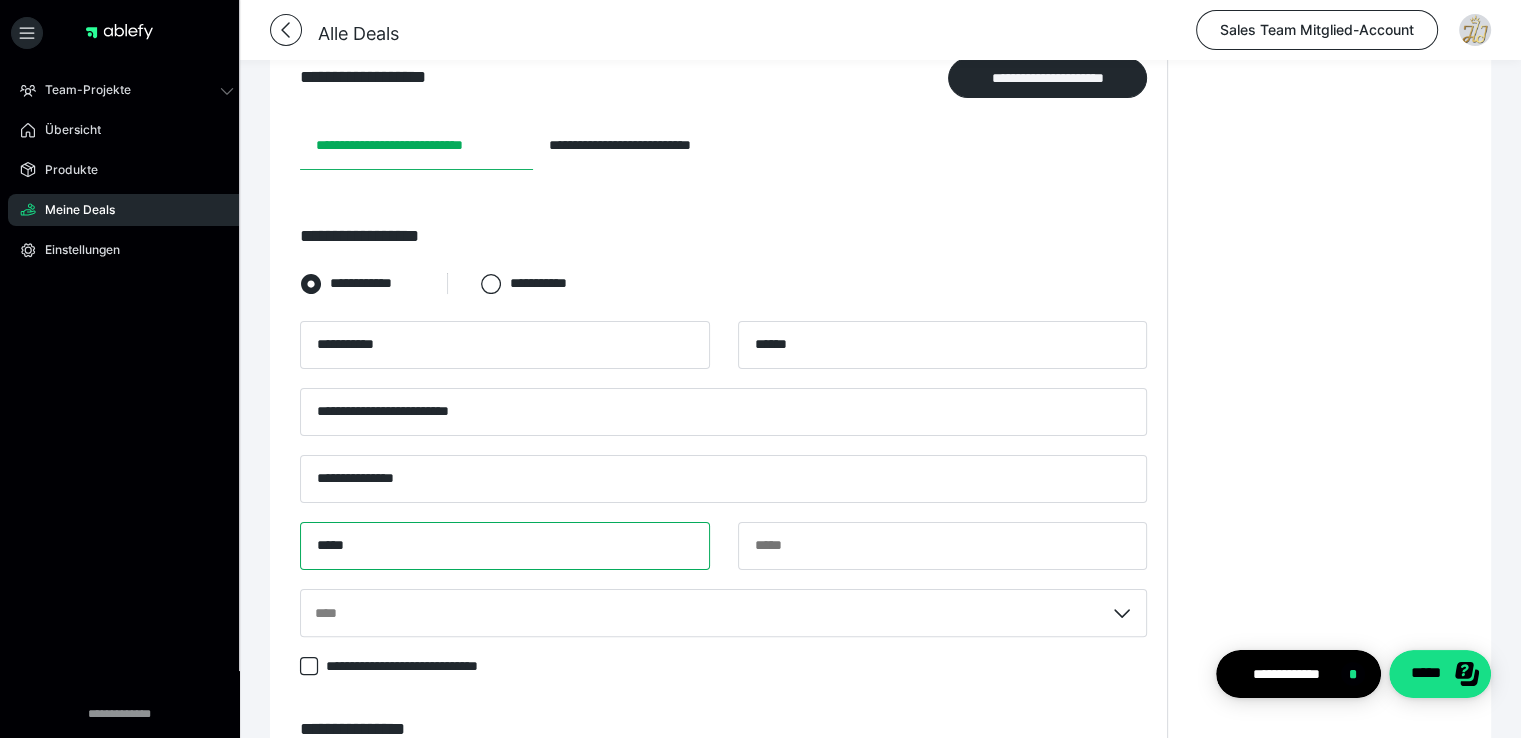 type on "*****" 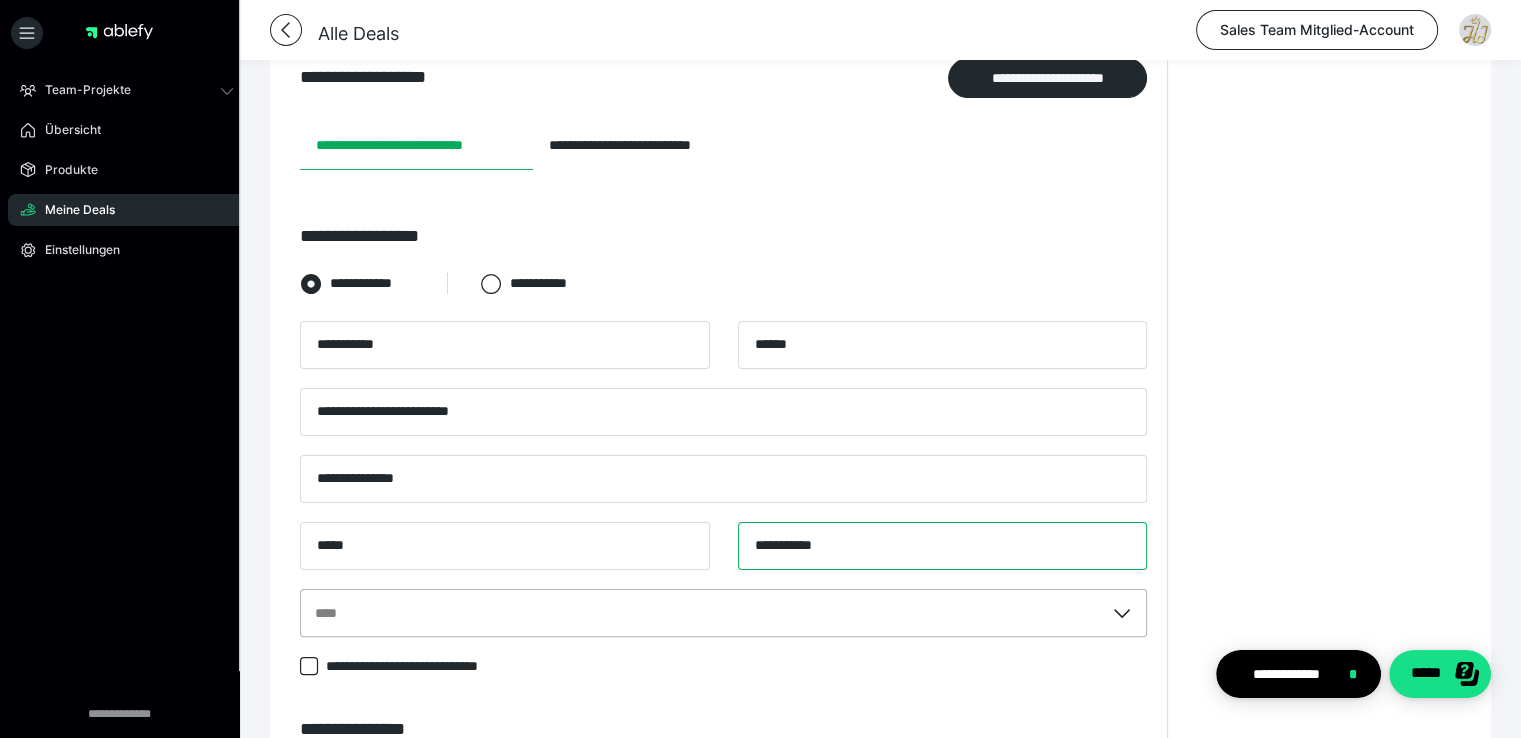 type on "**********" 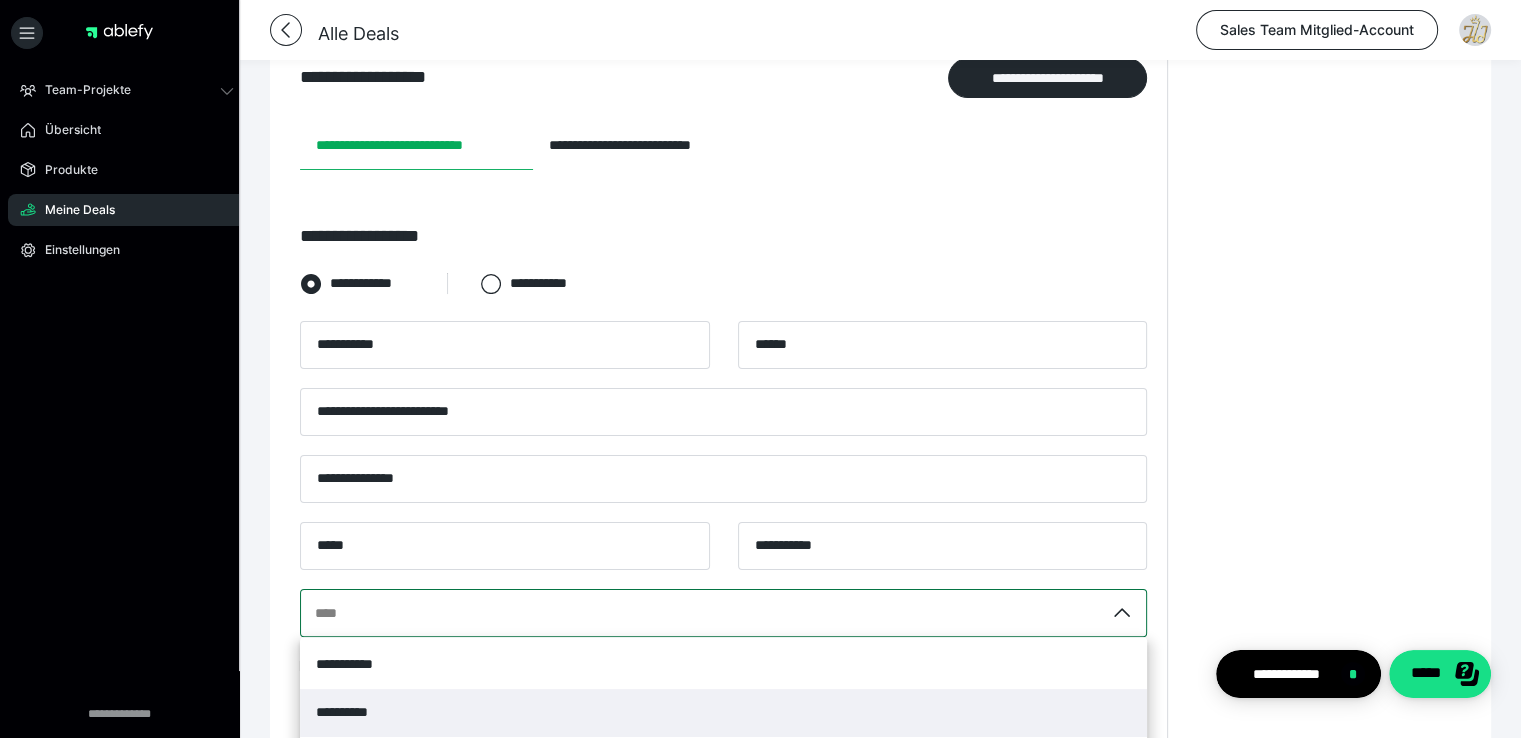 click on "**********" at bounding box center [723, 613] 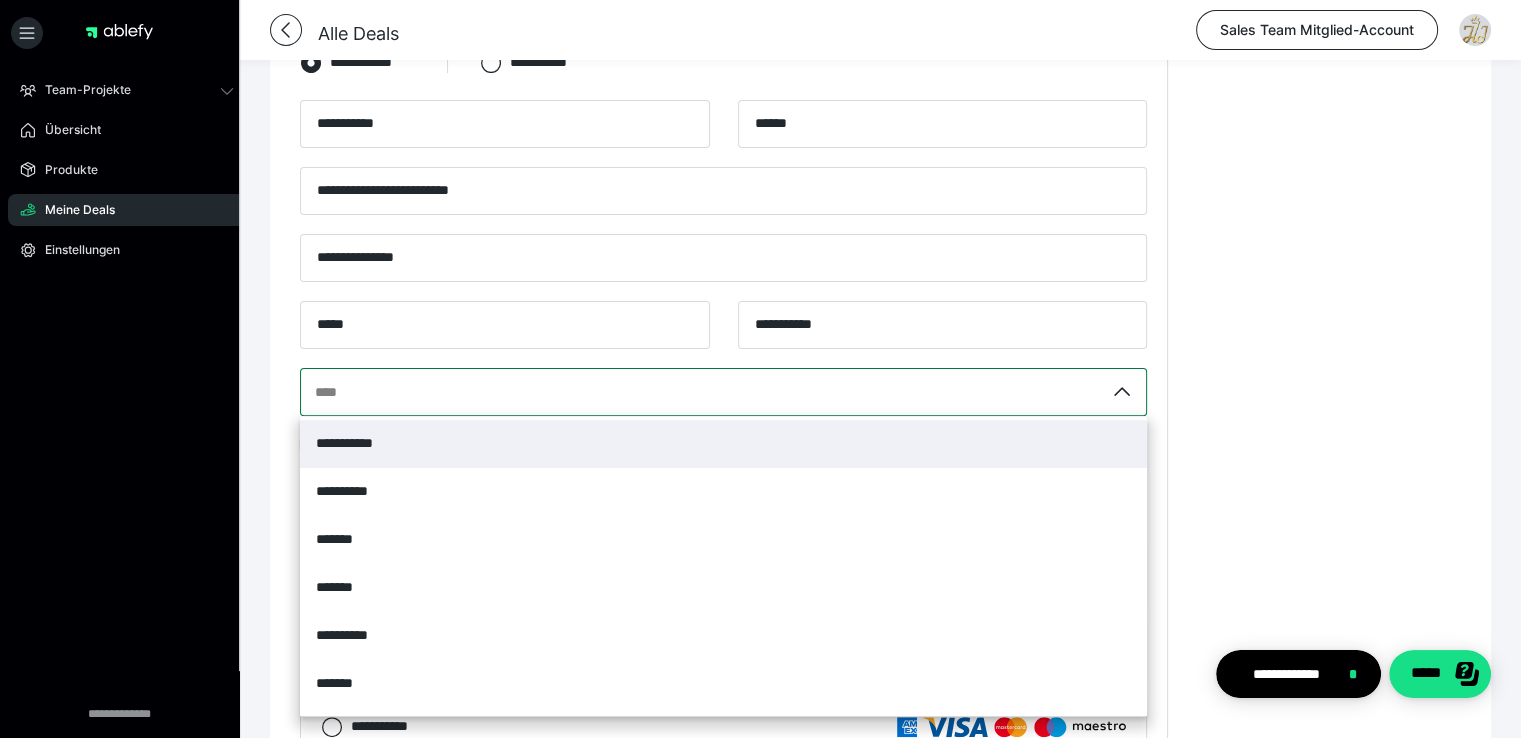 click on "**********" at bounding box center [357, 443] 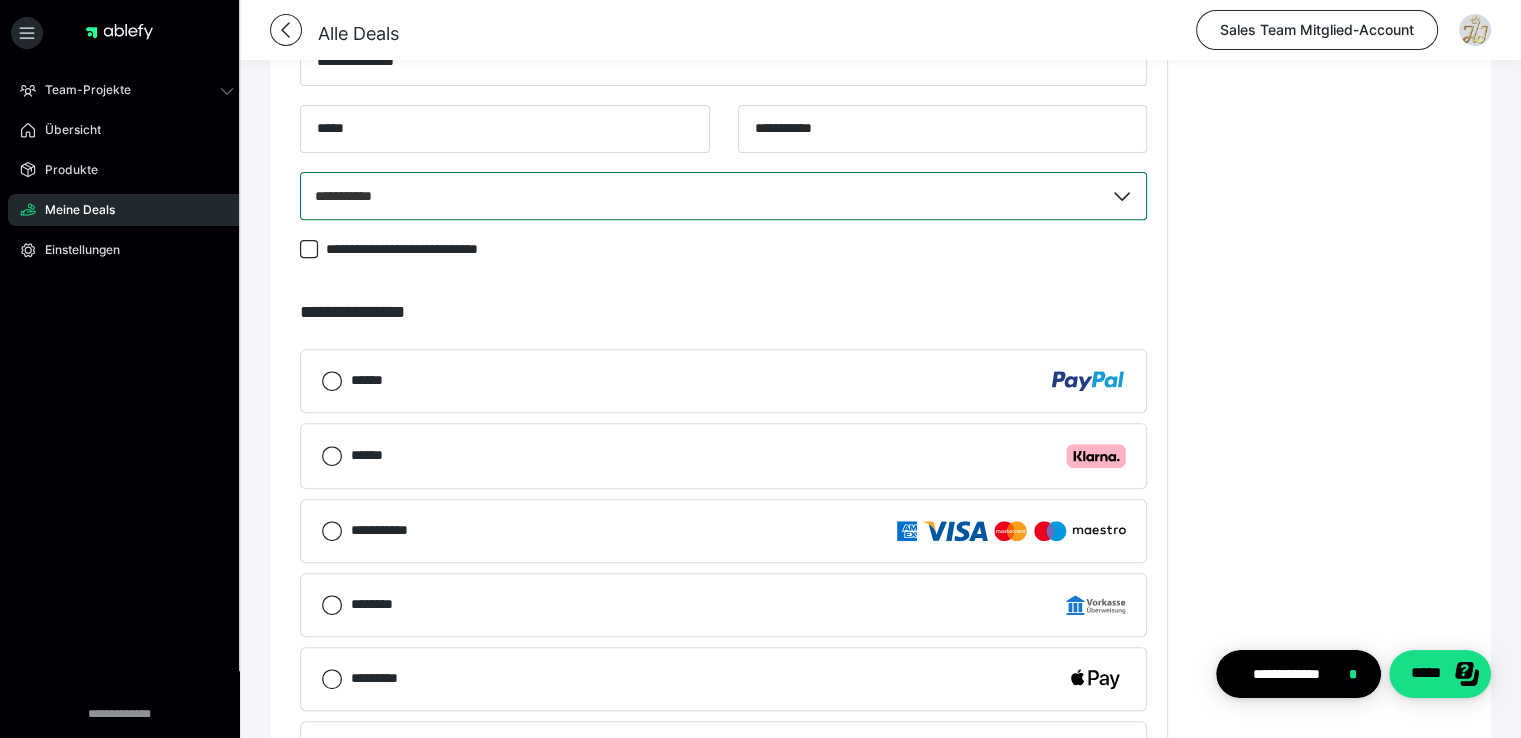 scroll, scrollTop: 824, scrollLeft: 0, axis: vertical 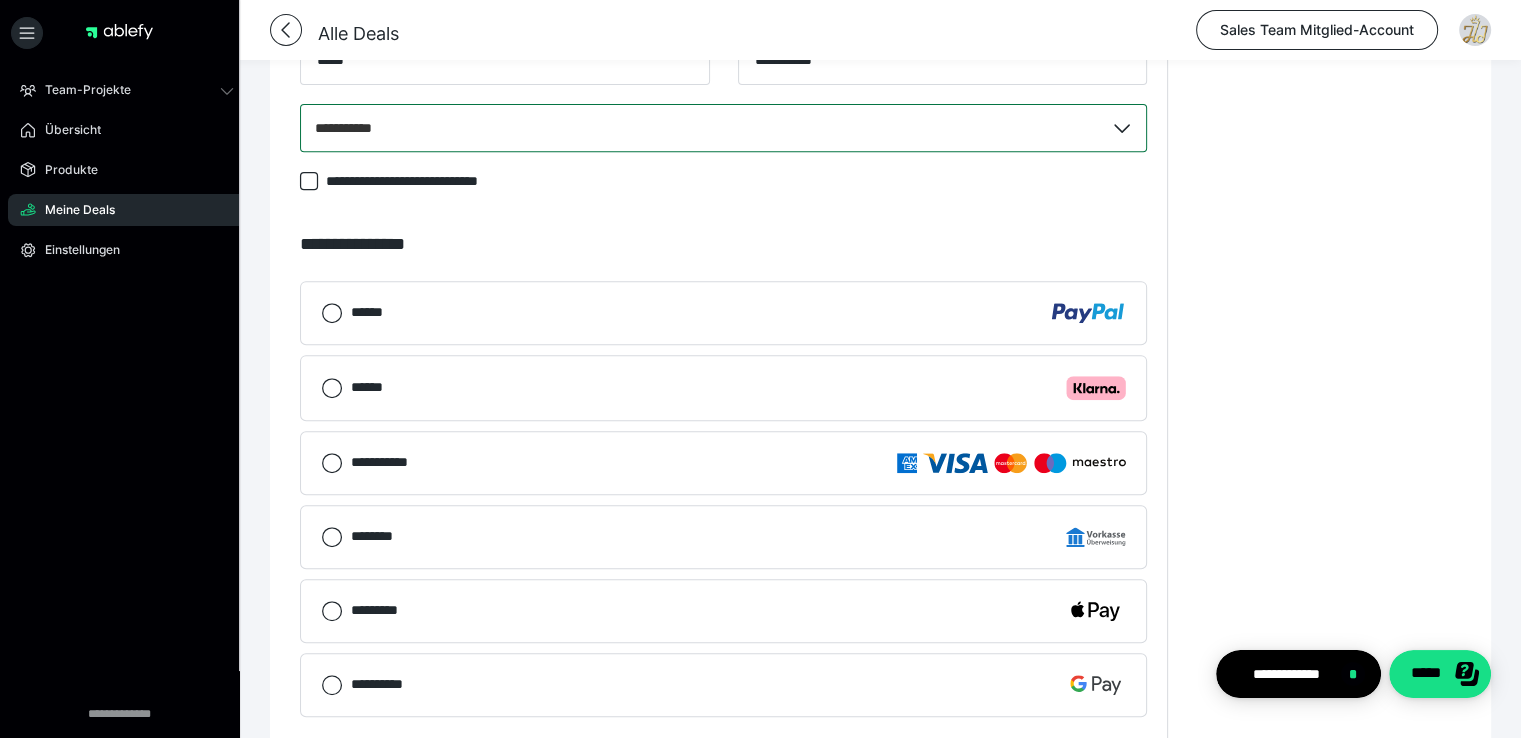click 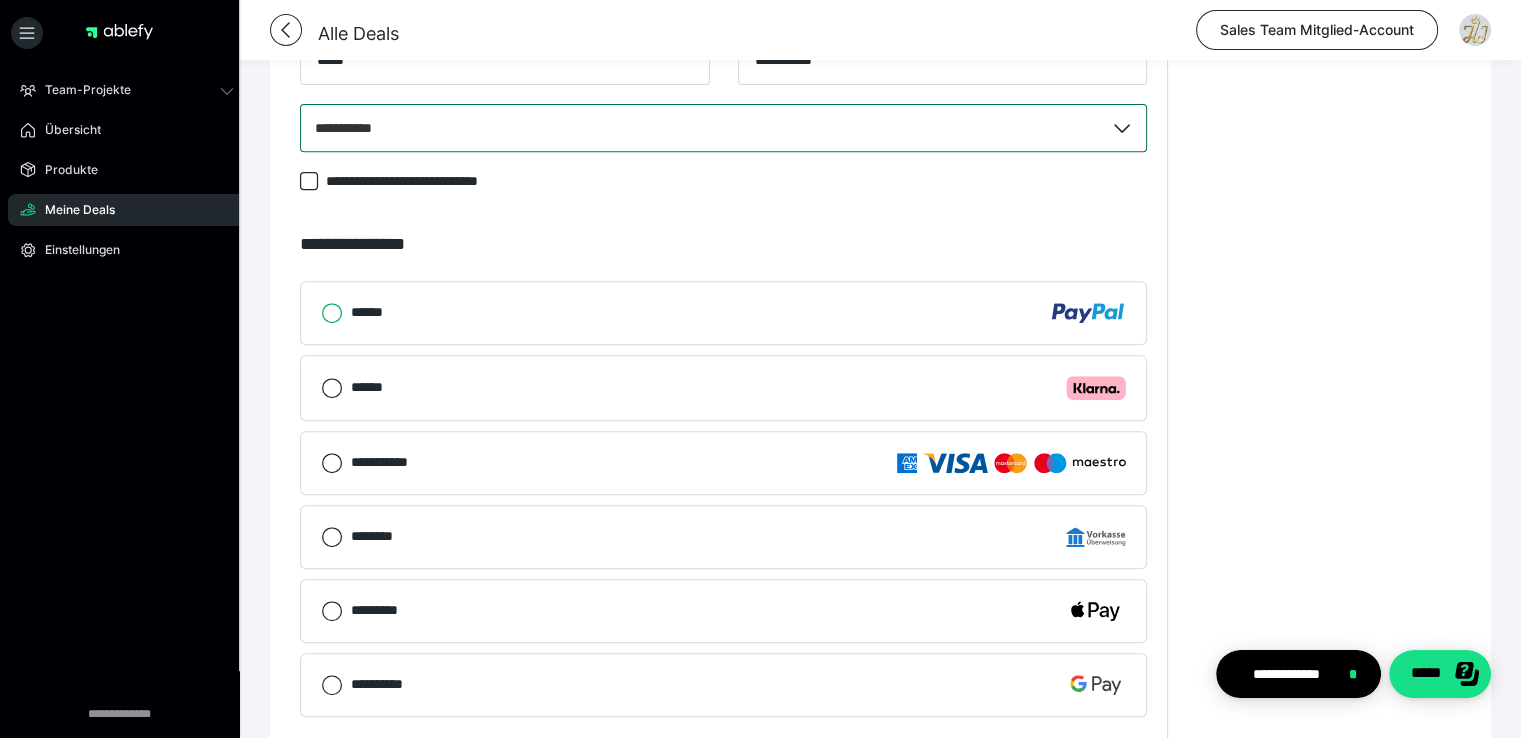 click on "******" at bounding box center [321, 313] 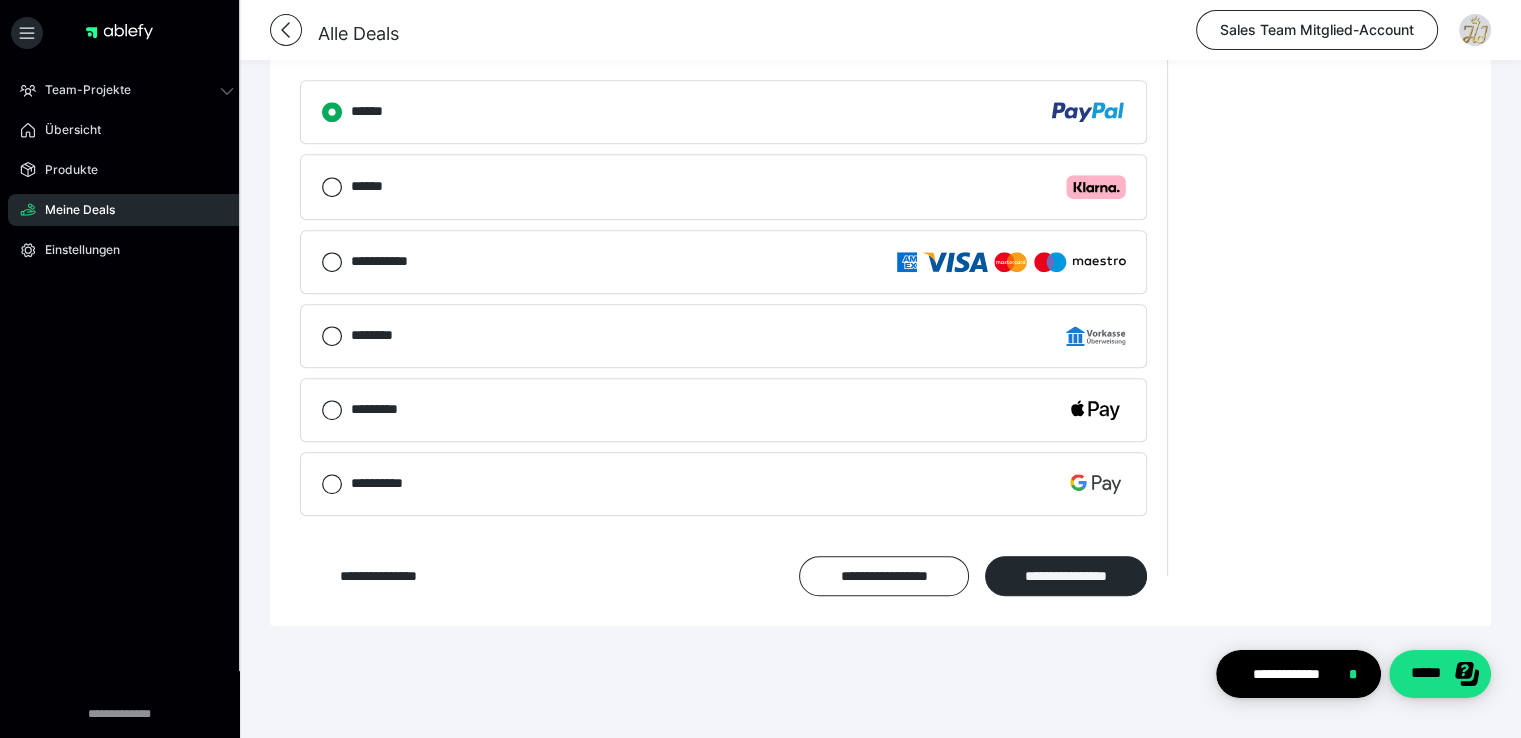 scroll, scrollTop: 1055, scrollLeft: 0, axis: vertical 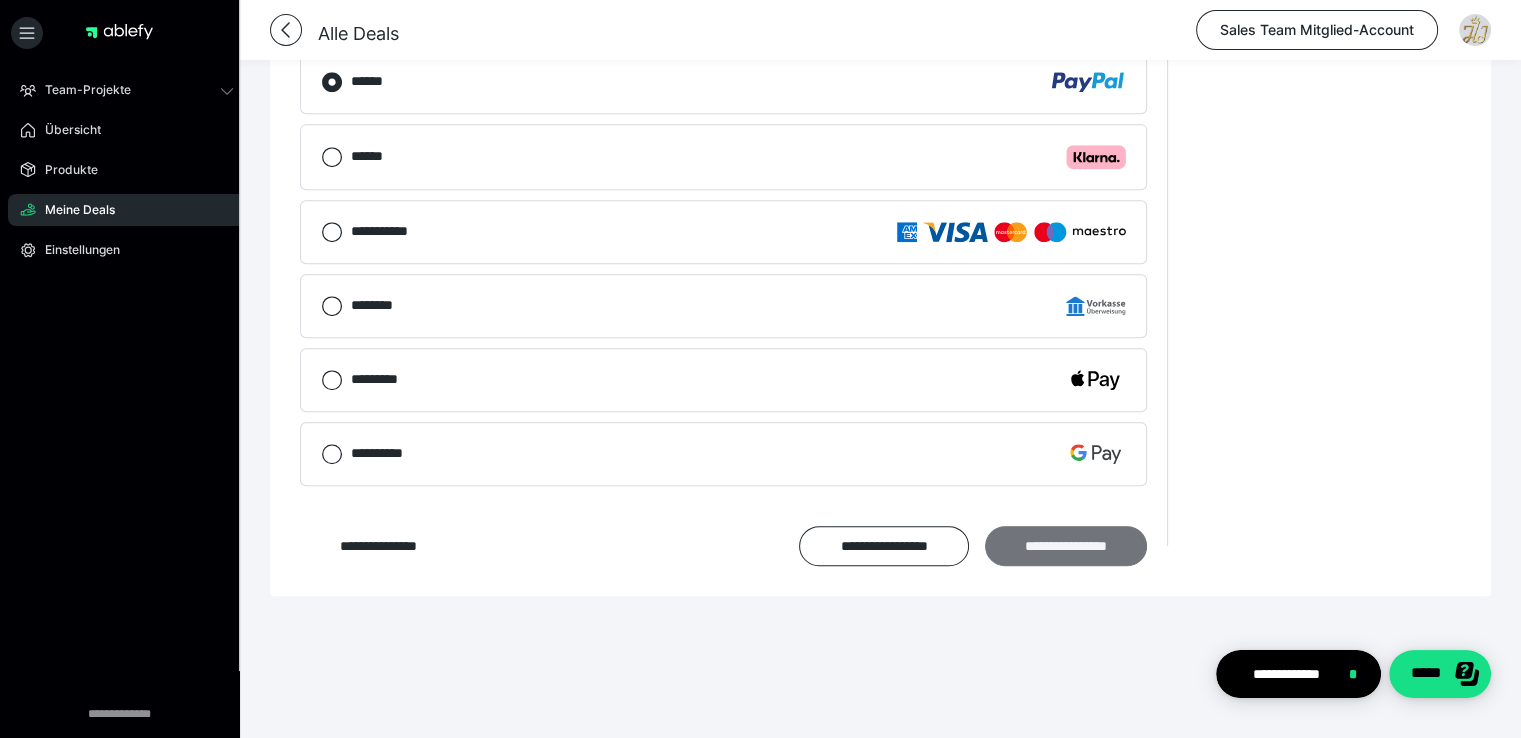click on "**********" at bounding box center [1066, 546] 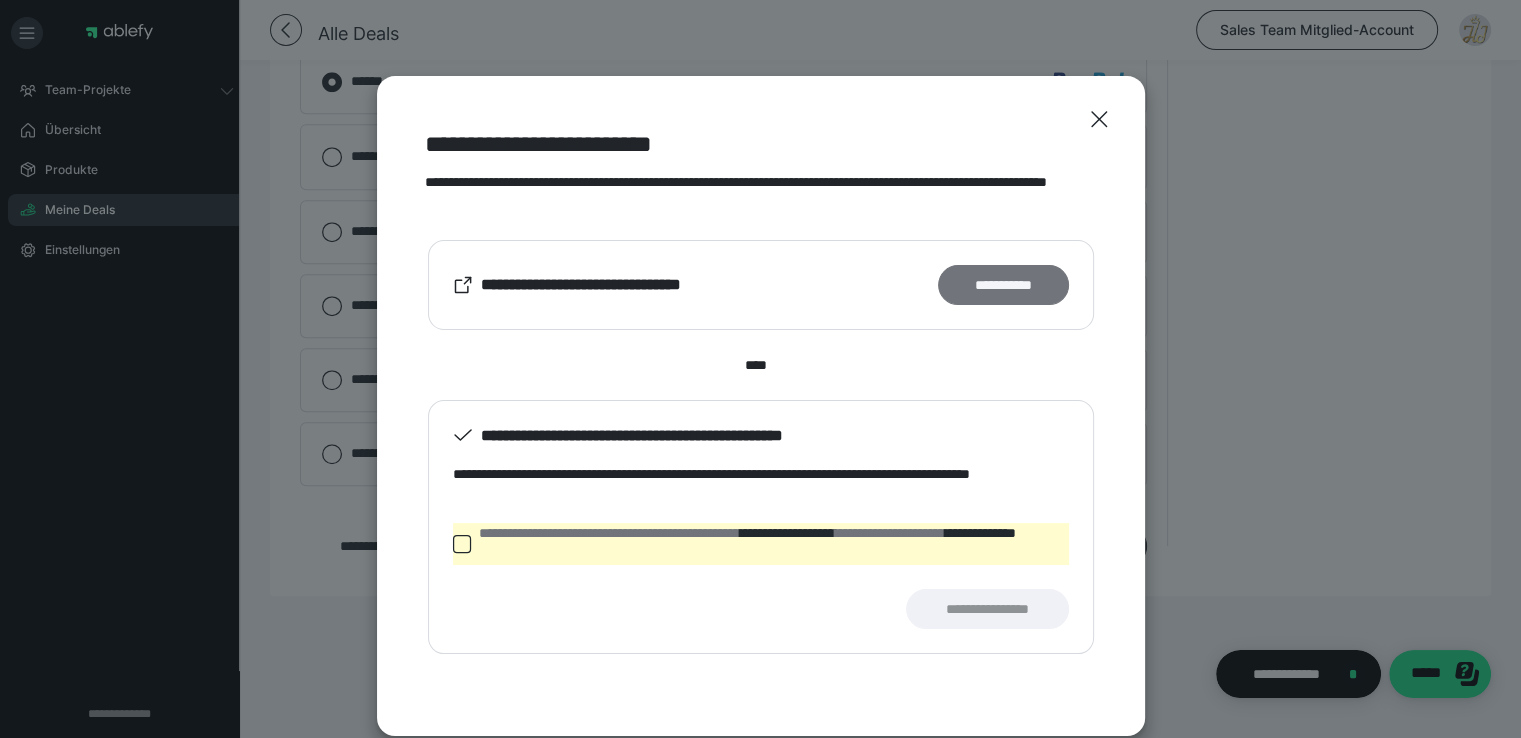 click on "**********" at bounding box center [1003, 285] 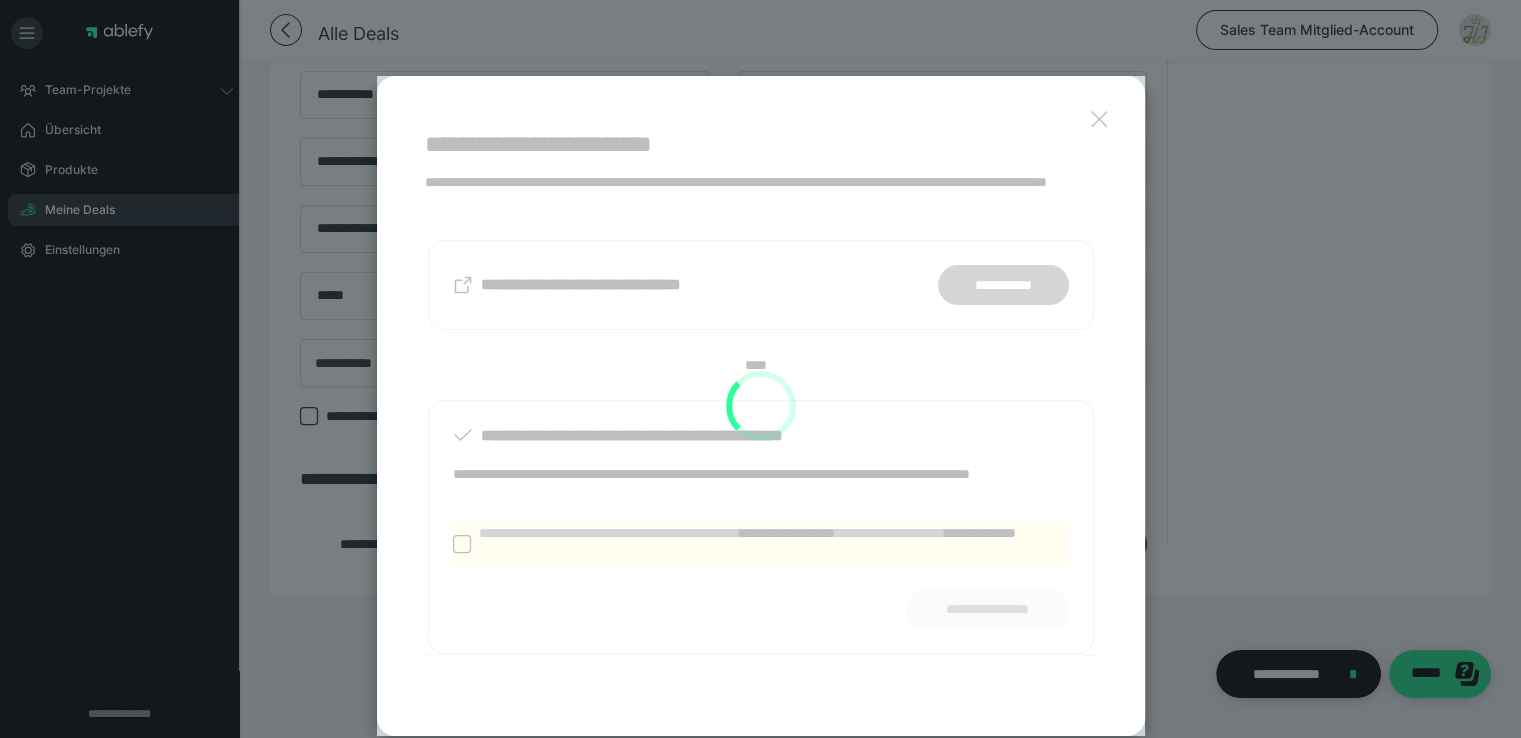 scroll, scrollTop: 589, scrollLeft: 0, axis: vertical 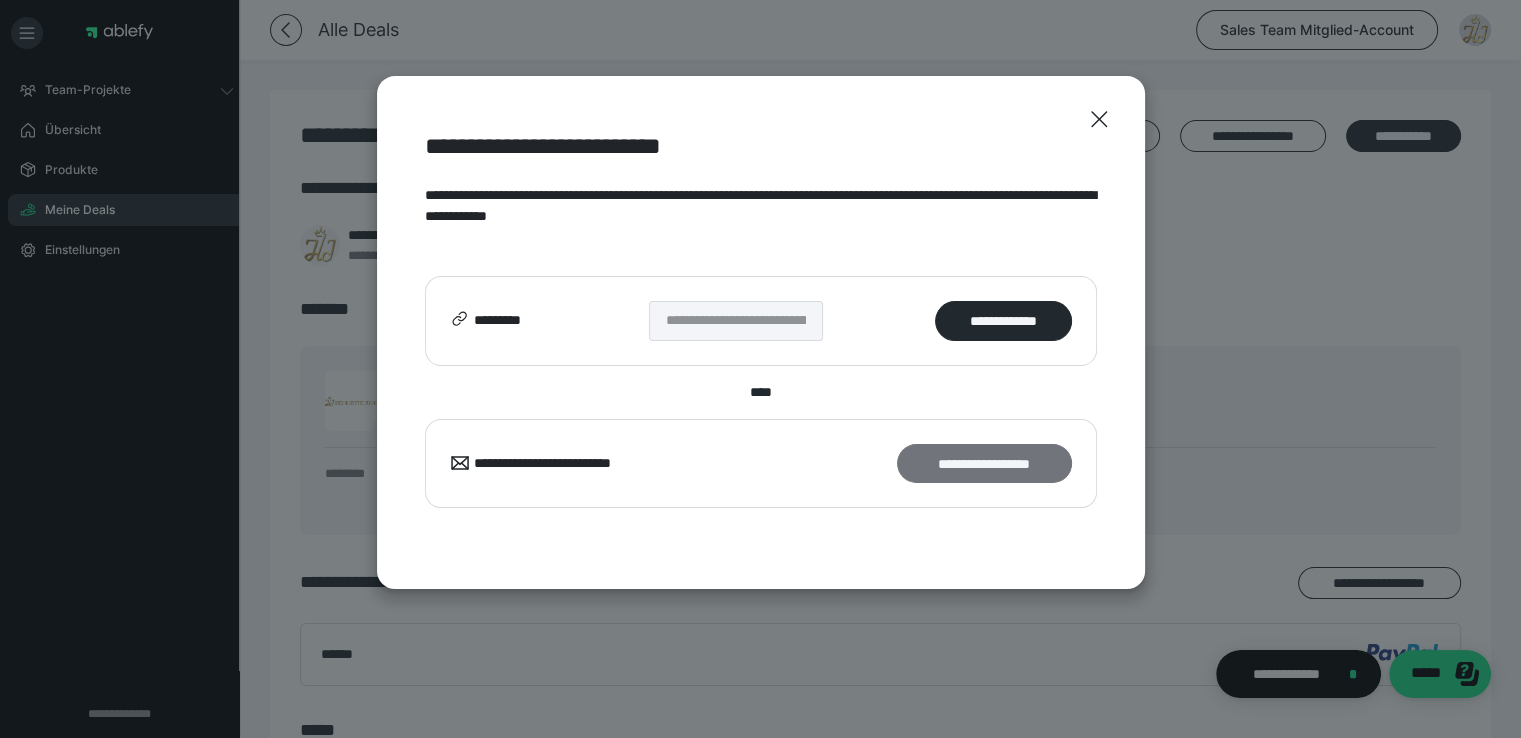 click on "**********" at bounding box center (984, 464) 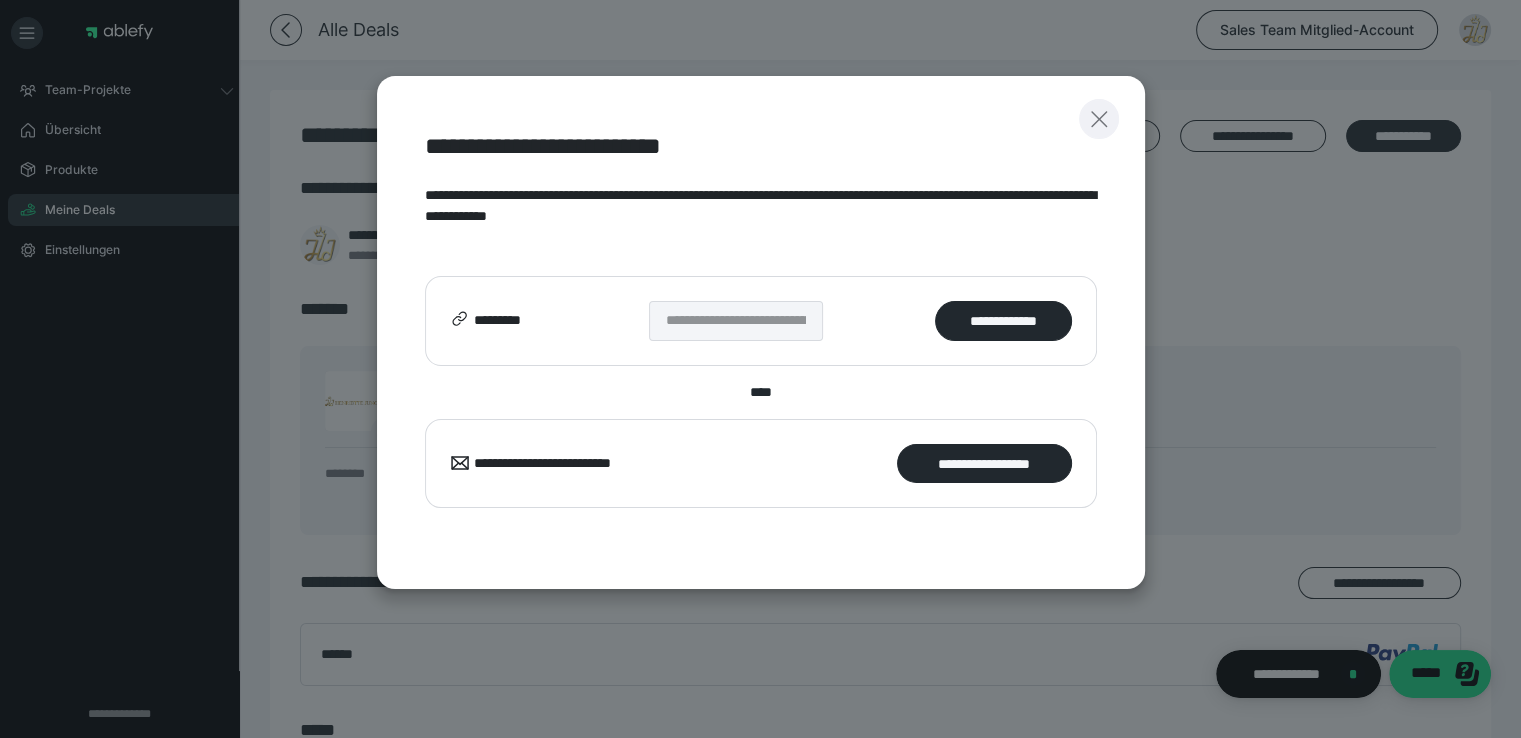 click 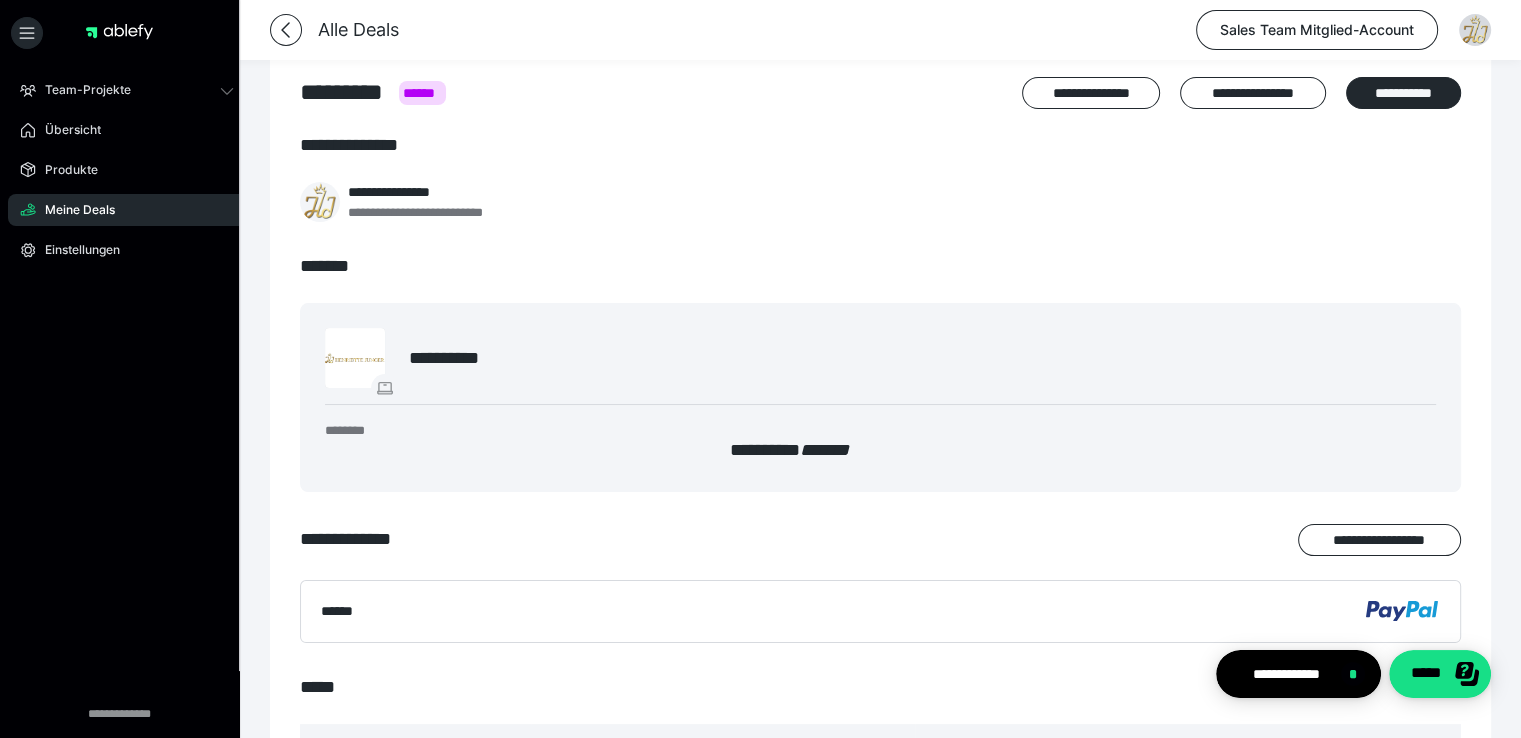 scroll, scrollTop: 46, scrollLeft: 0, axis: vertical 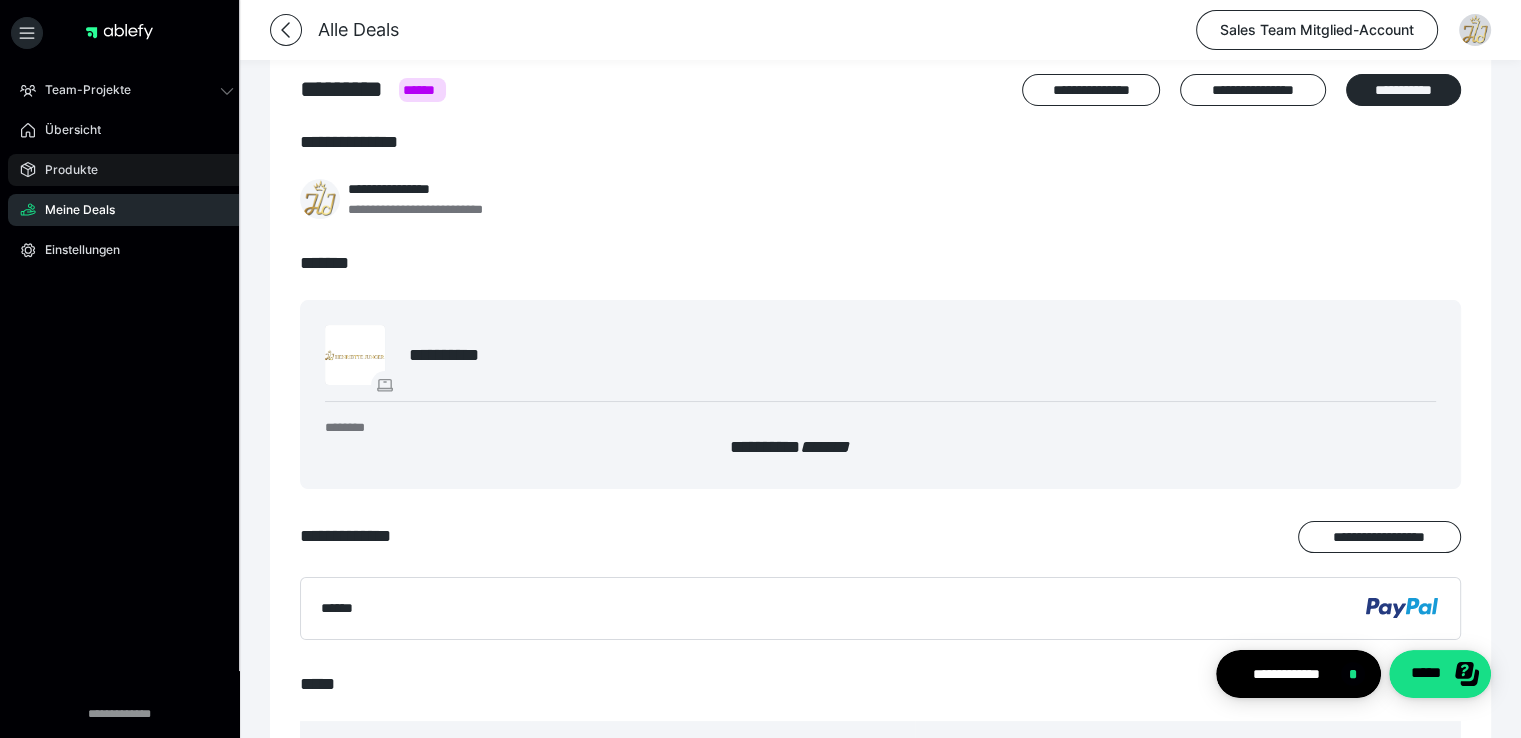 click on "Produkte" at bounding box center [64, 170] 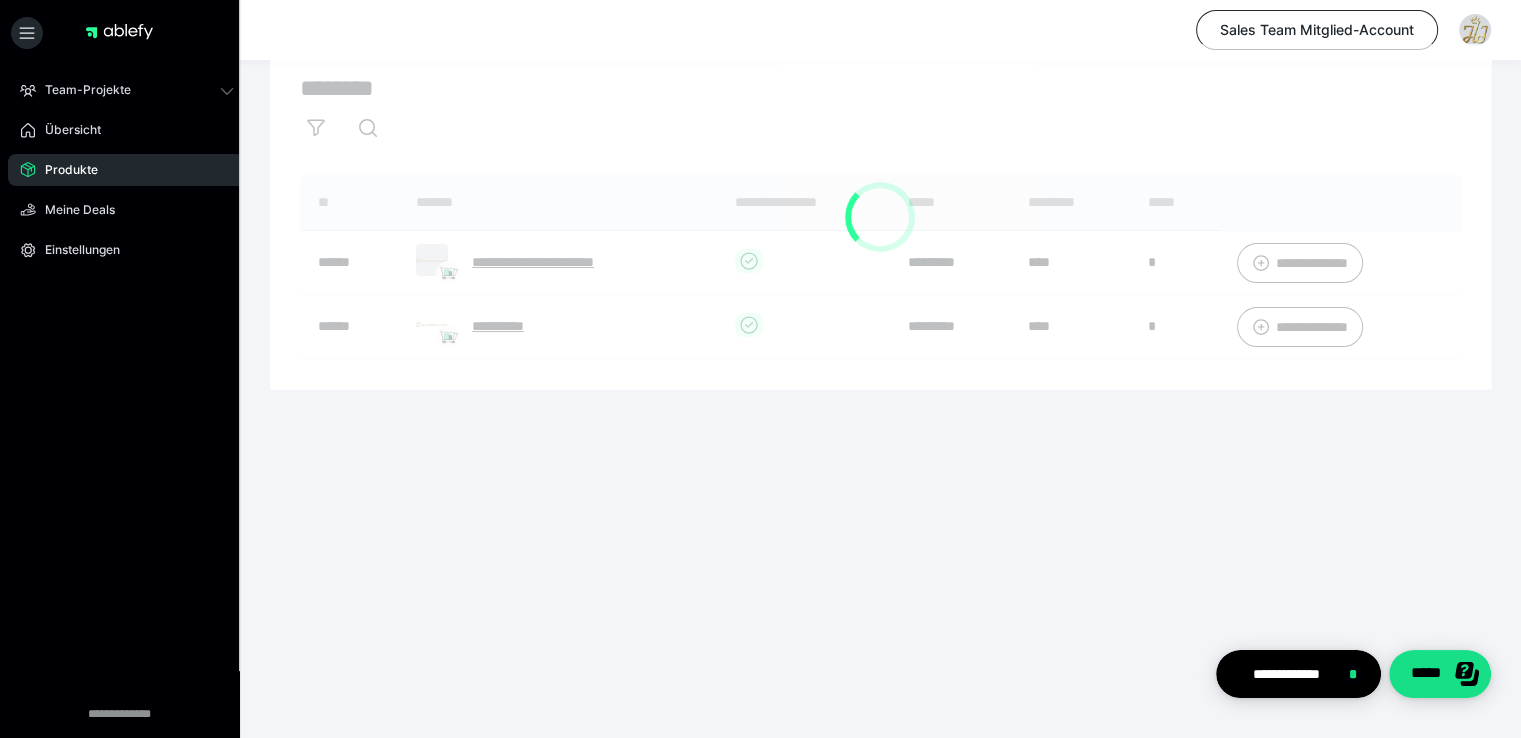 scroll, scrollTop: 0, scrollLeft: 0, axis: both 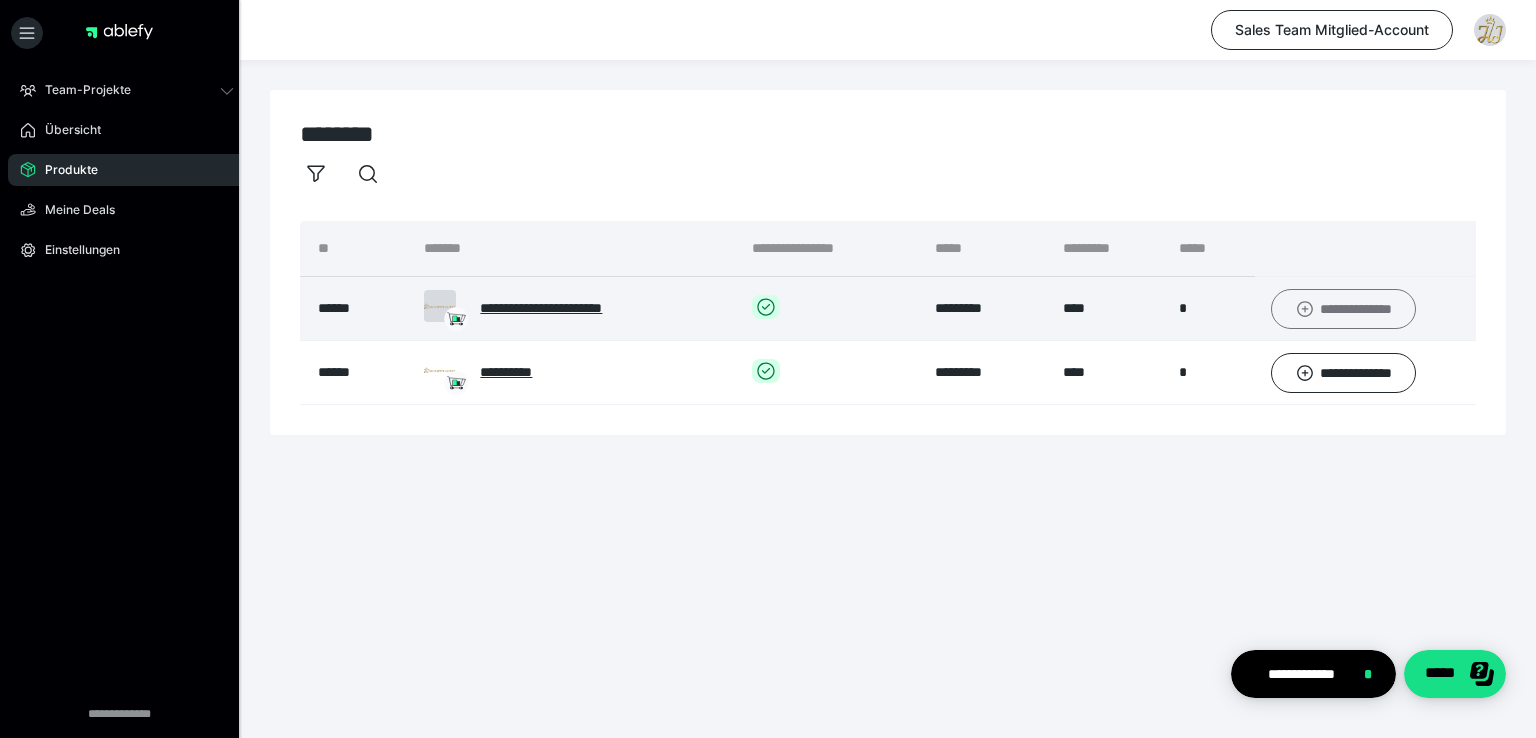 click on "**********" at bounding box center [1343, 309] 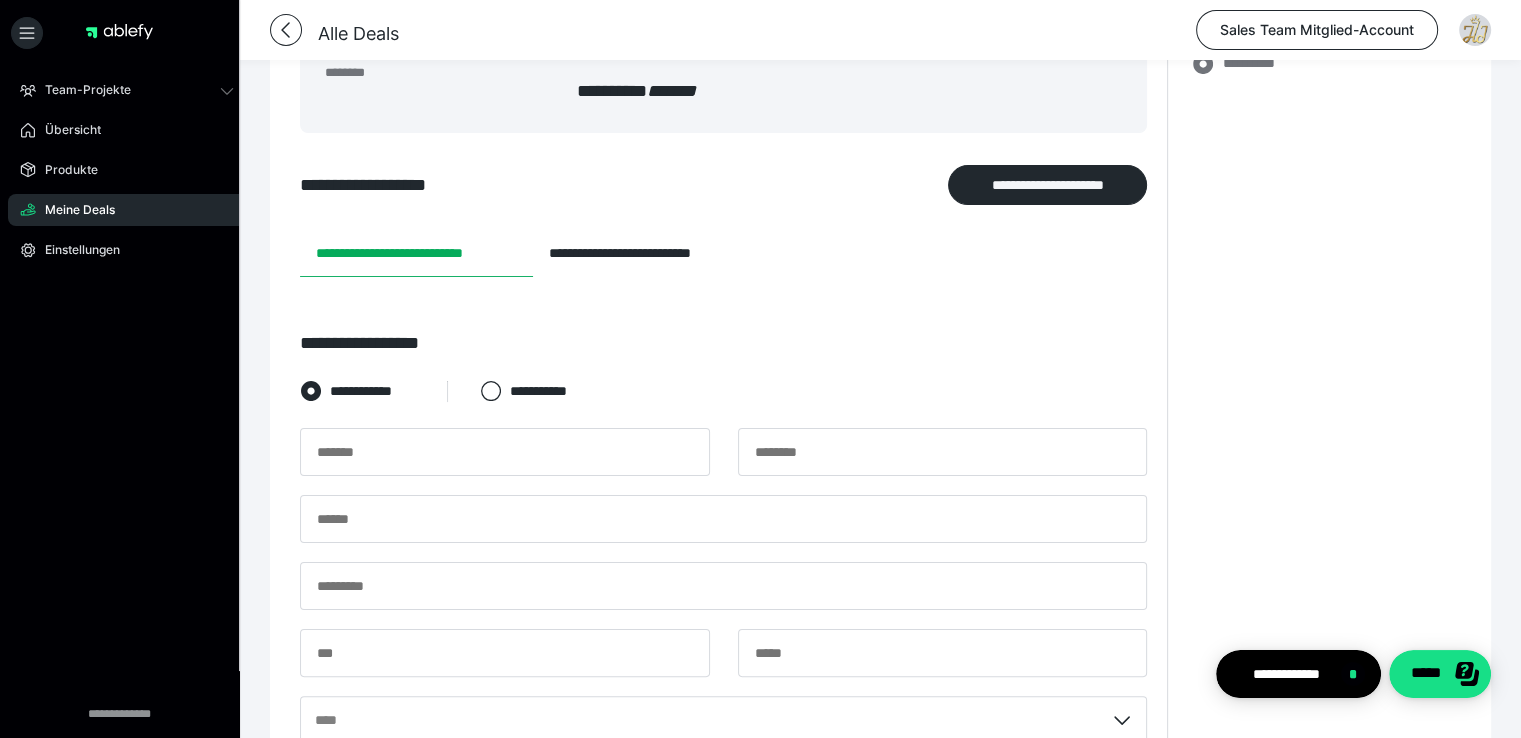 scroll, scrollTop: 282, scrollLeft: 0, axis: vertical 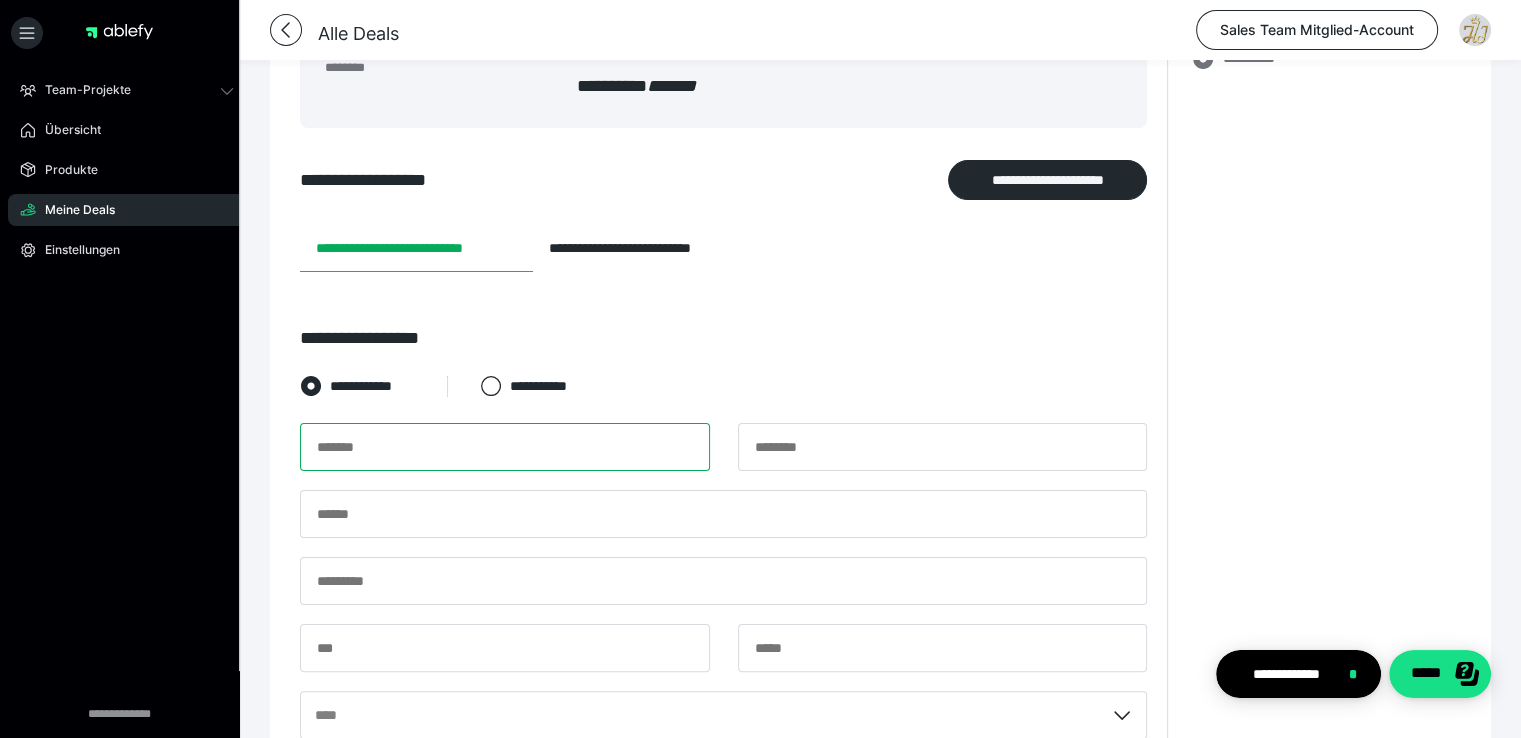click at bounding box center [505, 447] 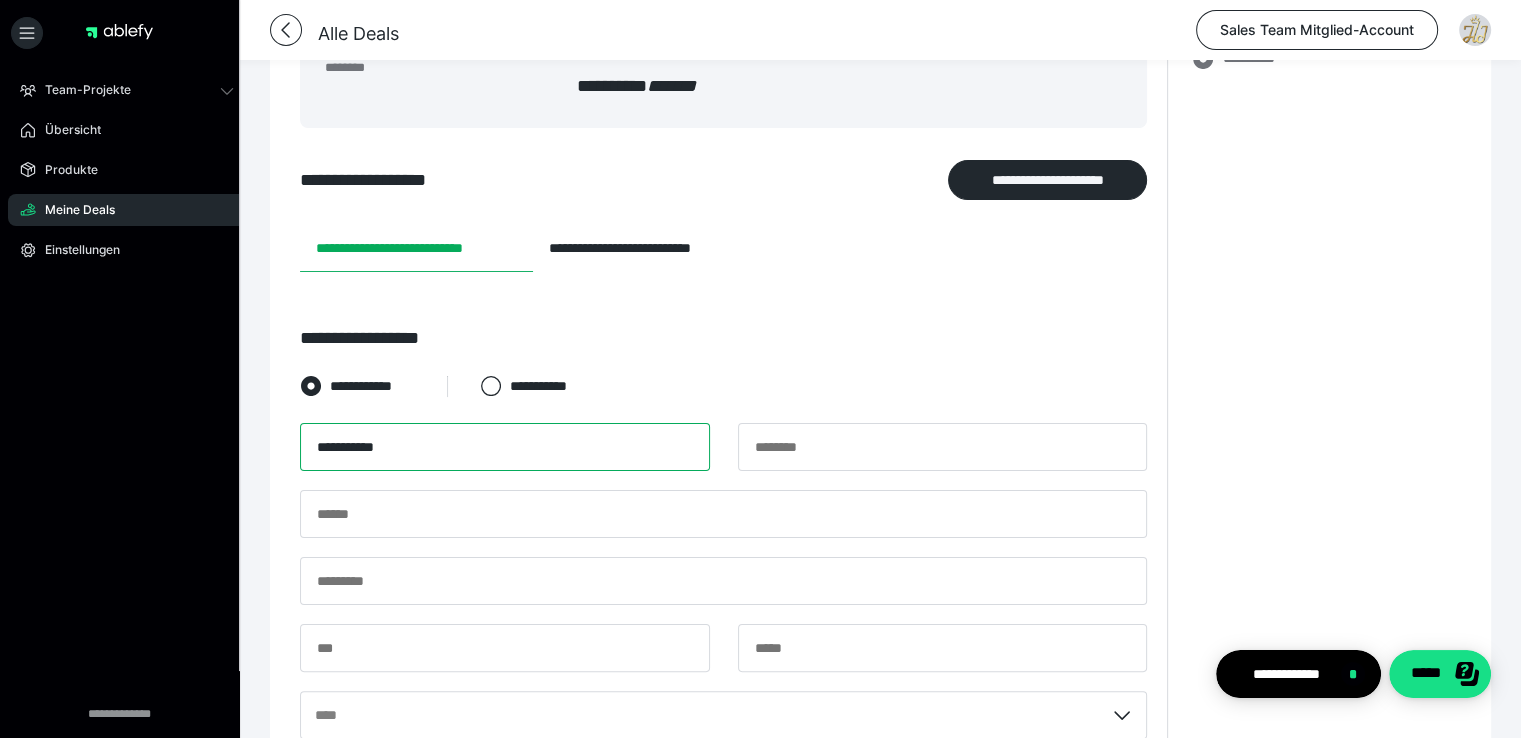 click on "**********" at bounding box center (505, 447) 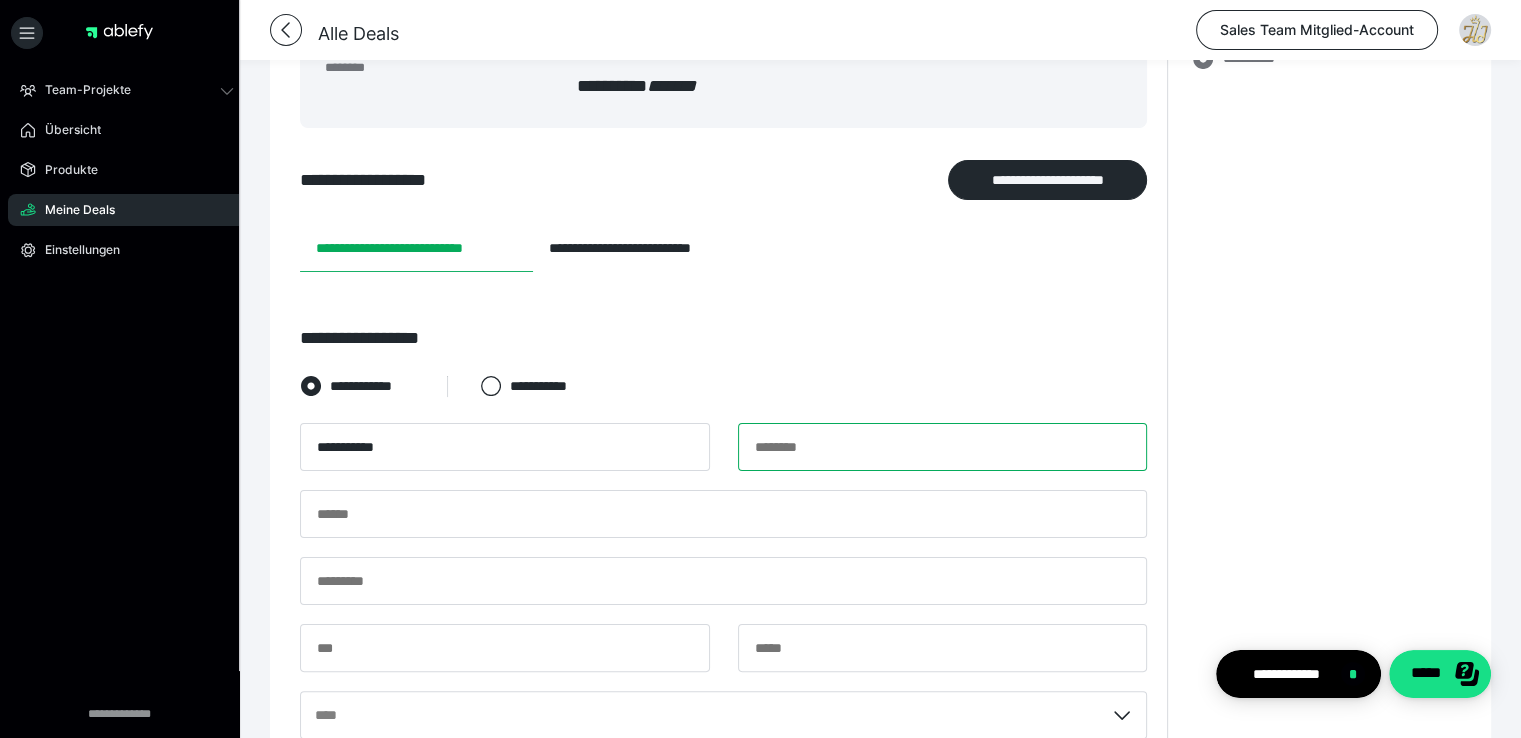 click at bounding box center [943, 447] 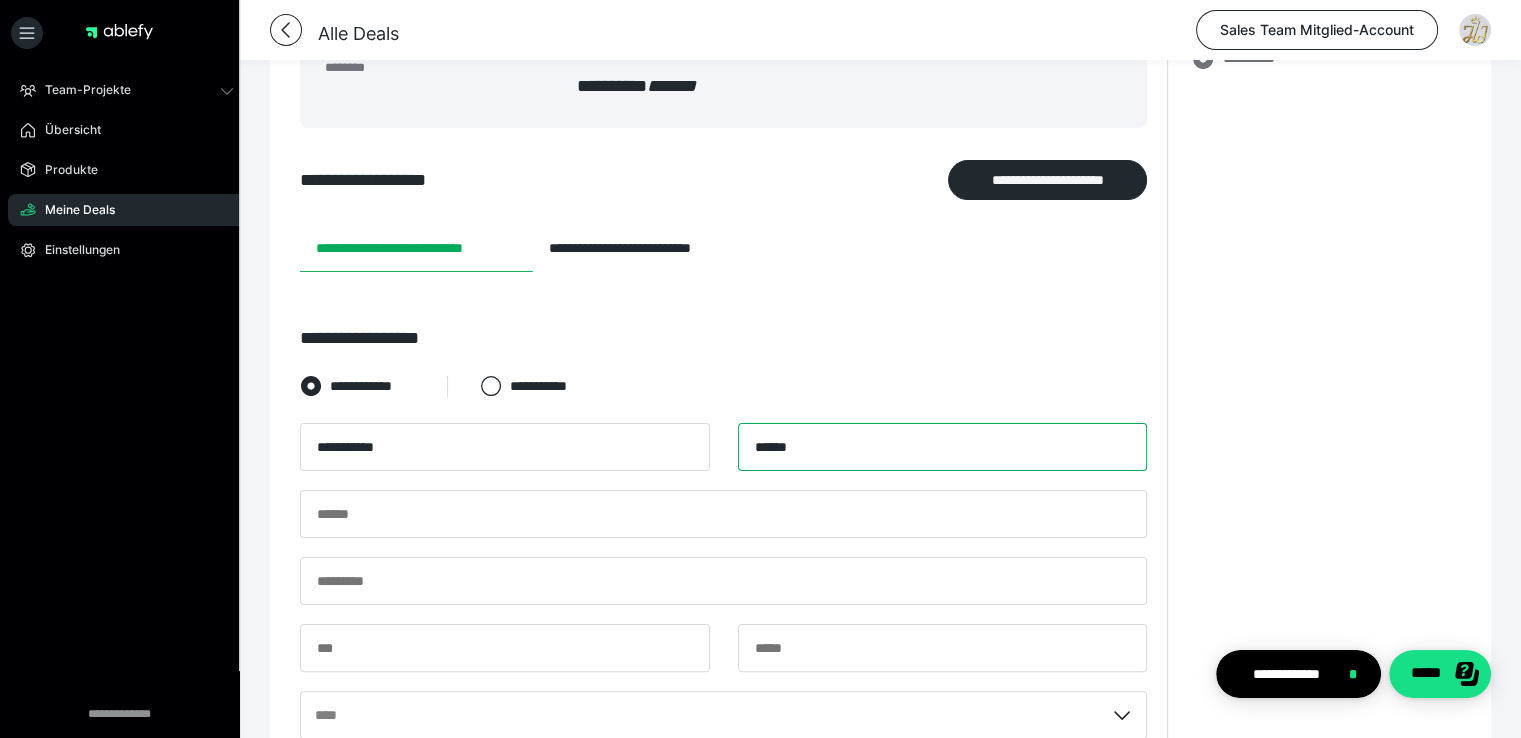 type on "******" 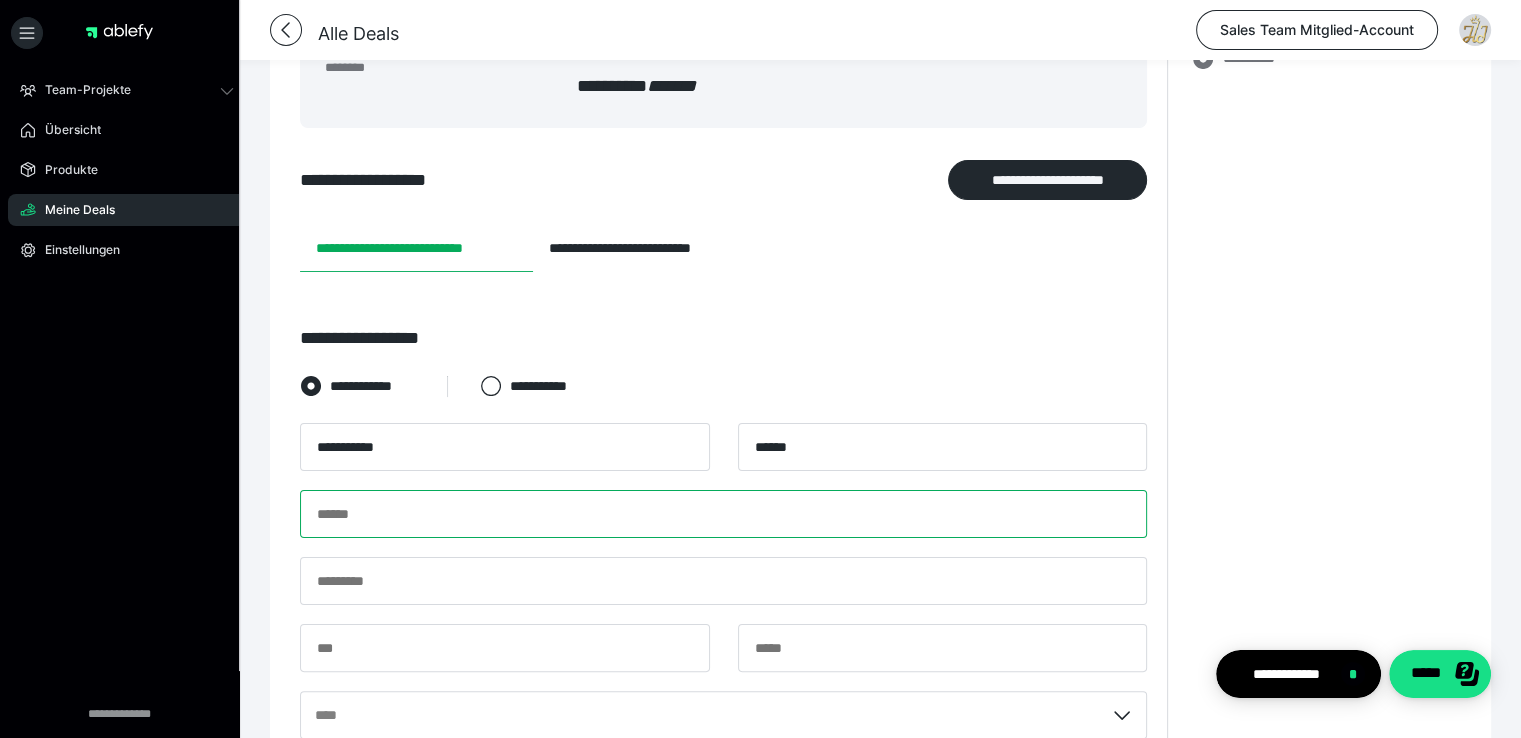 click at bounding box center (723, 514) 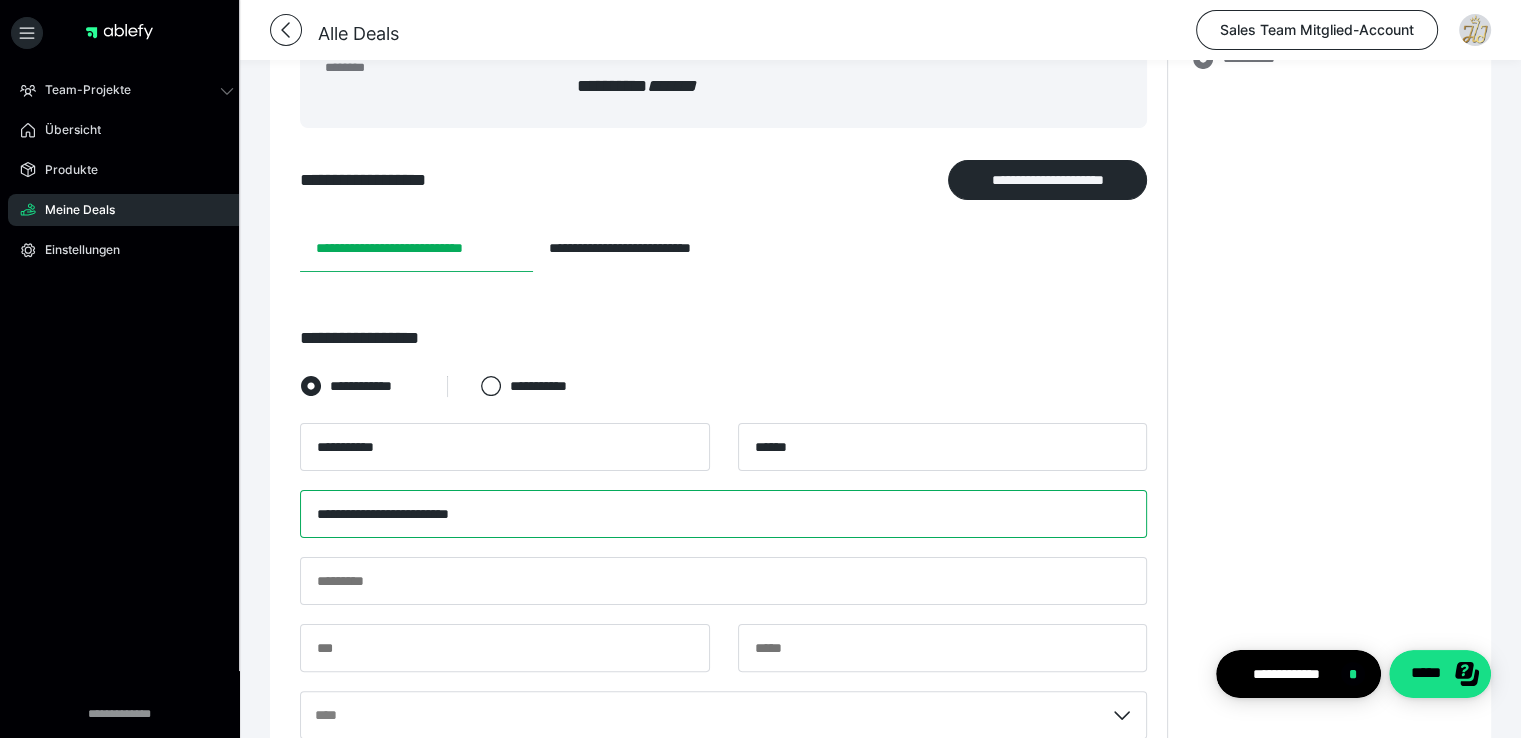 type on "**********" 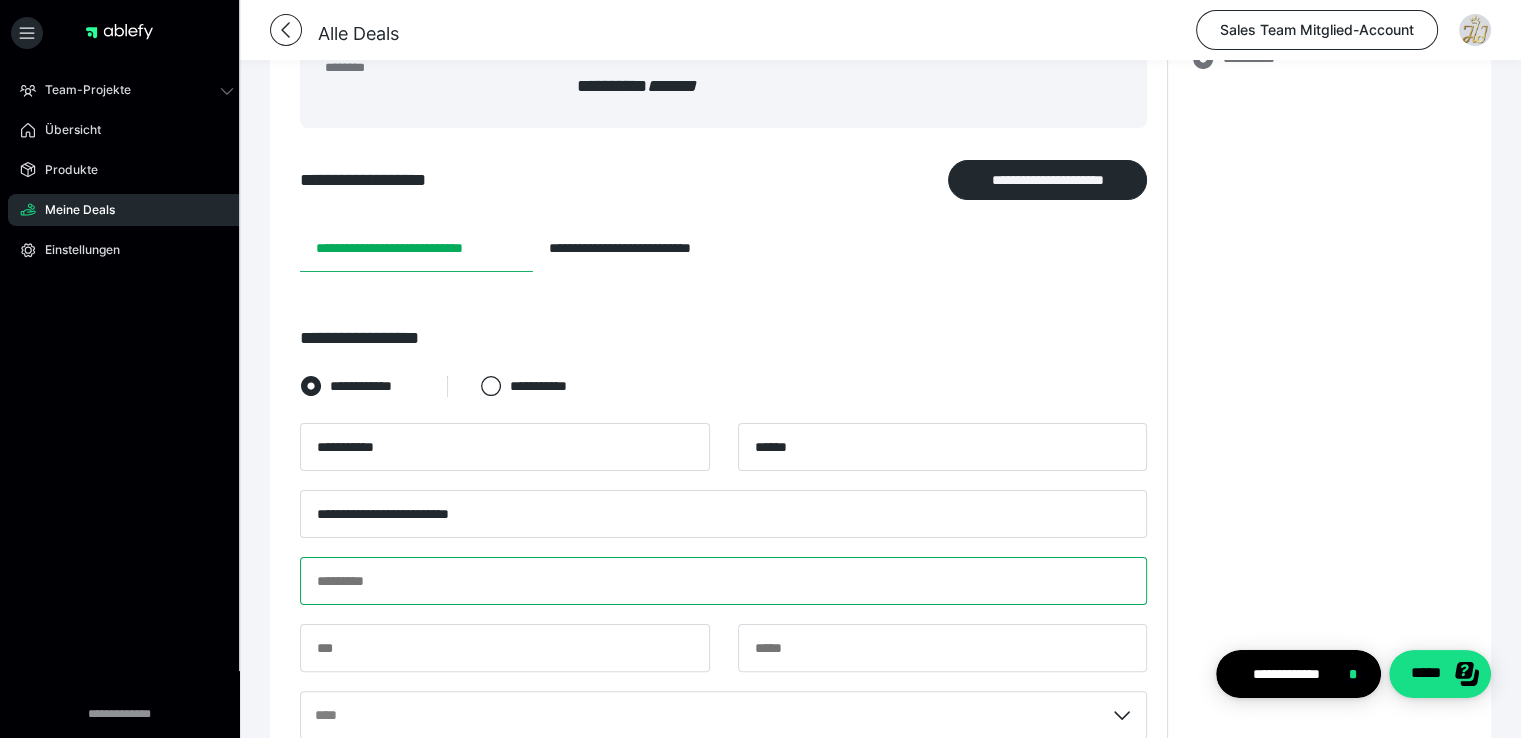 click at bounding box center (723, 581) 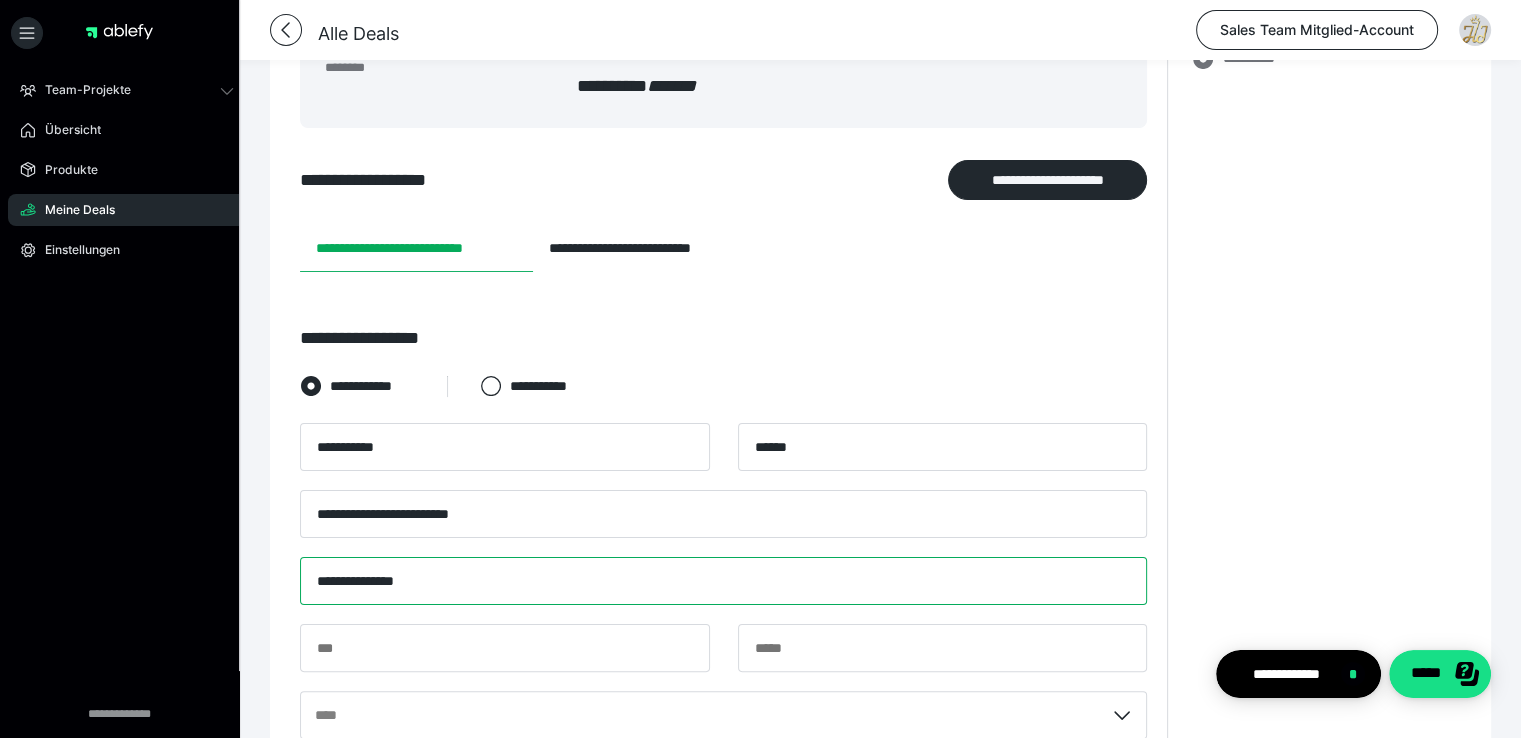 type on "**********" 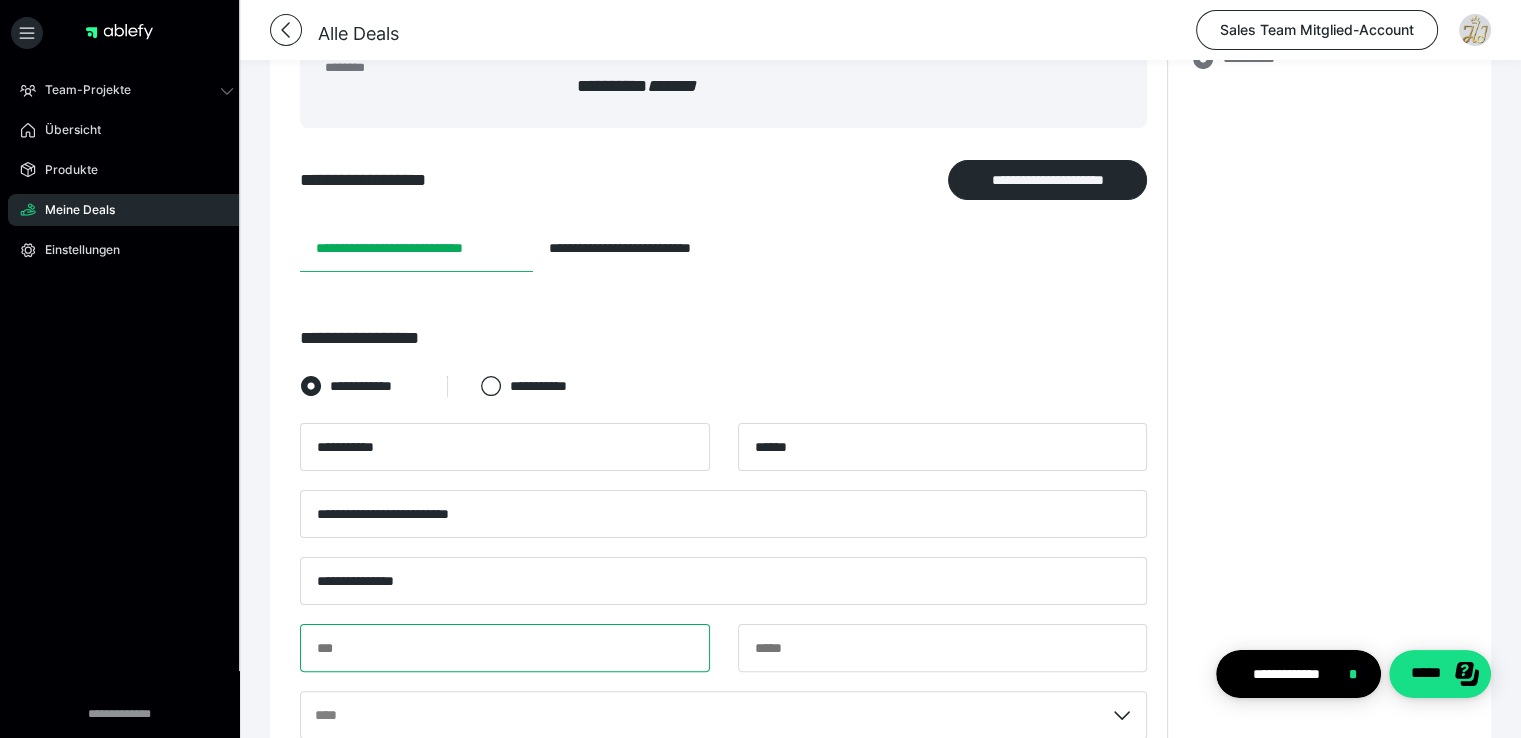 click at bounding box center (505, 648) 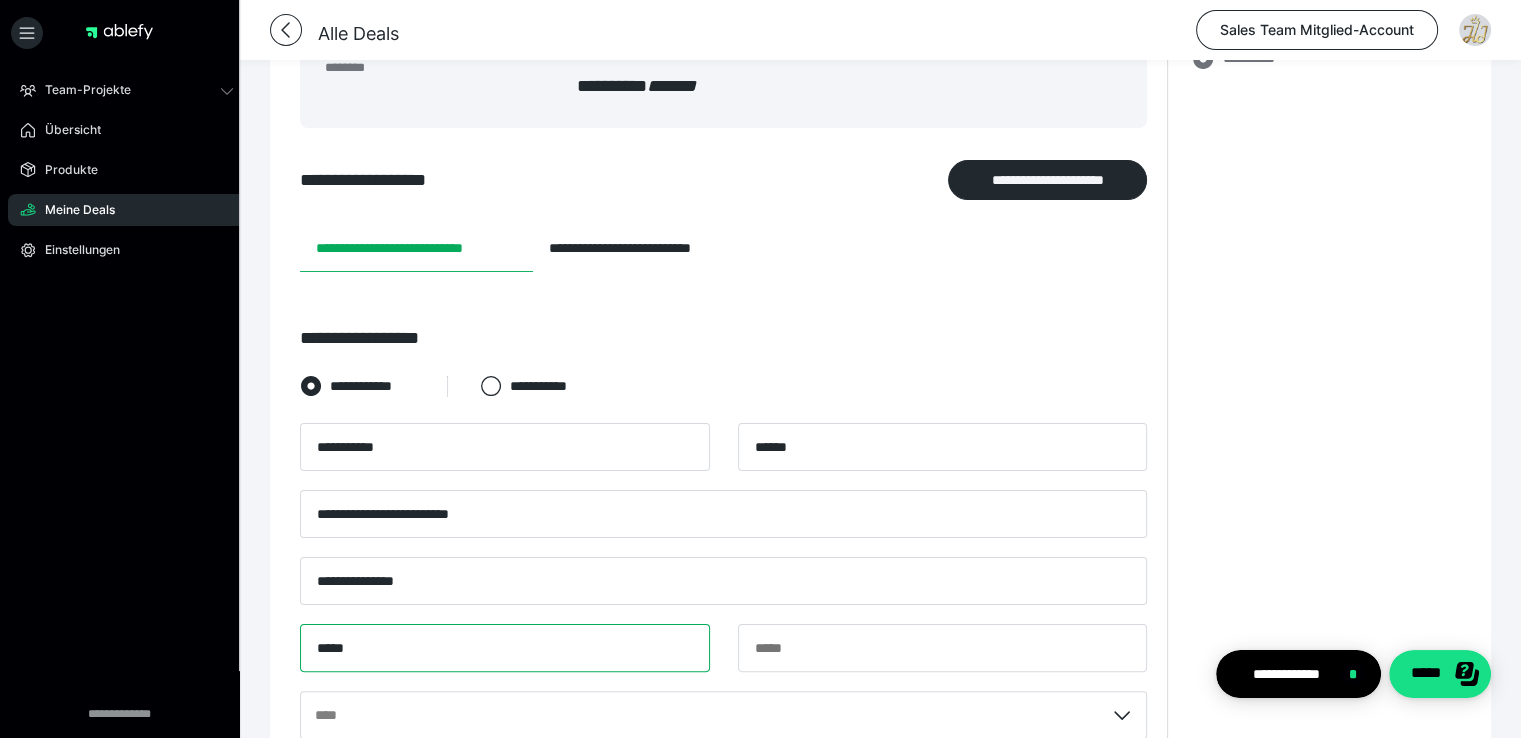 type on "*****" 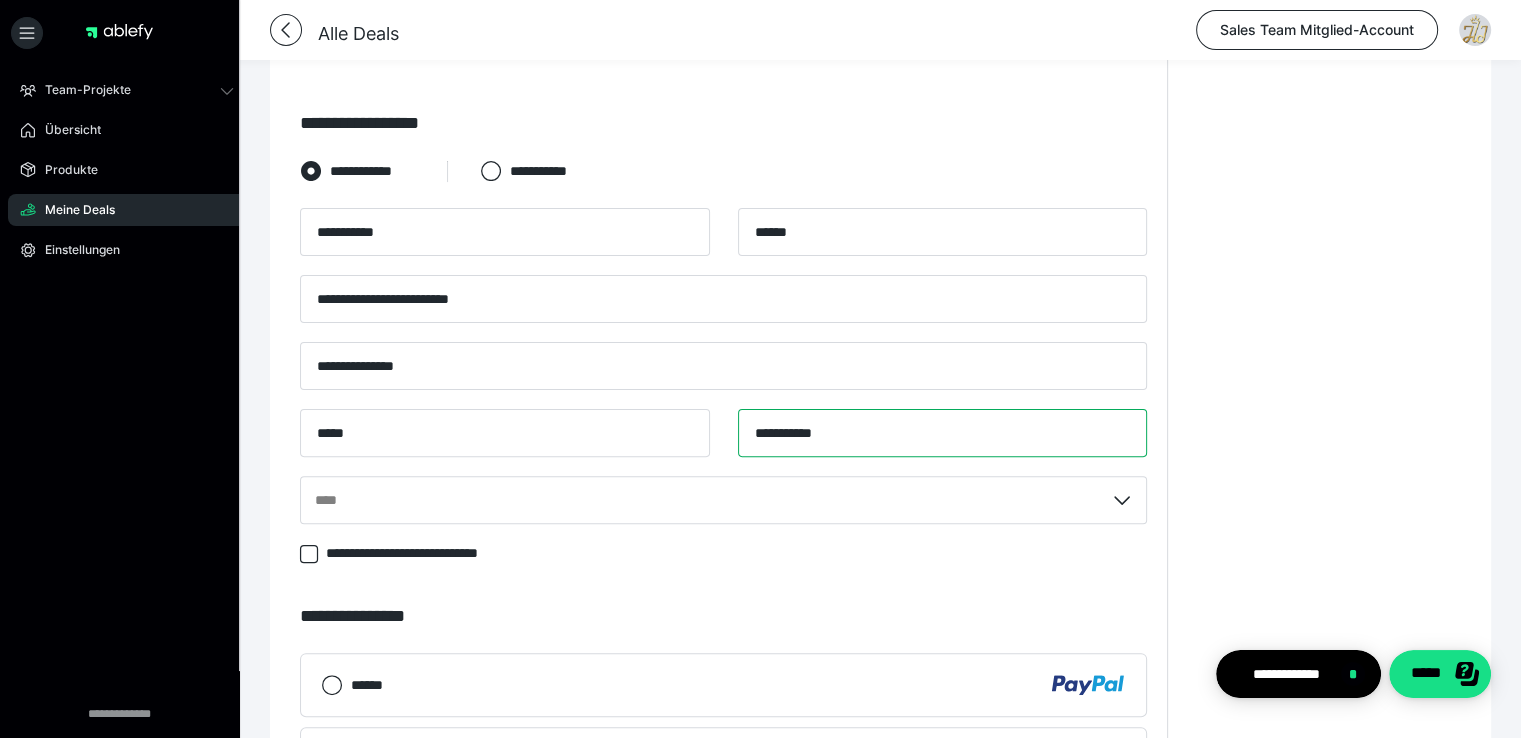 scroll, scrollTop: 504, scrollLeft: 0, axis: vertical 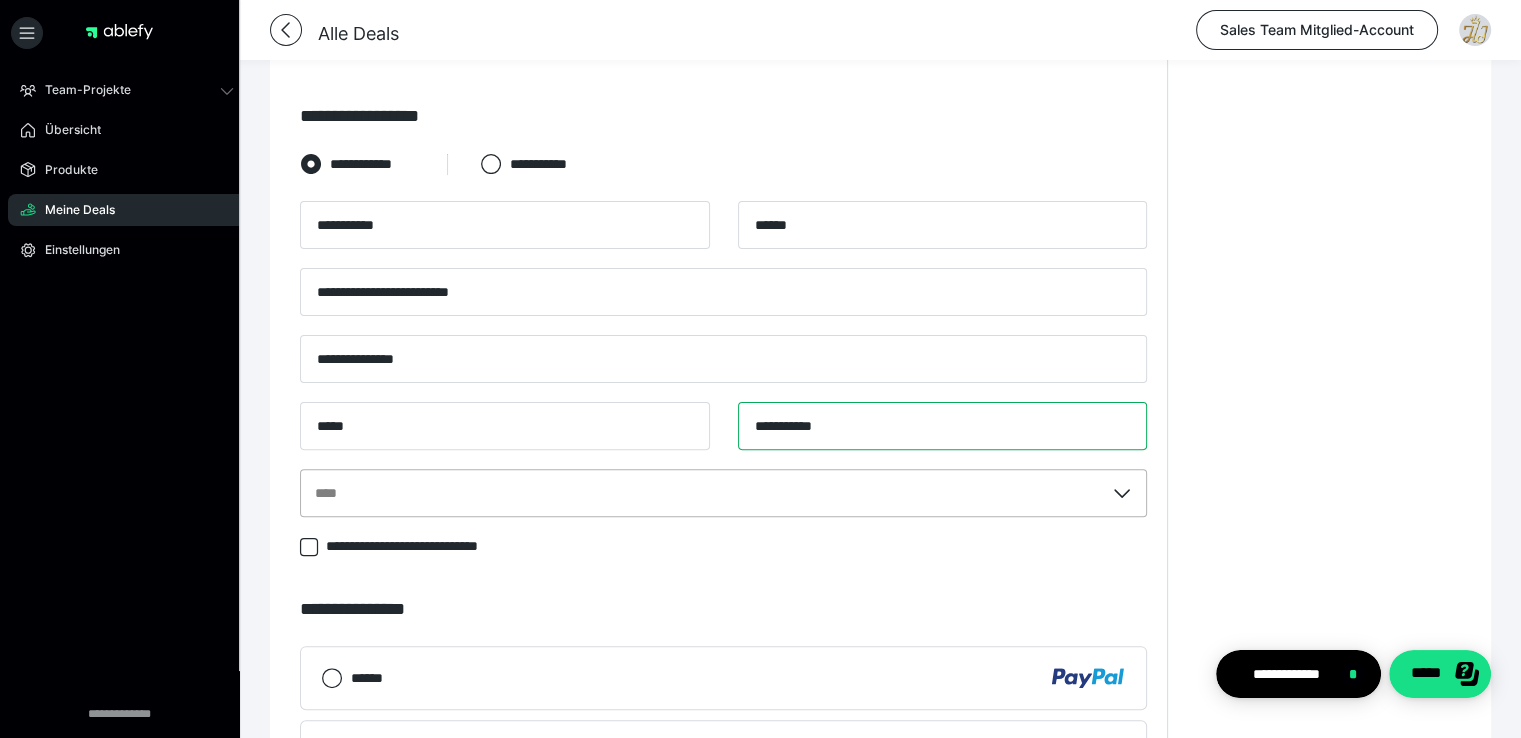 type on "**********" 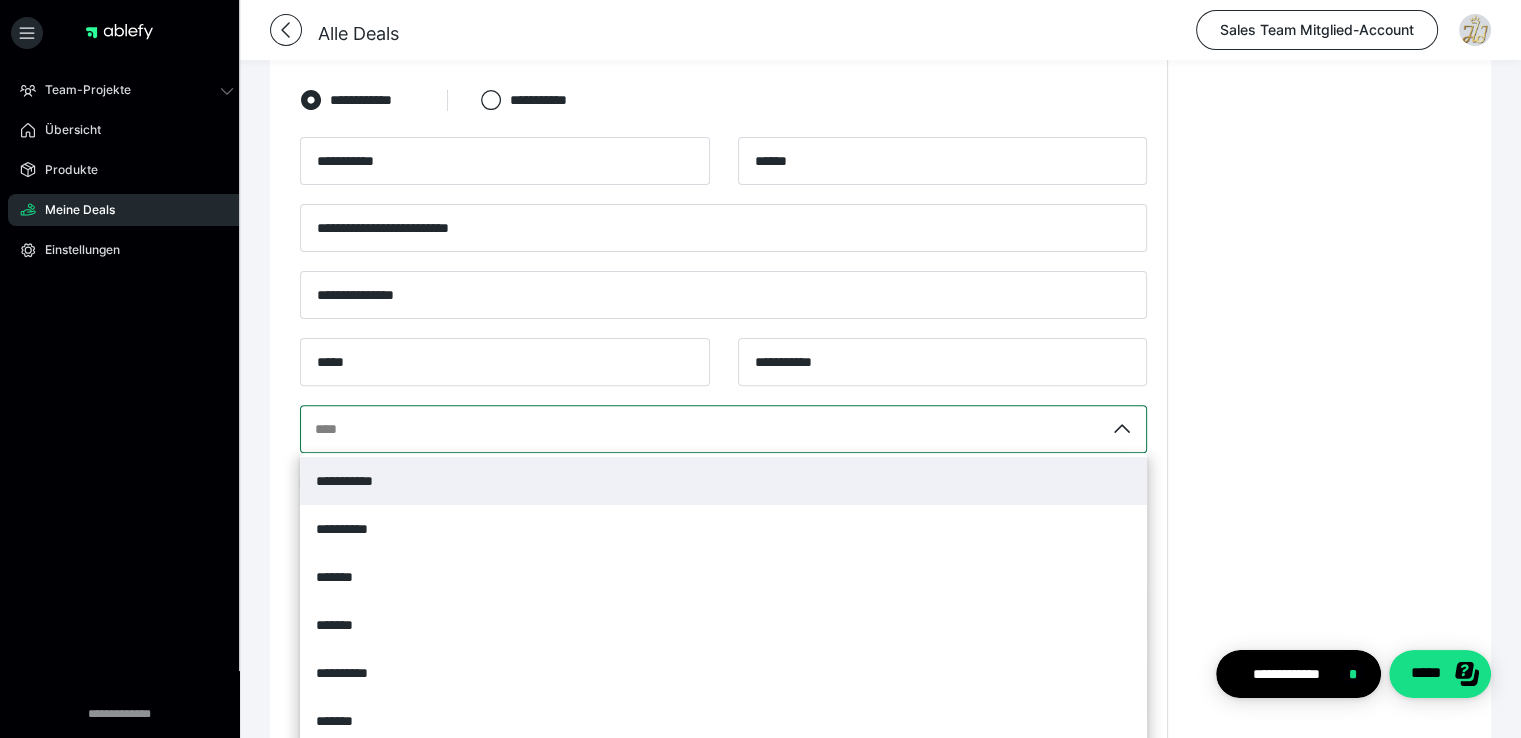 click on "**********" at bounding box center [723, 429] 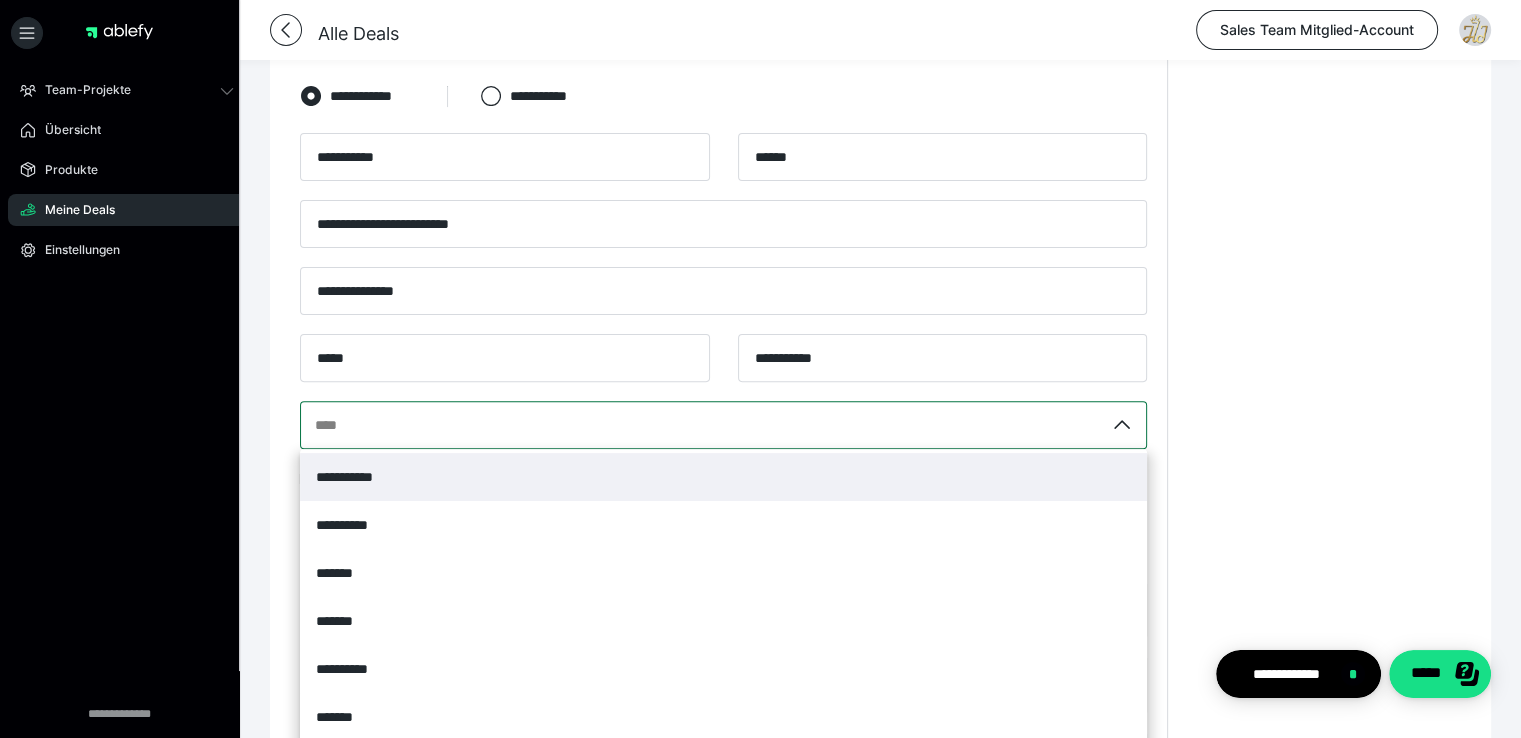 click on "**********" at bounding box center (316, 425) 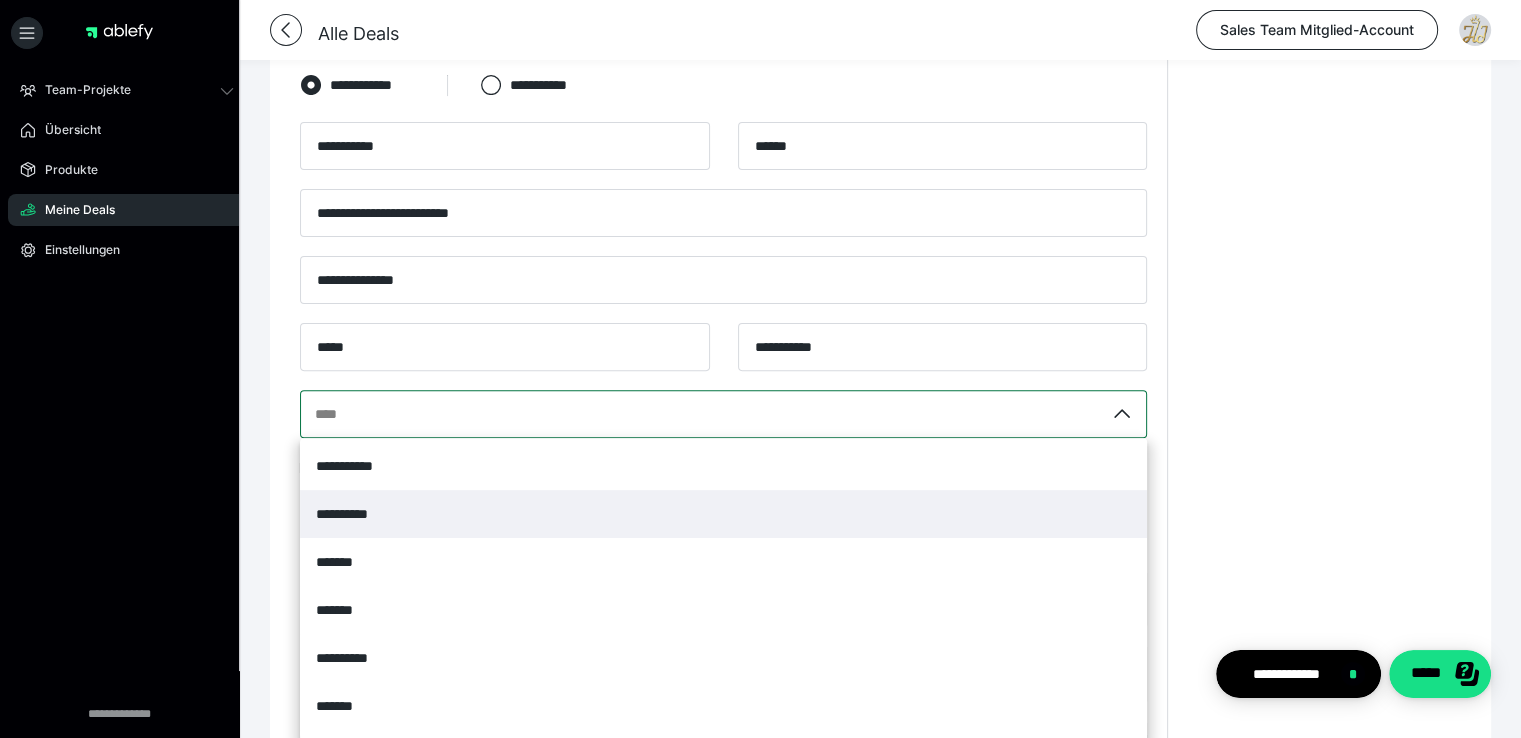 scroll, scrollTop: 588, scrollLeft: 0, axis: vertical 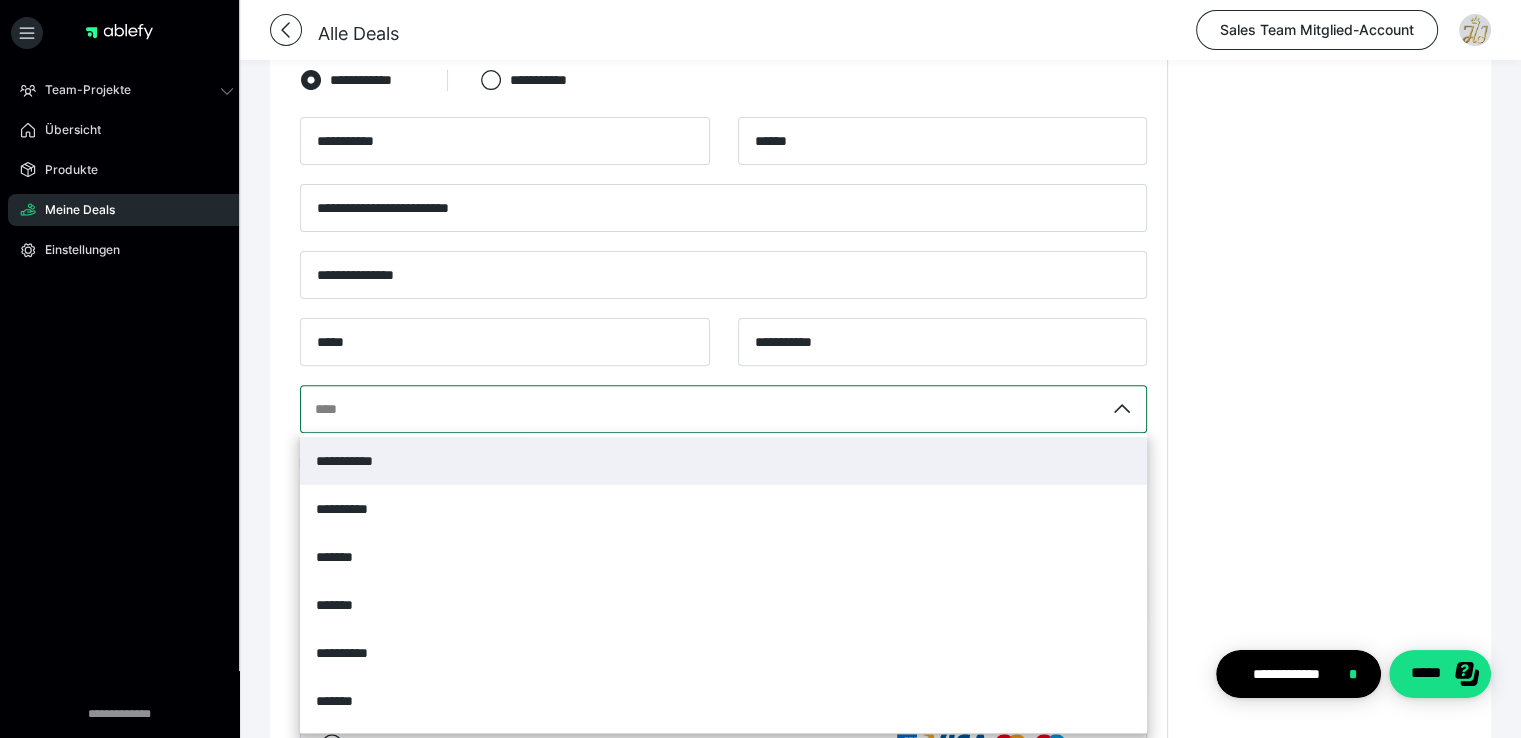 click on "**********" at bounding box center [723, 461] 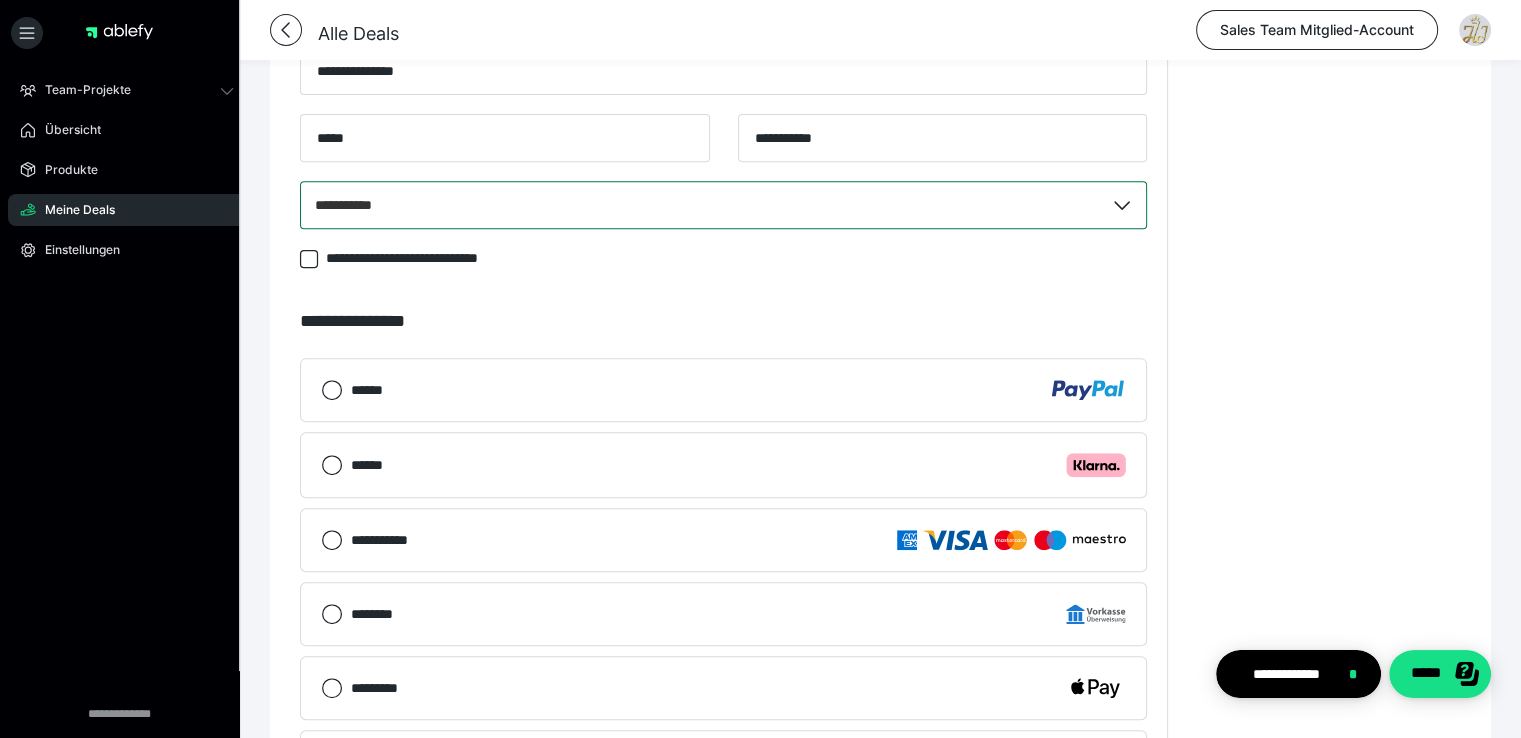 scroll, scrollTop: 820, scrollLeft: 0, axis: vertical 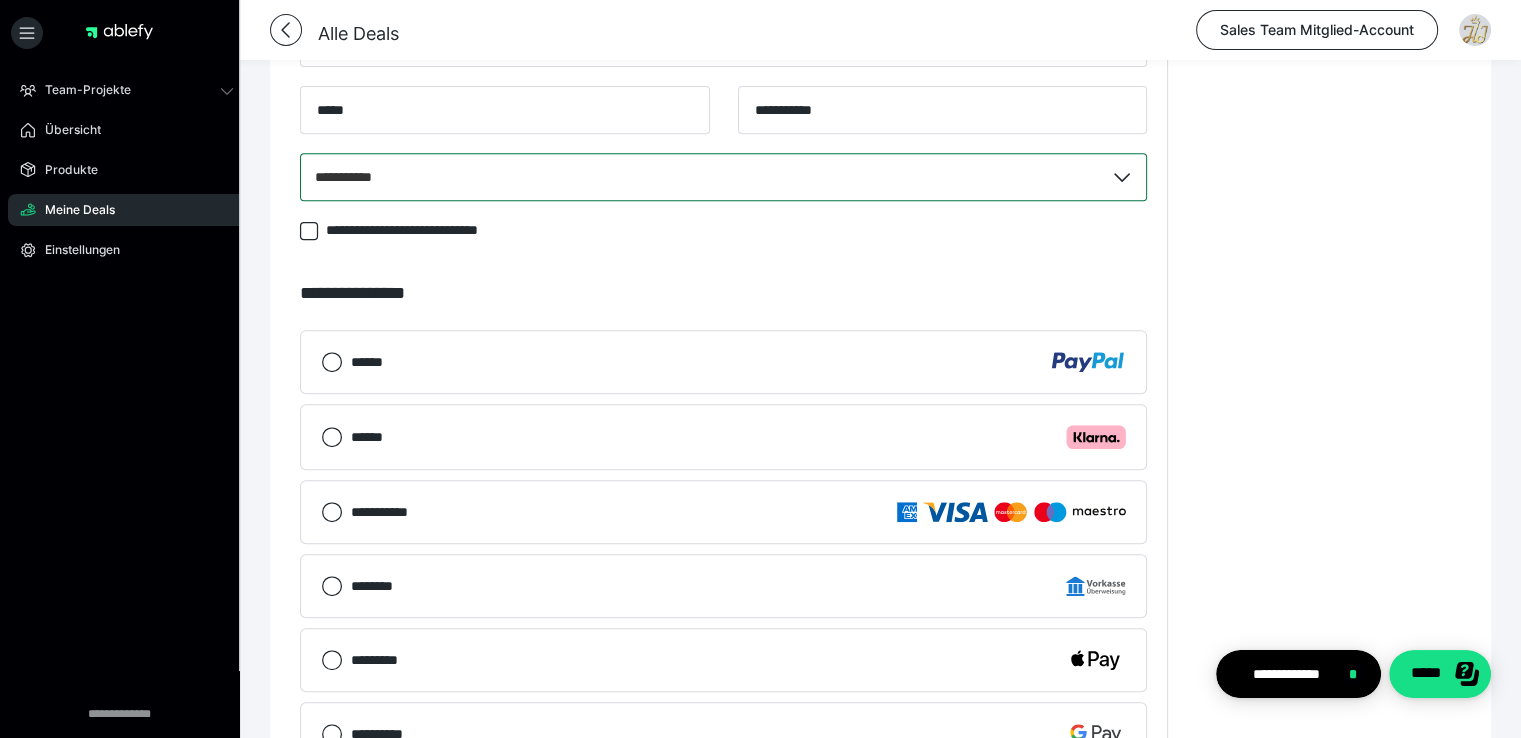 click 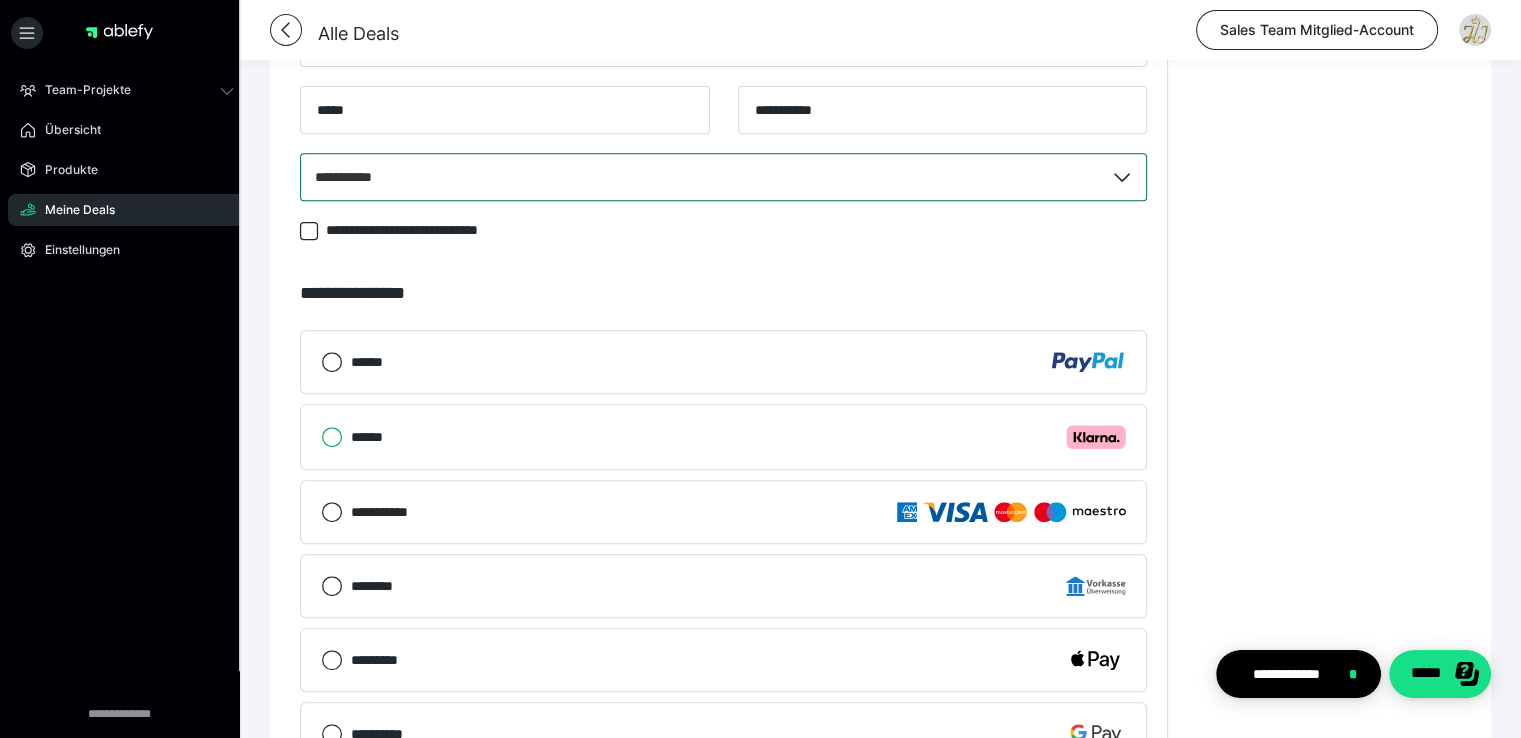 click on "****** .cls-1 {fill: #ffb3c7;}" at bounding box center (321, 437) 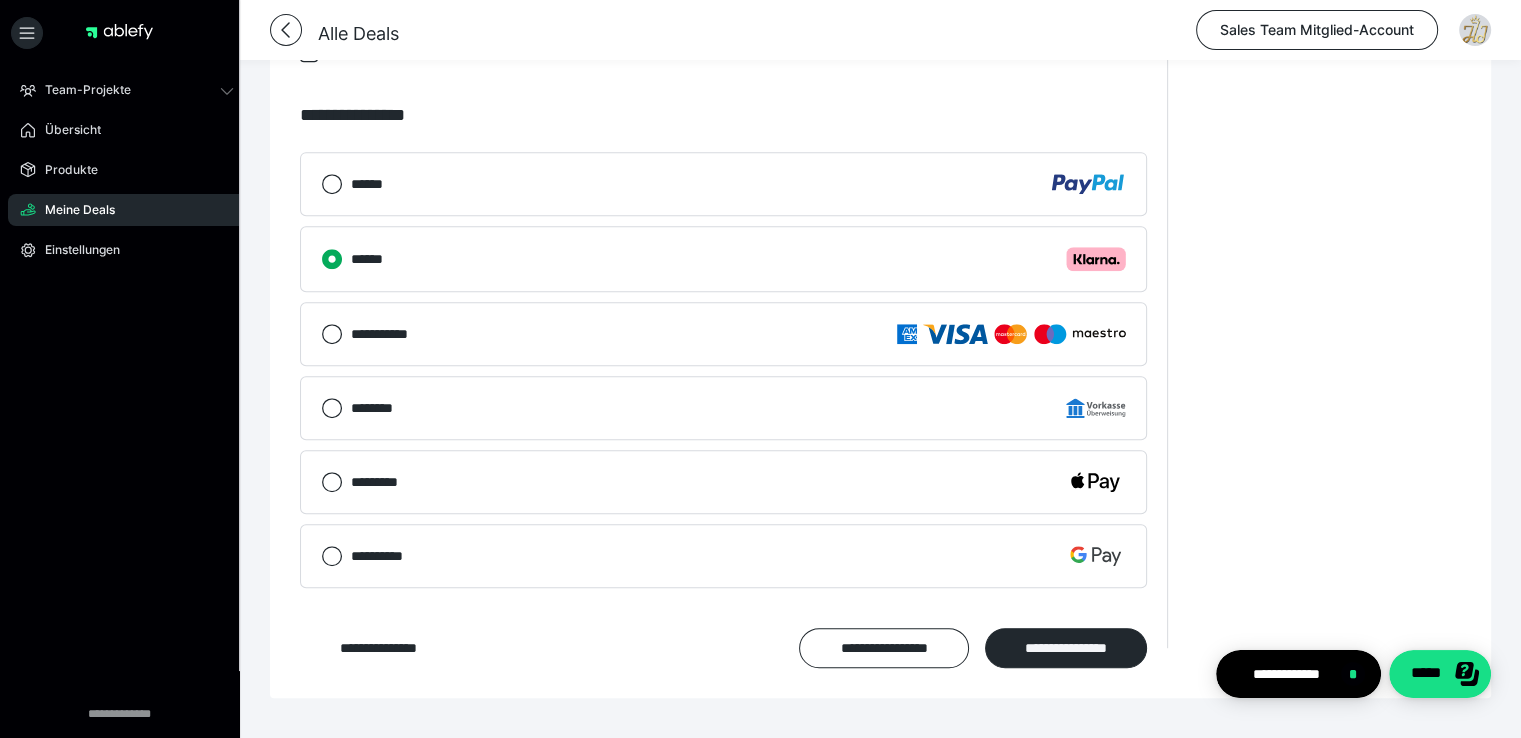 scroll, scrollTop: 1082, scrollLeft: 0, axis: vertical 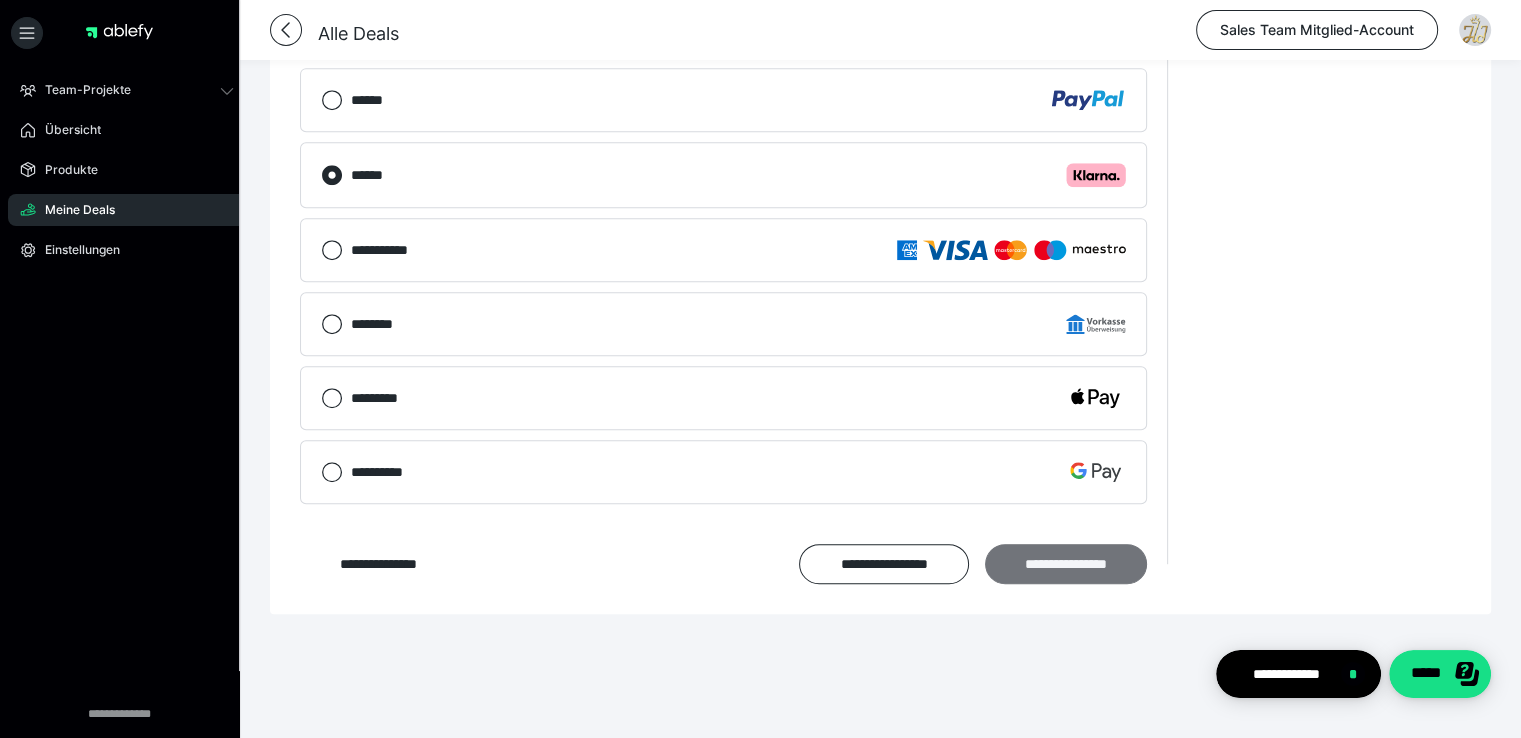 click on "**********" at bounding box center [1066, 564] 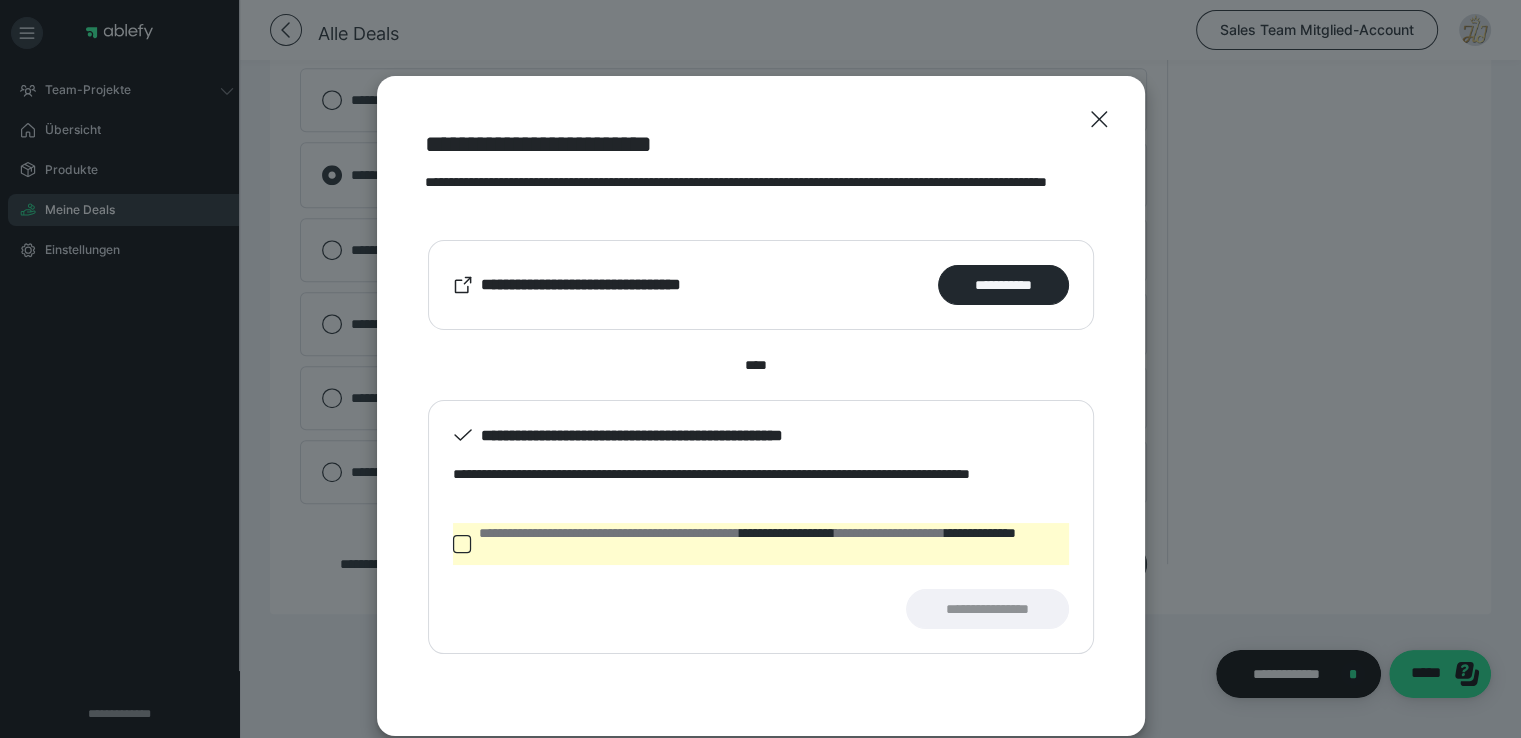scroll, scrollTop: 0, scrollLeft: 0, axis: both 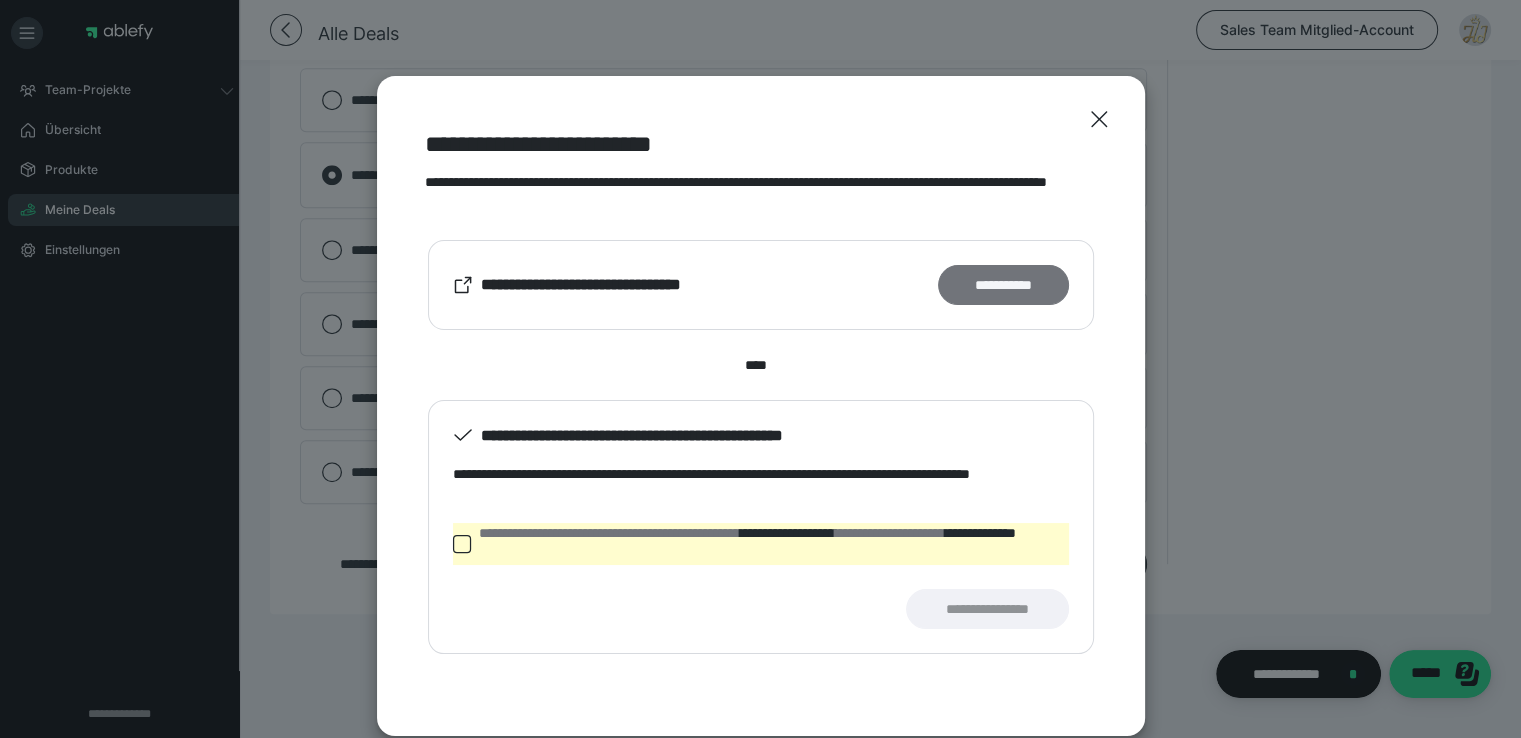 click on "**********" at bounding box center (1003, 285) 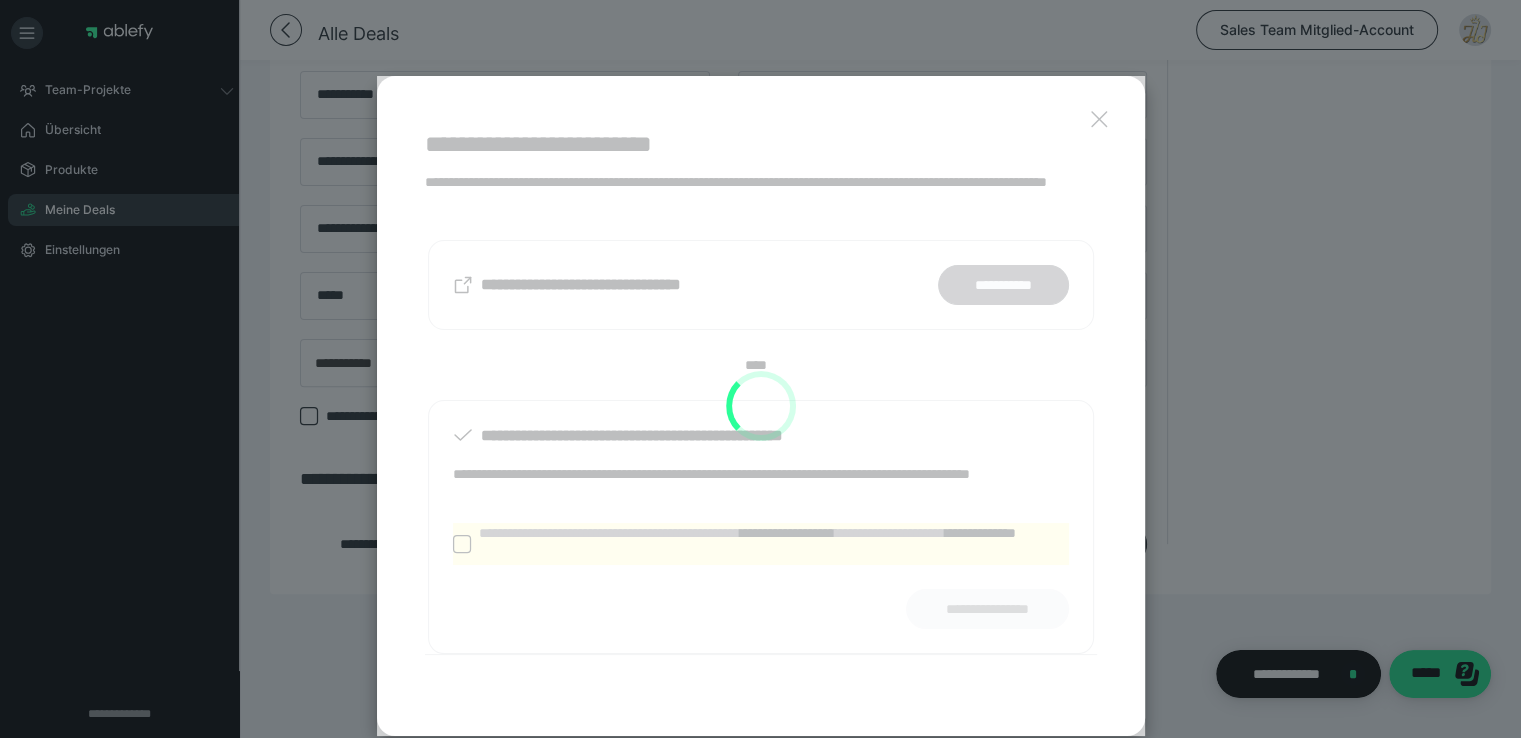scroll, scrollTop: 589, scrollLeft: 0, axis: vertical 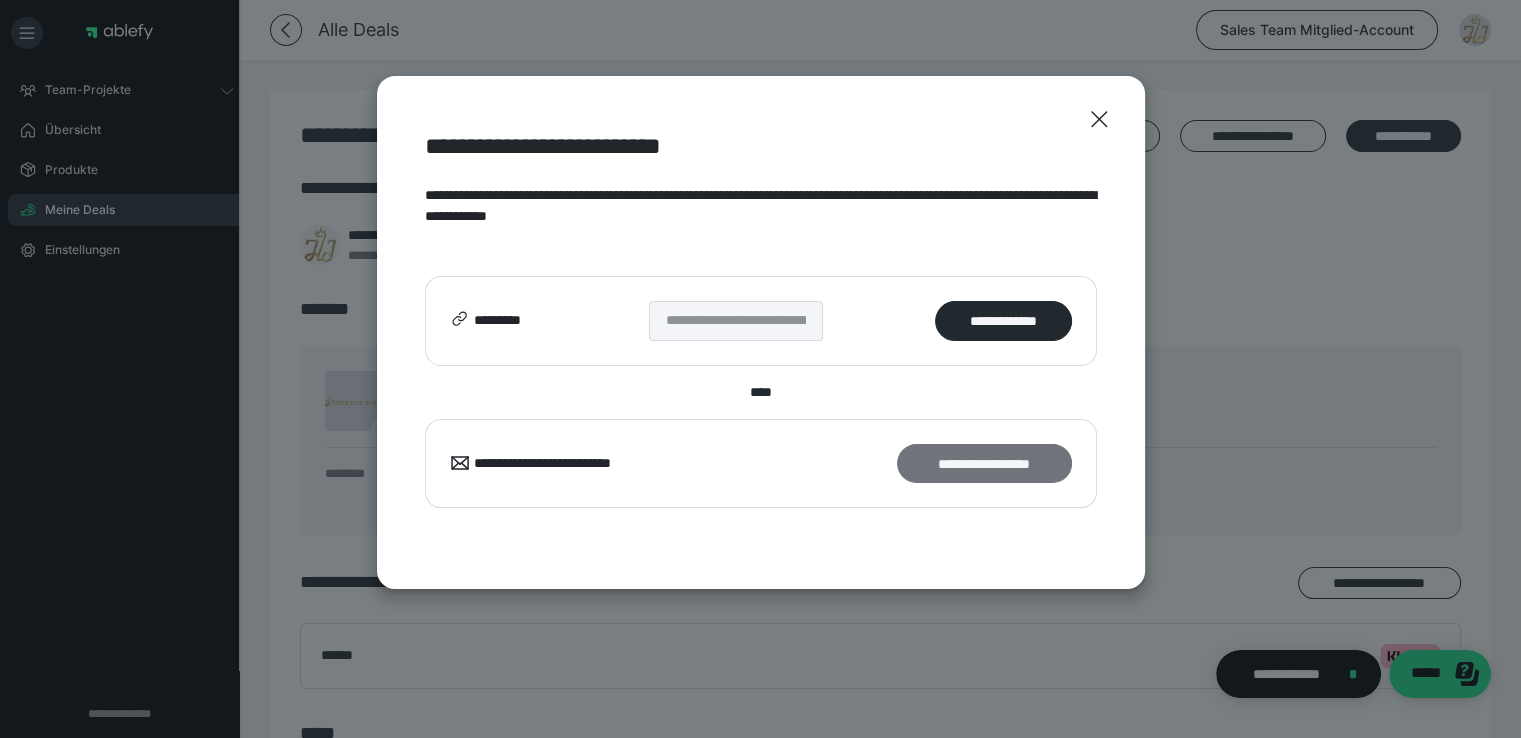 click on "**********" at bounding box center (984, 464) 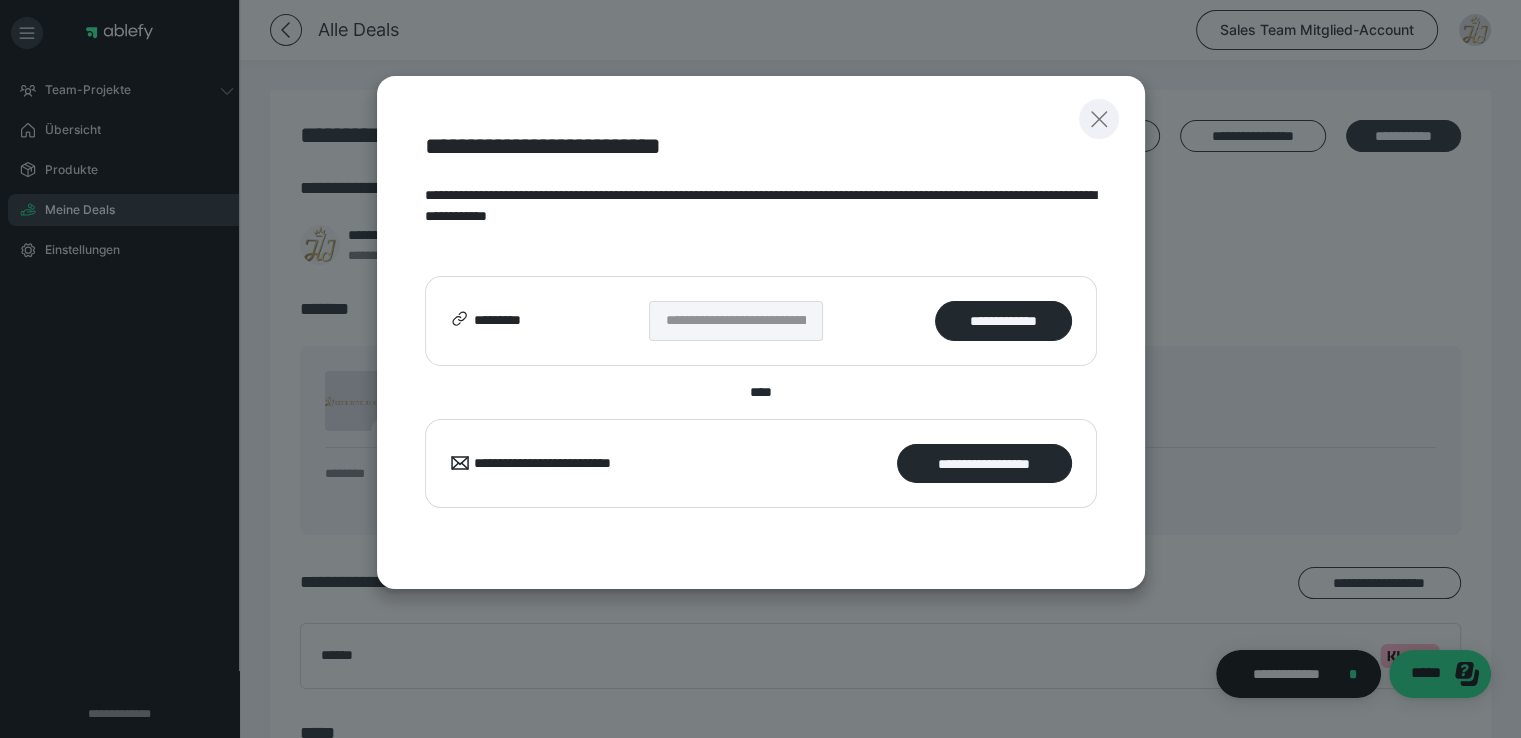 click 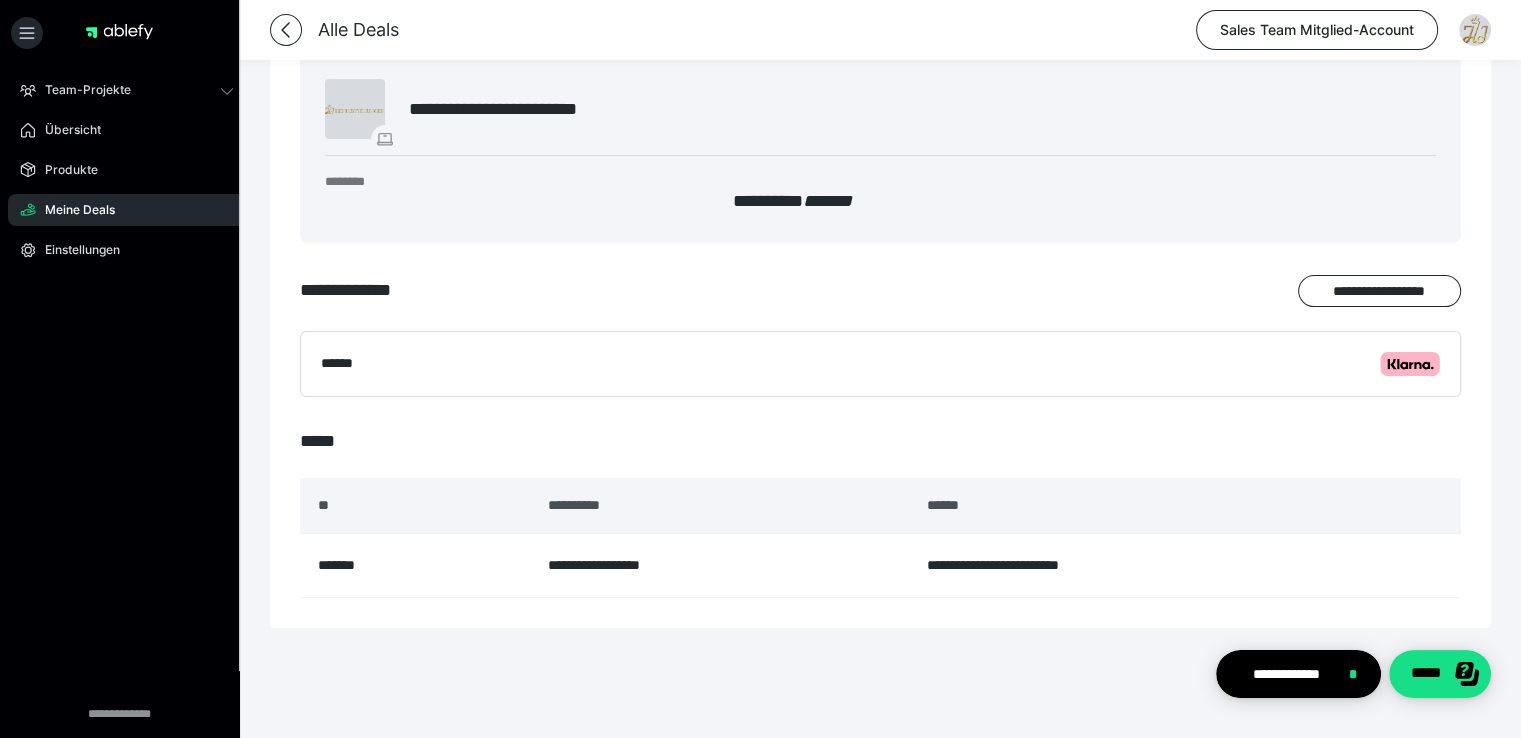 scroll, scrollTop: 293, scrollLeft: 0, axis: vertical 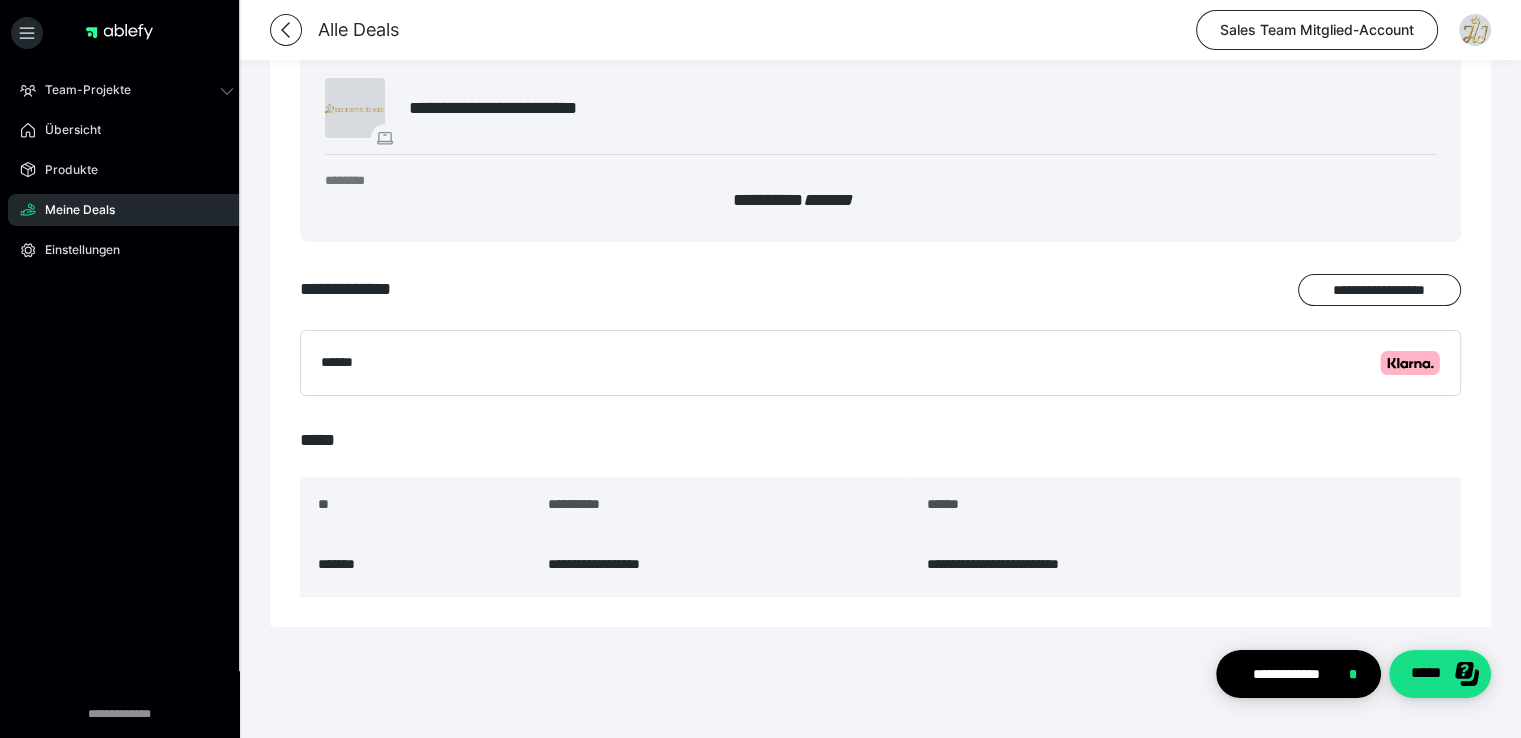 click on "**********" at bounding box center (722, 565) 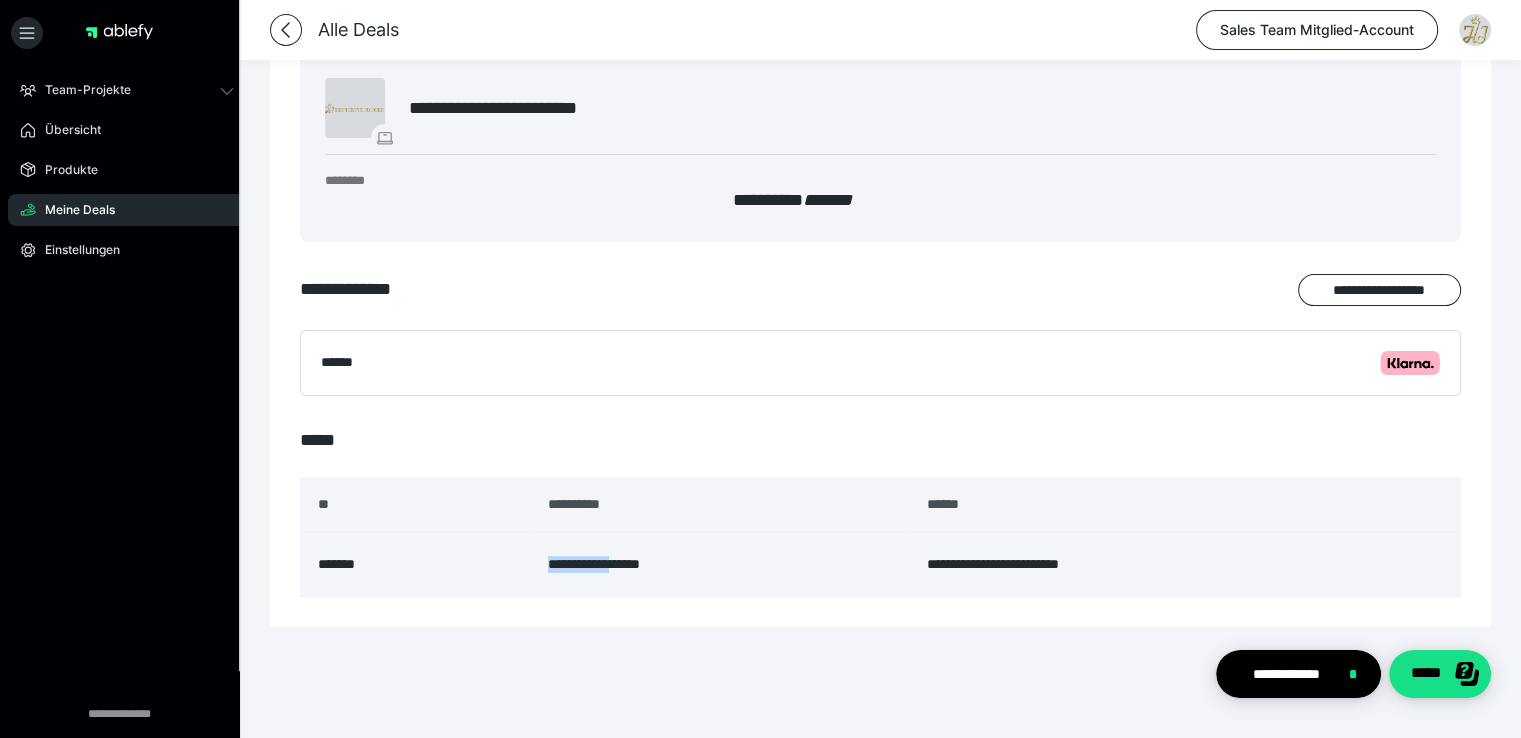 click on "**********" at bounding box center (722, 565) 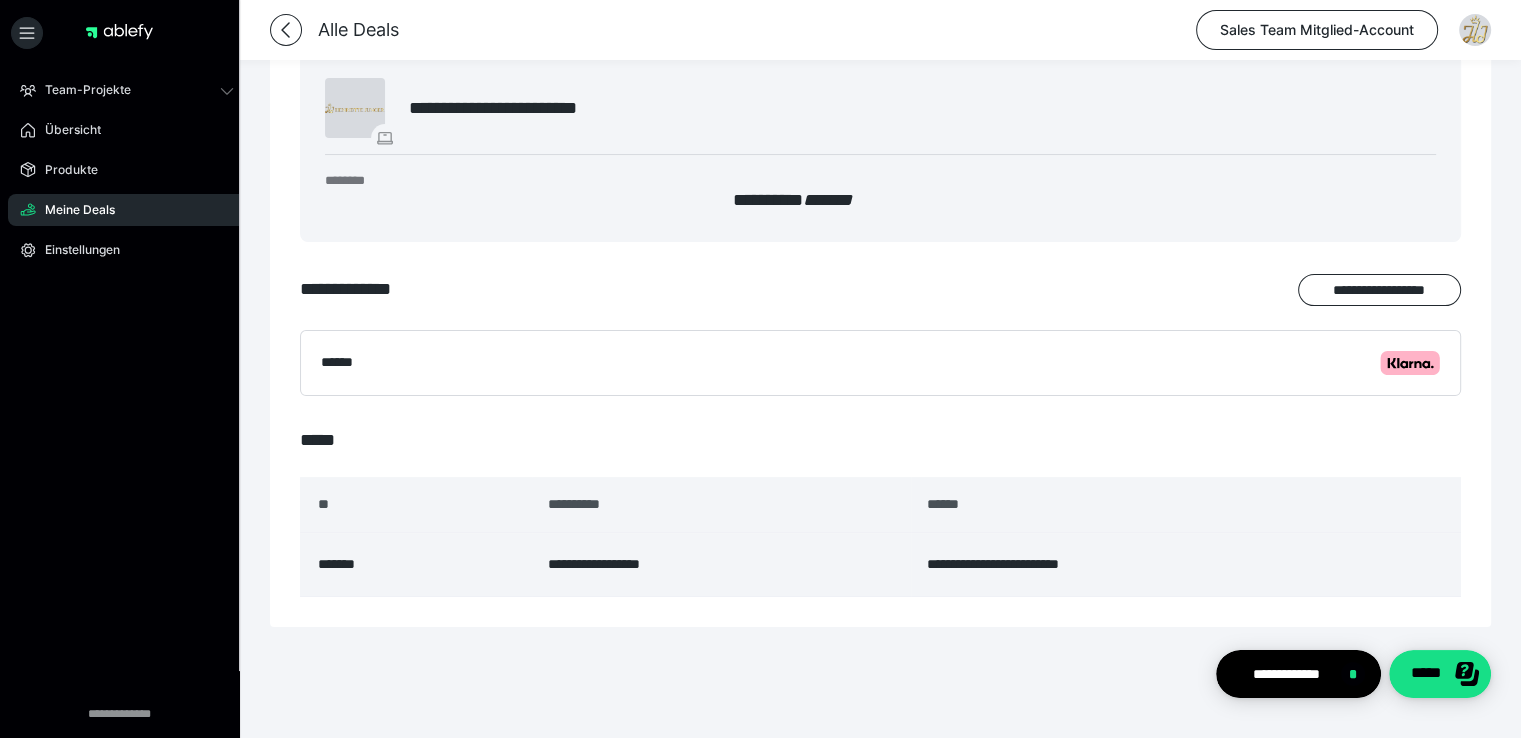click on "**********" at bounding box center (1185, 565) 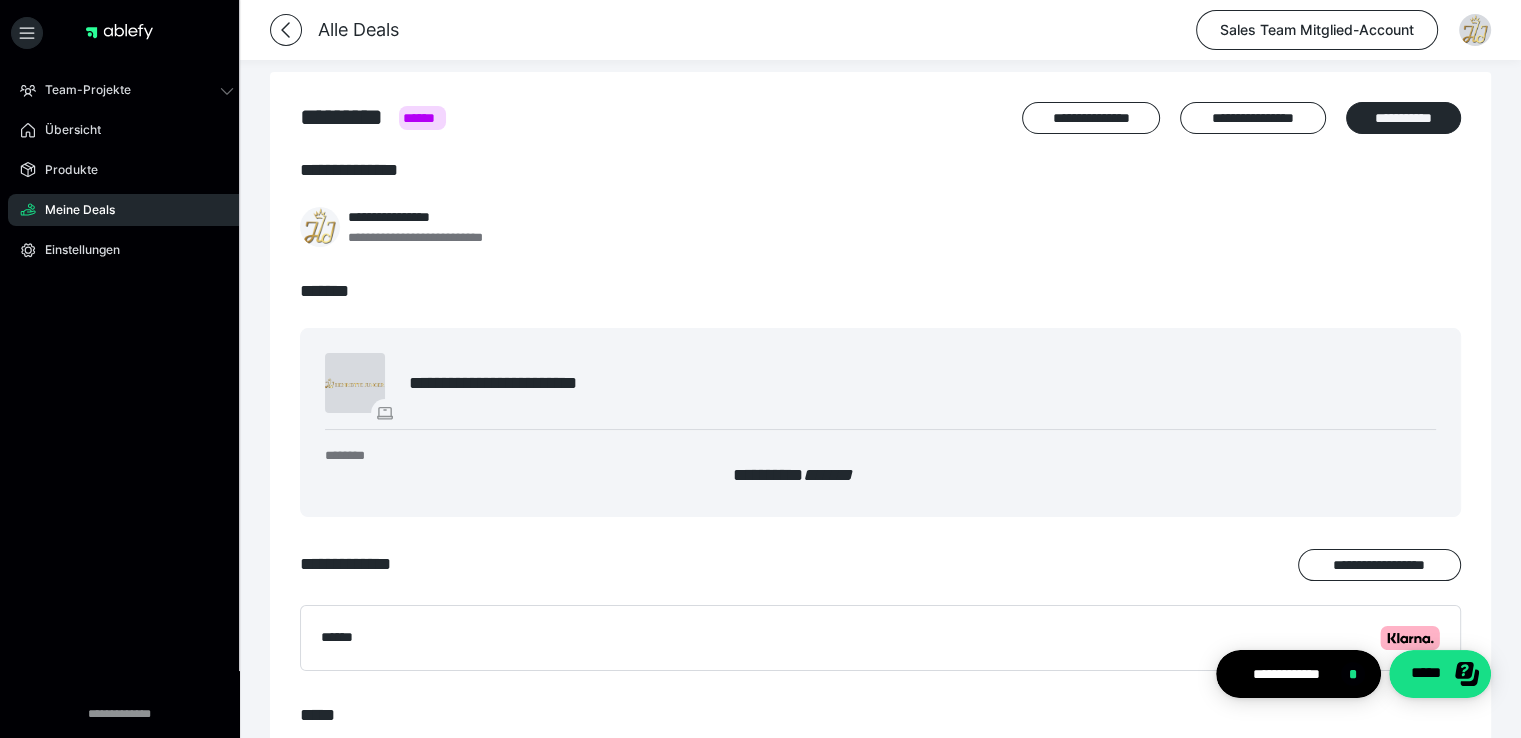 scroll, scrollTop: 20, scrollLeft: 0, axis: vertical 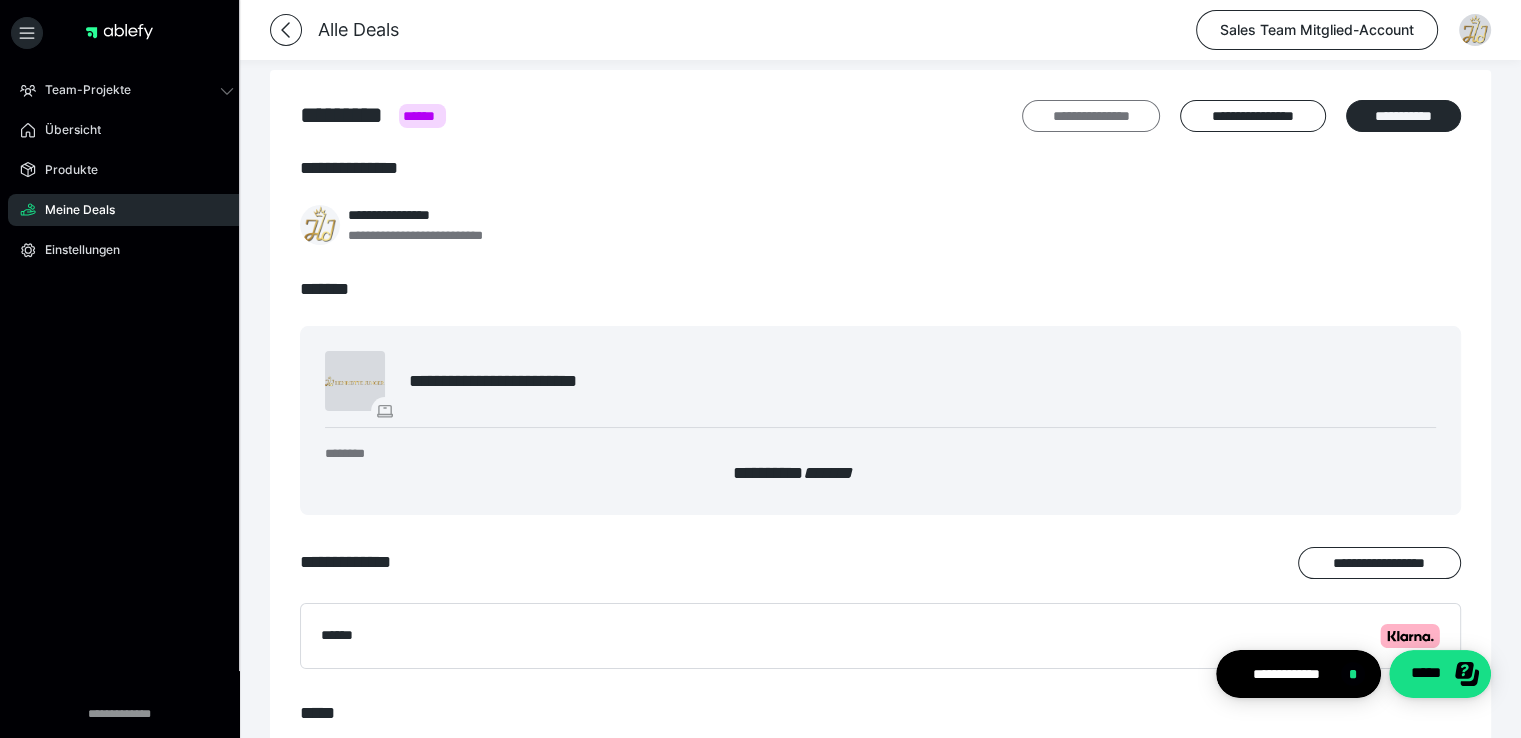 click on "**********" at bounding box center [1091, 116] 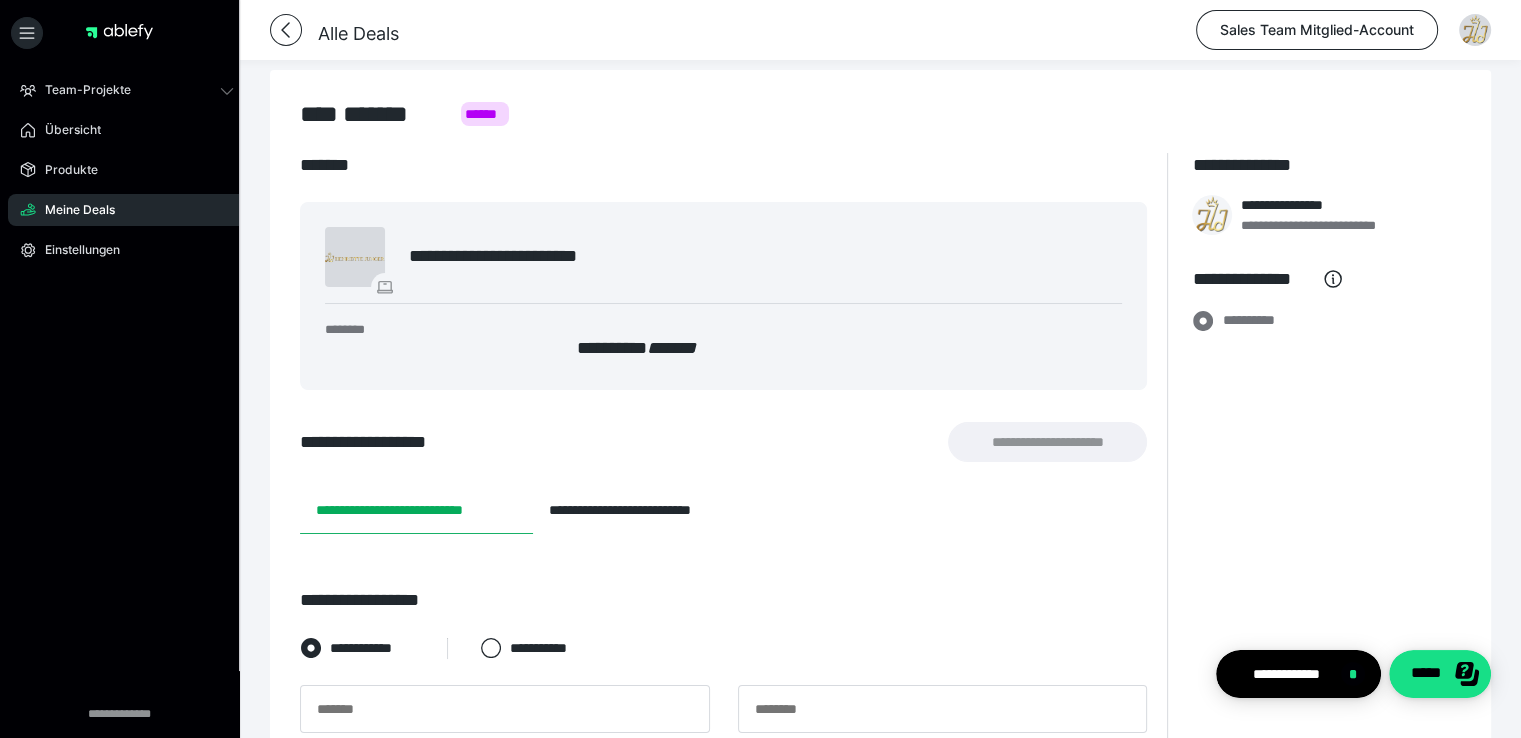 type on "**********" 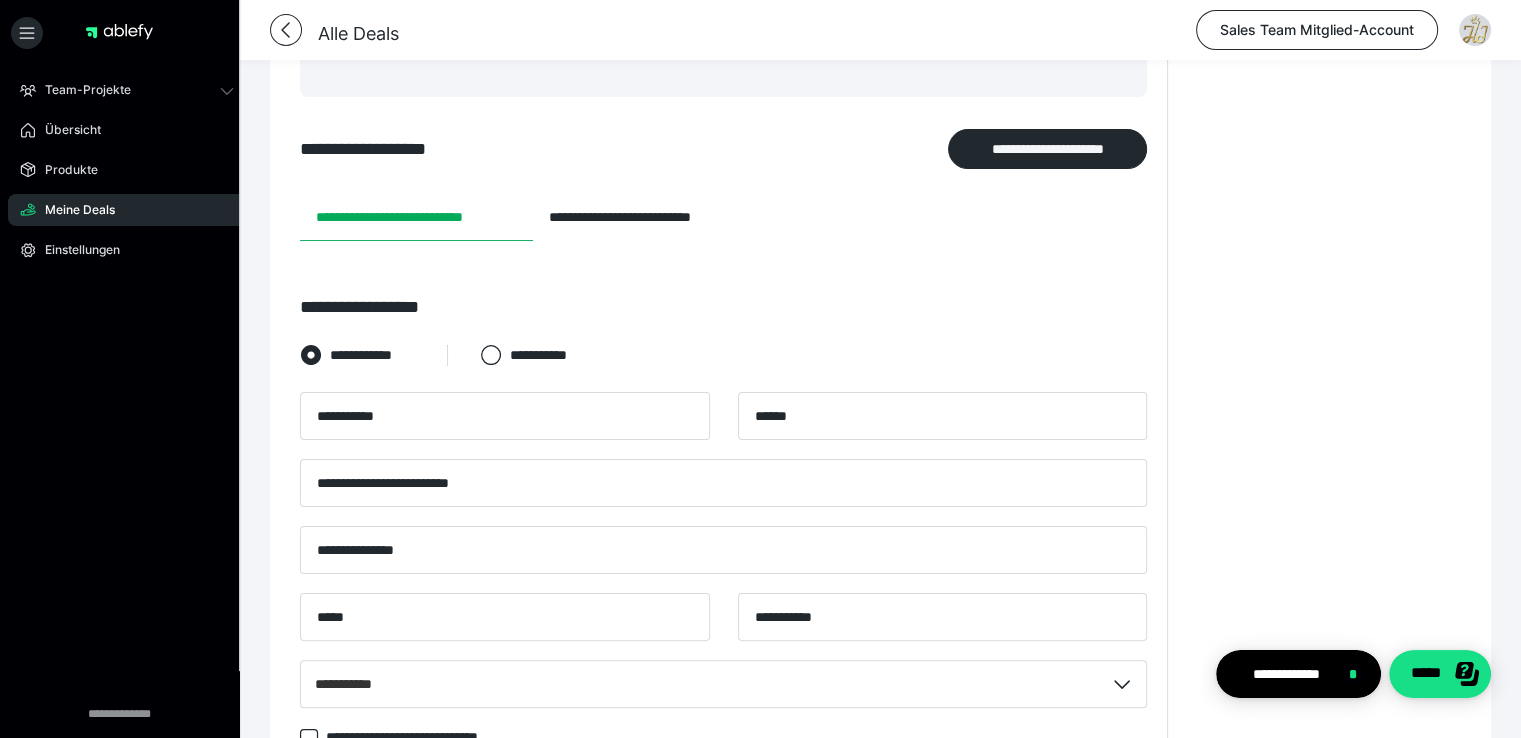 scroll, scrollTop: 311, scrollLeft: 0, axis: vertical 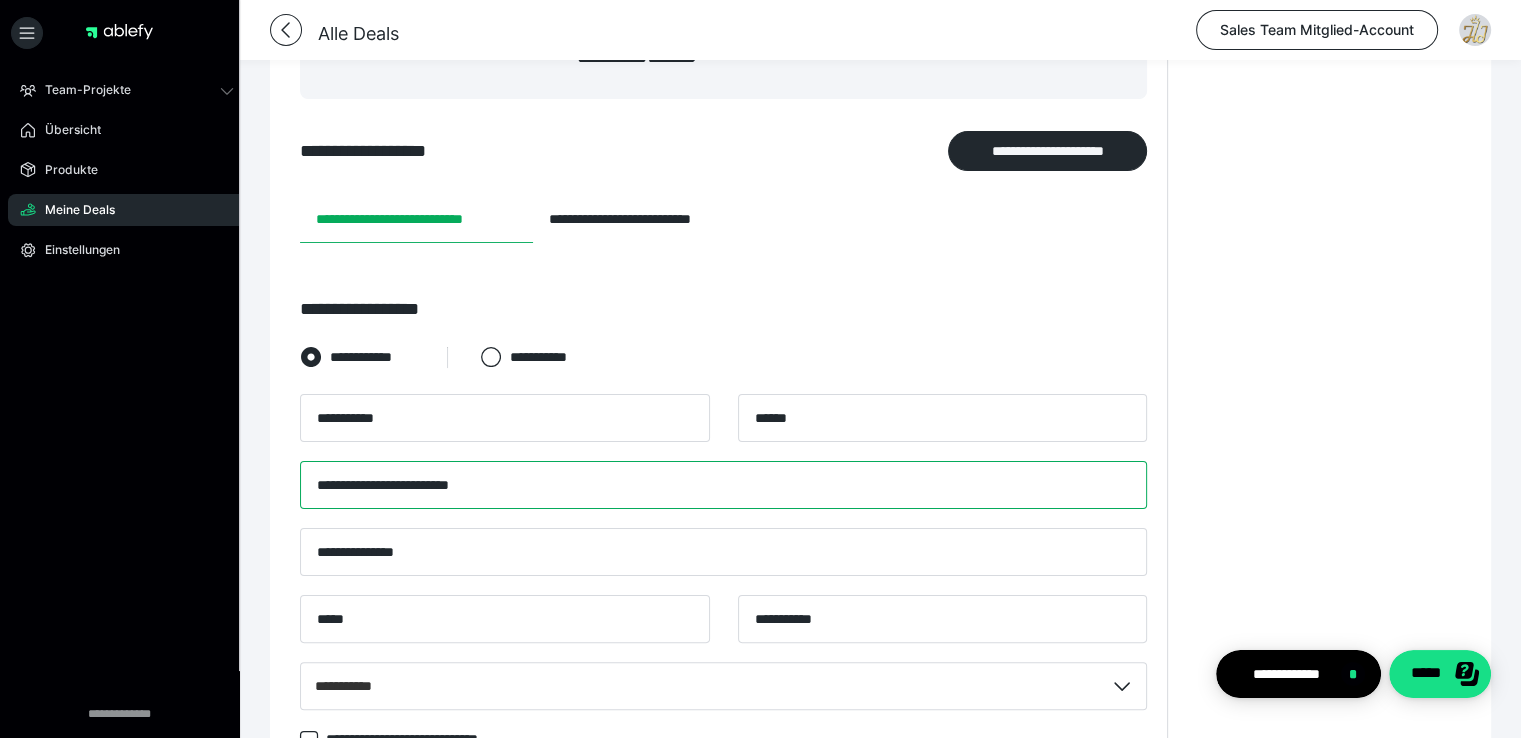 click on "**********" at bounding box center (723, 485) 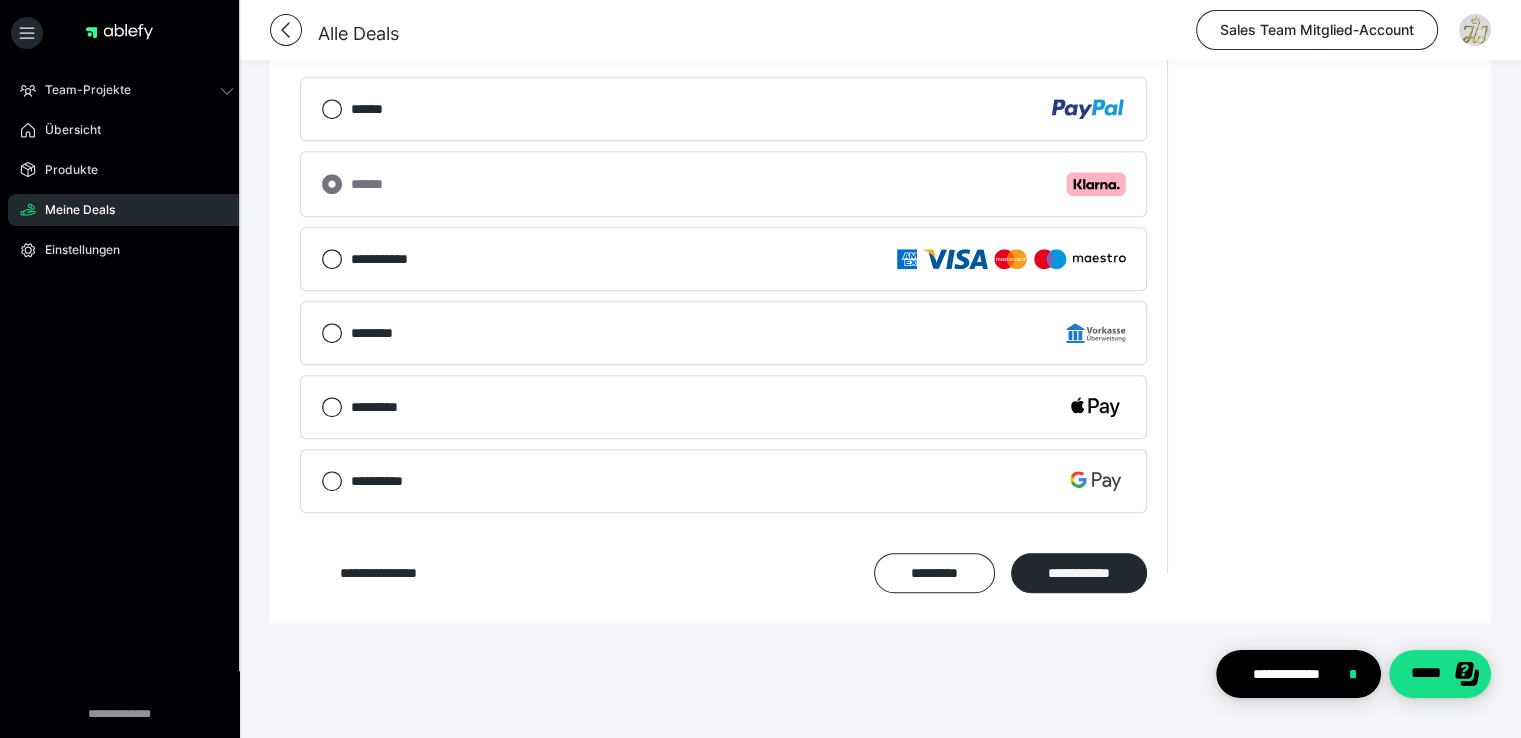 scroll, scrollTop: 1075, scrollLeft: 0, axis: vertical 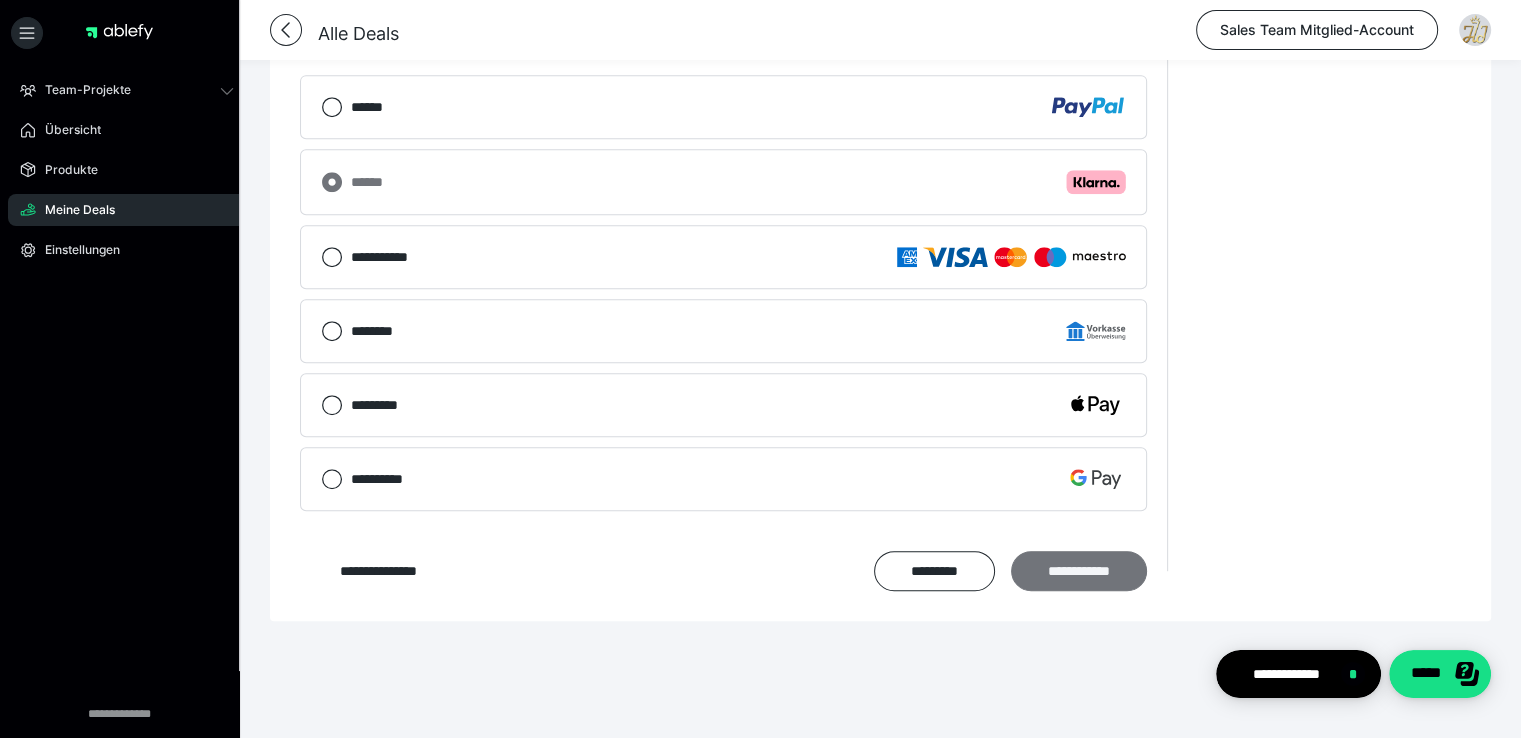 type on "**********" 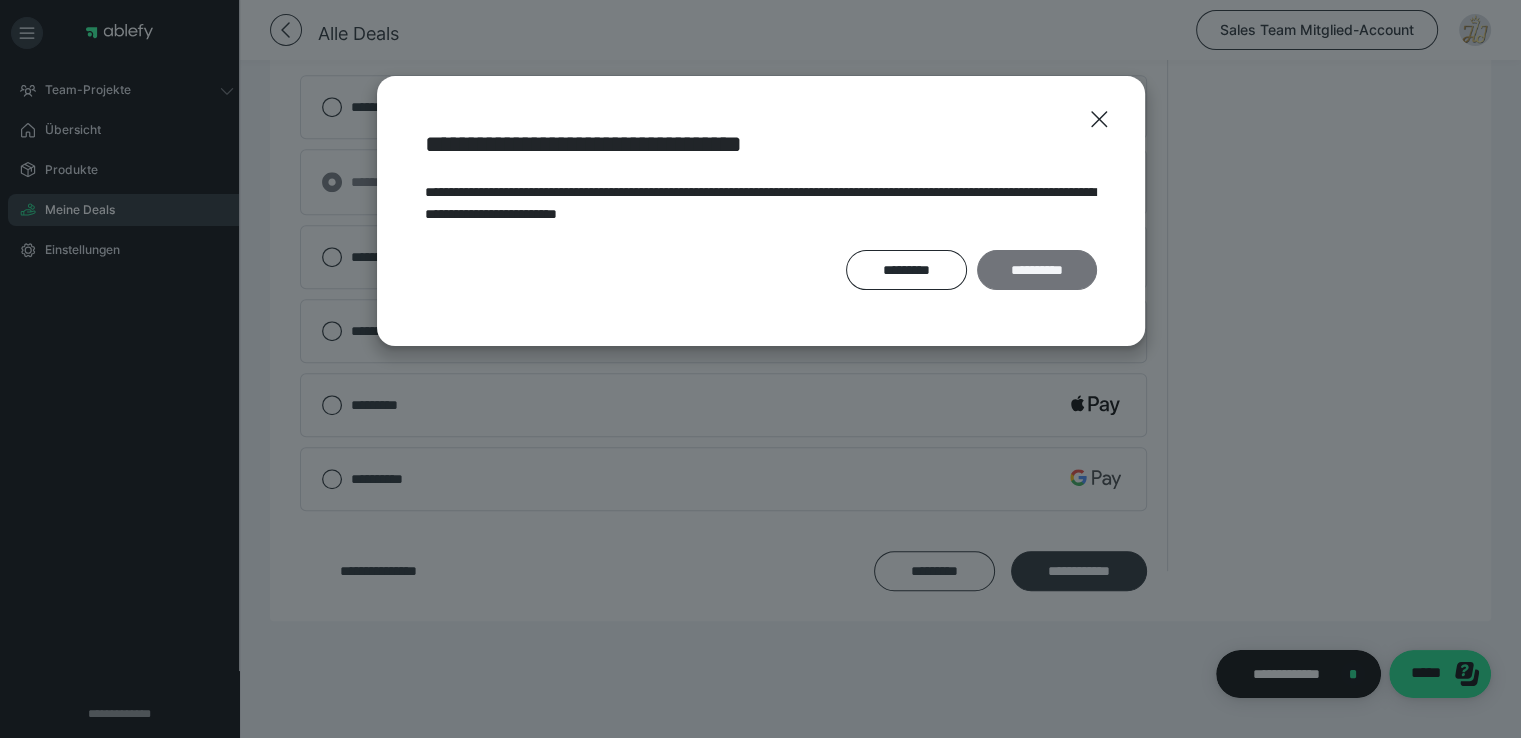 click on "**********" at bounding box center [1037, 270] 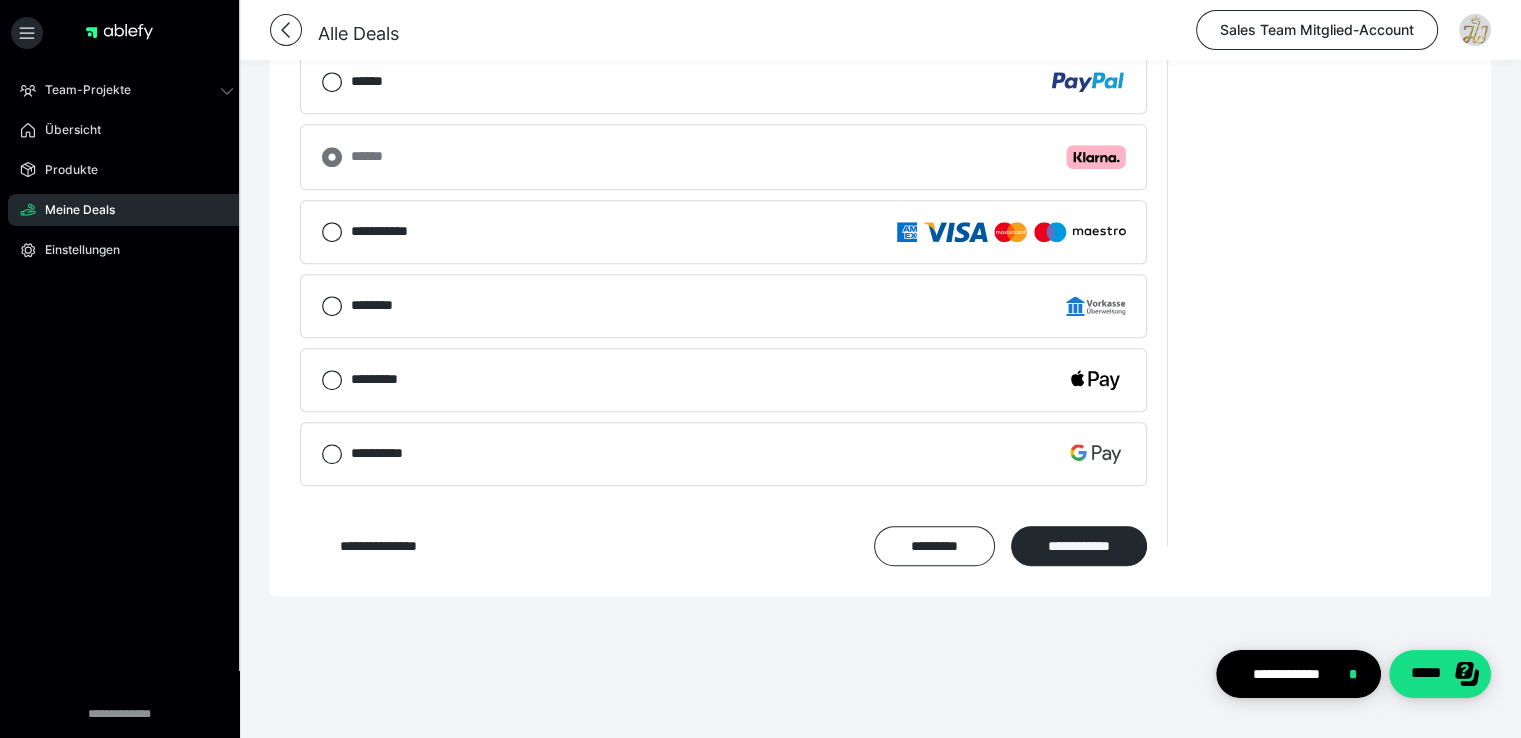 scroll, scrollTop: 0, scrollLeft: 0, axis: both 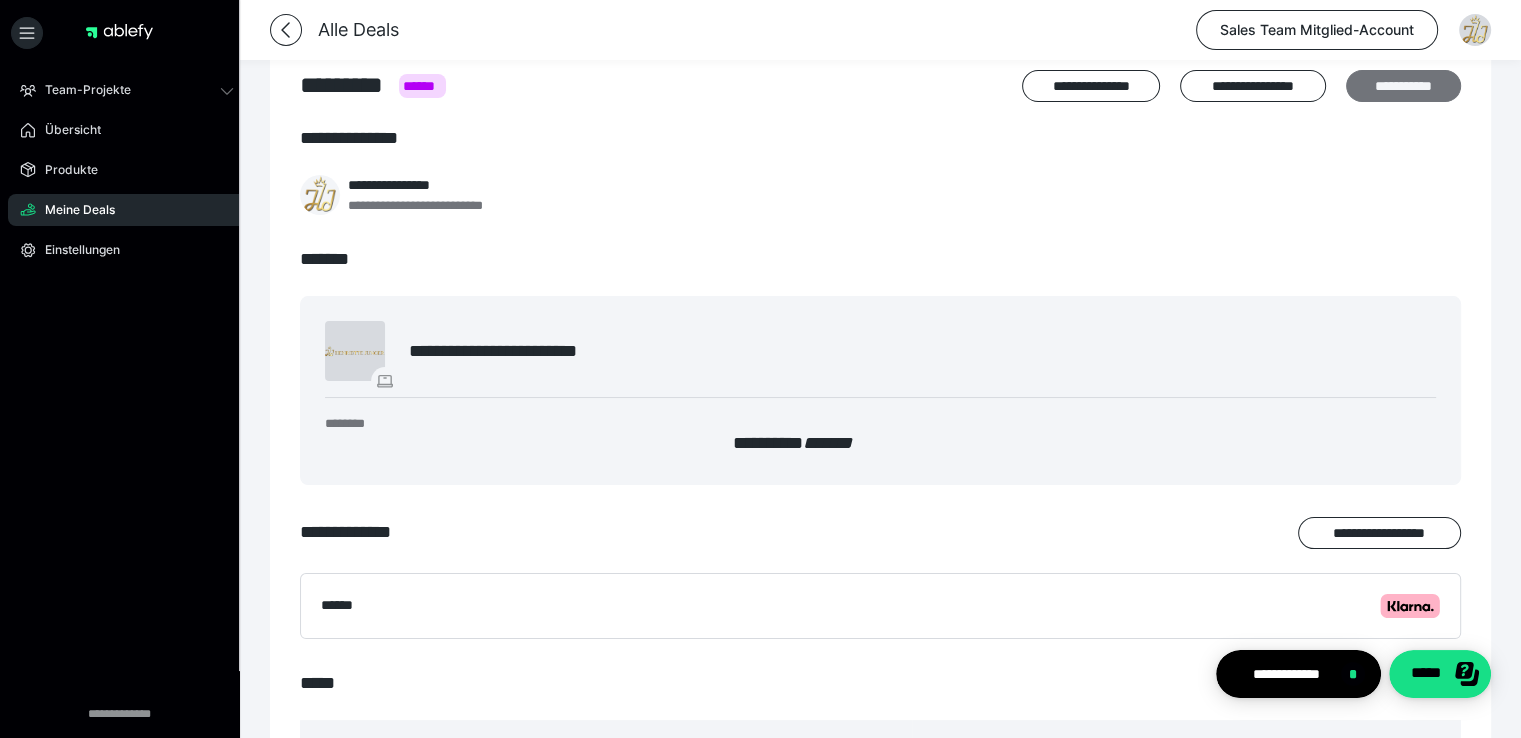 click on "**********" at bounding box center (1403, 86) 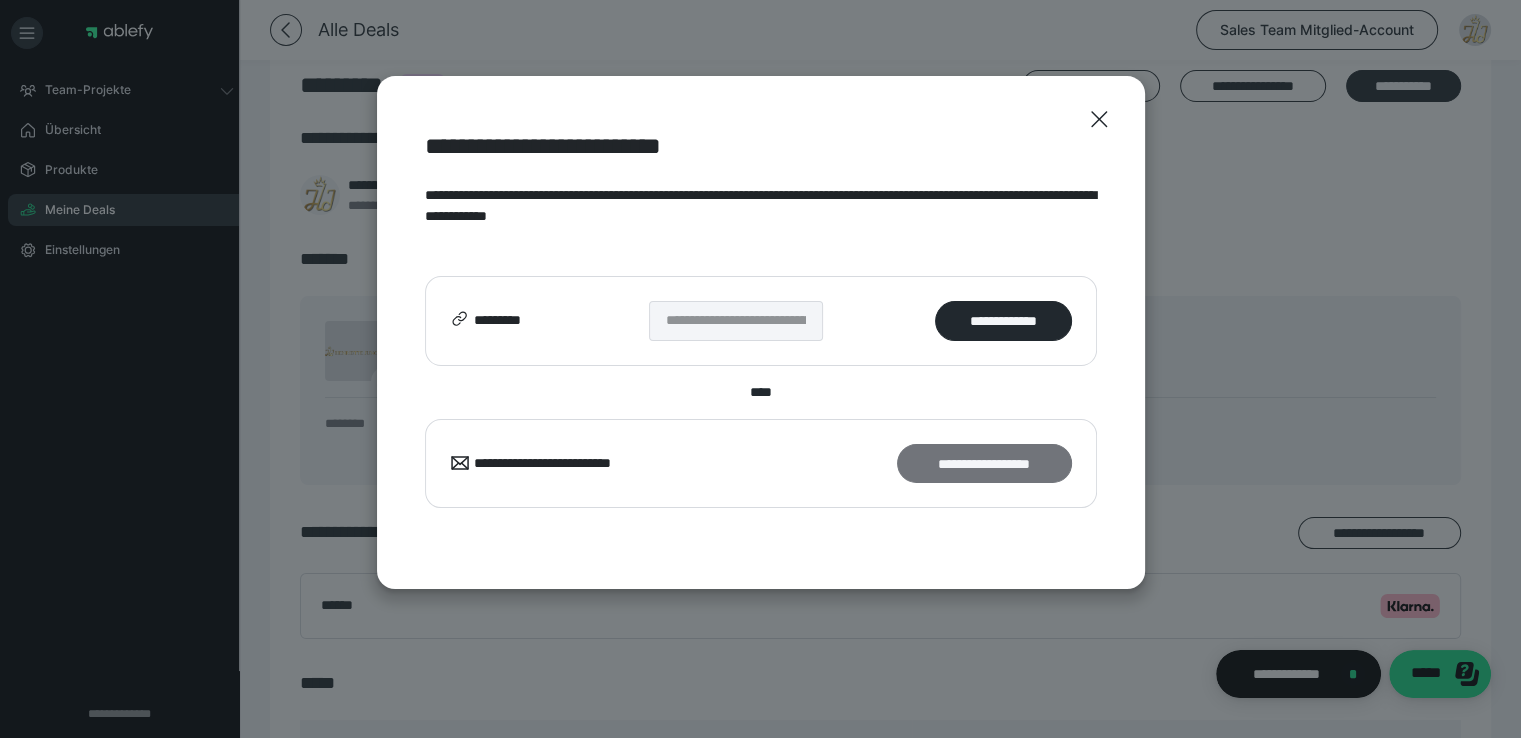 click on "**********" at bounding box center [984, 464] 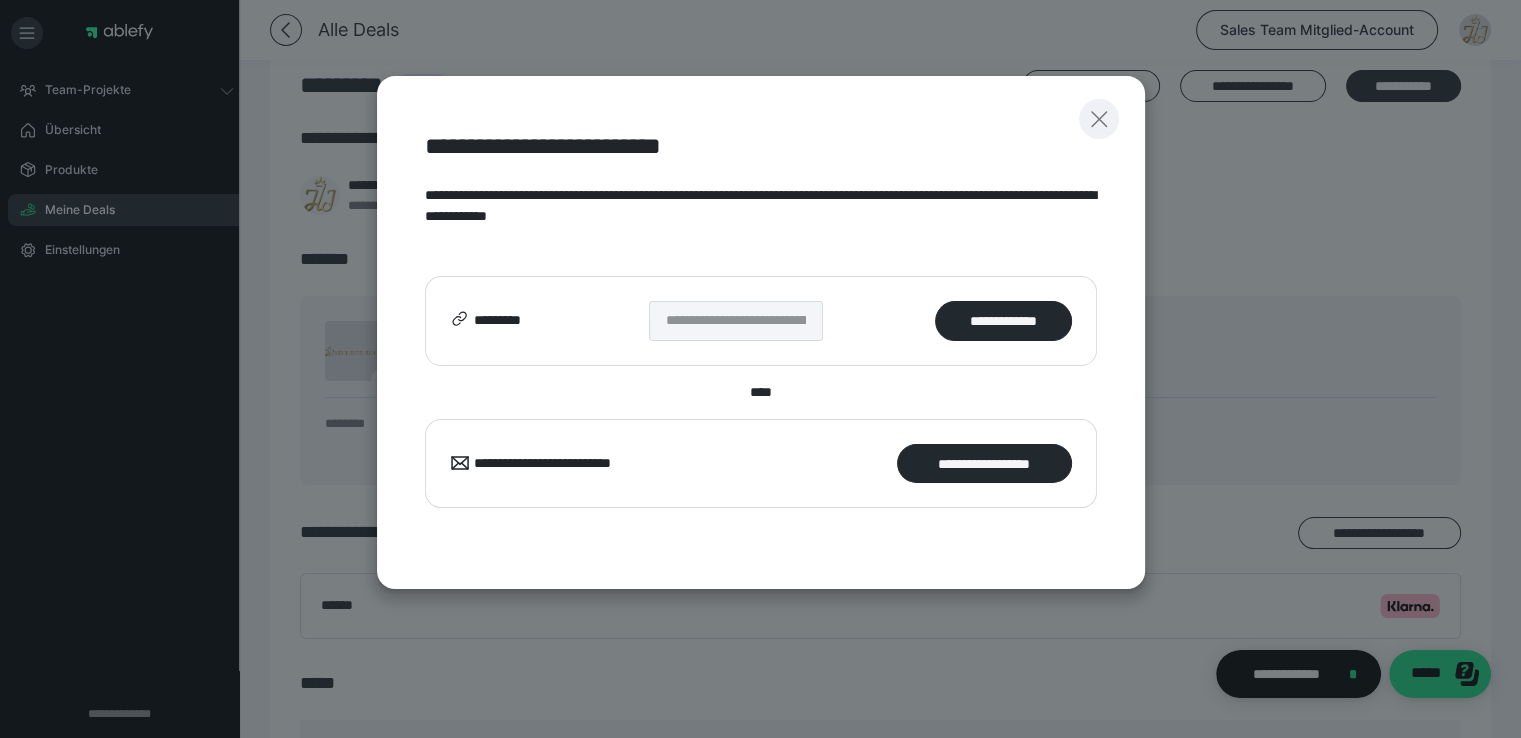 click 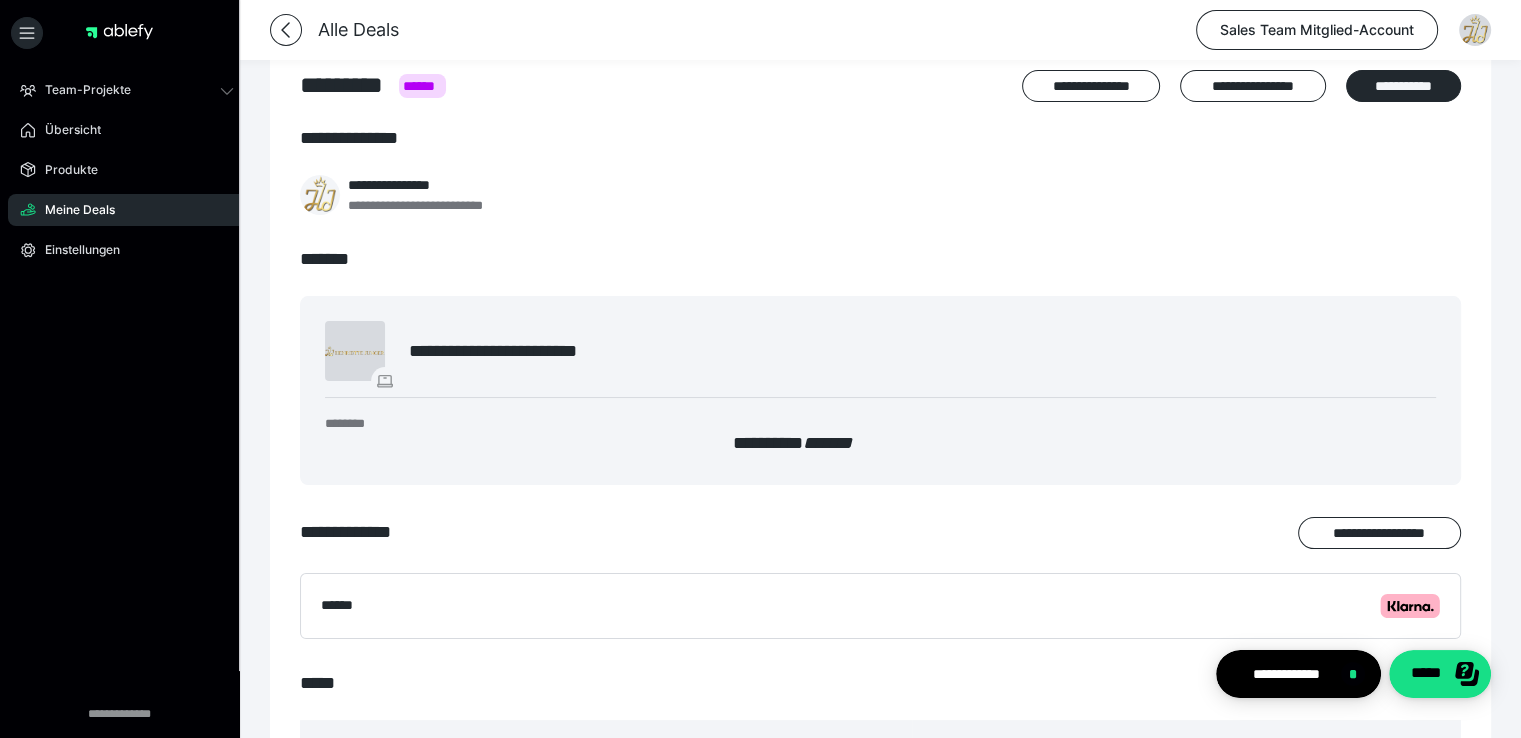 click on "**********" at bounding box center (880, 138) 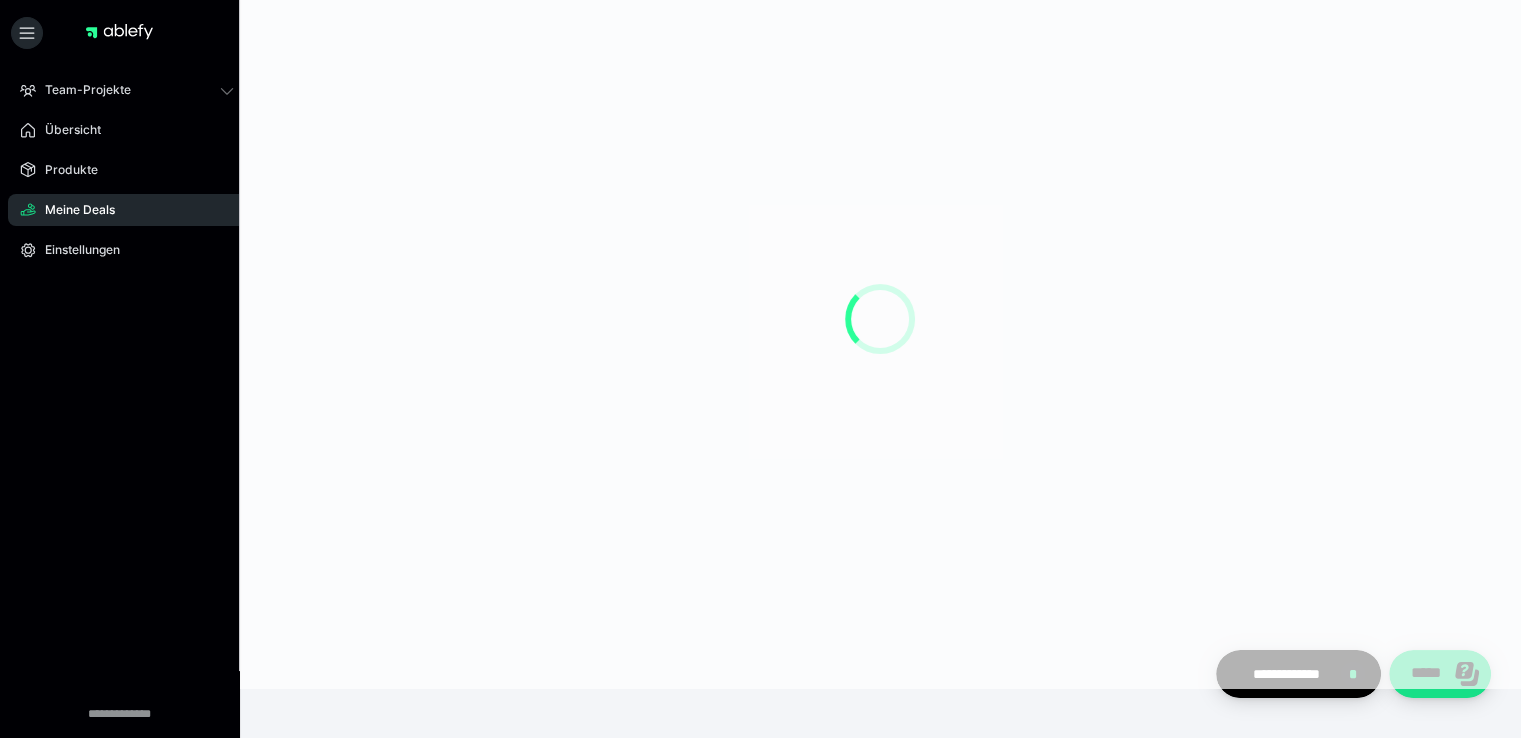 scroll, scrollTop: 0, scrollLeft: 0, axis: both 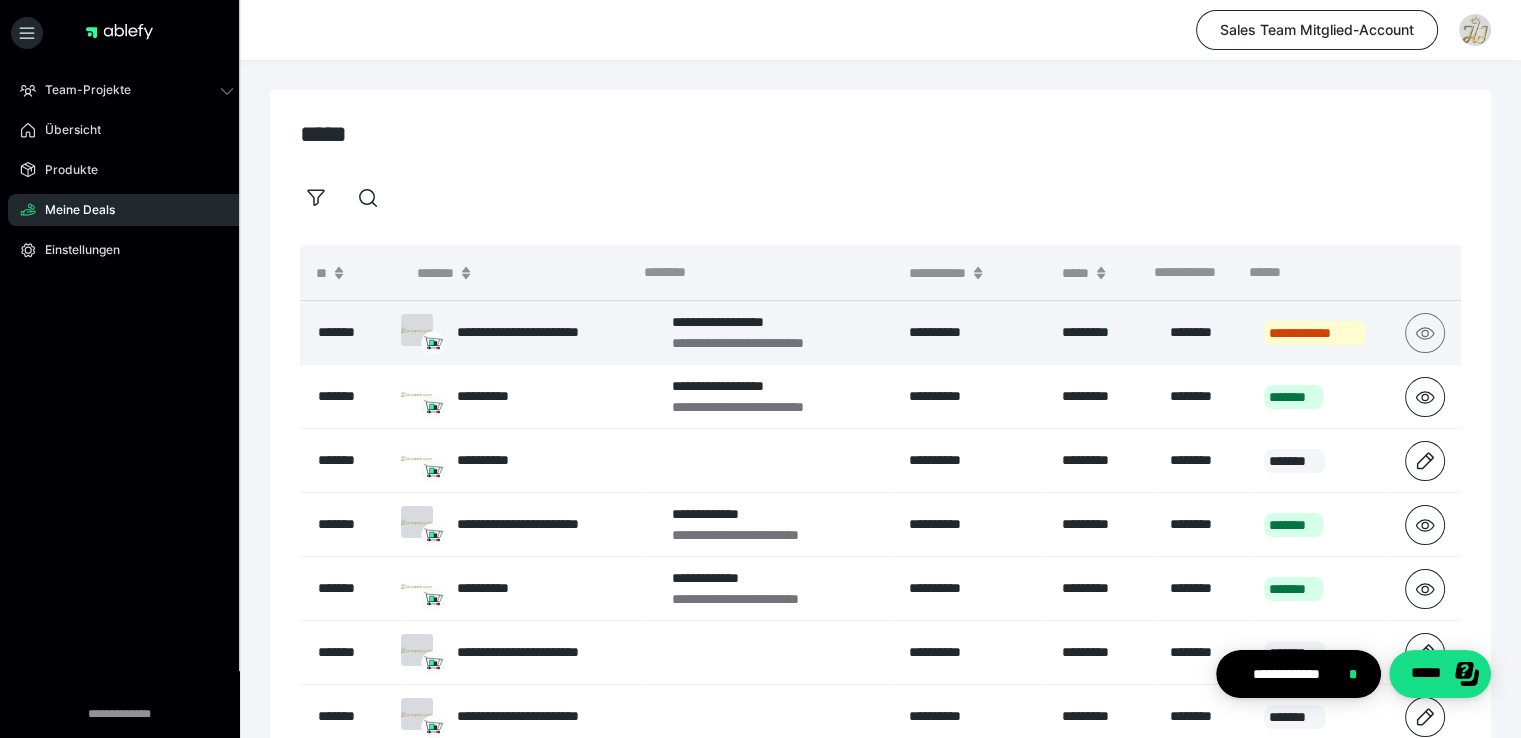 click 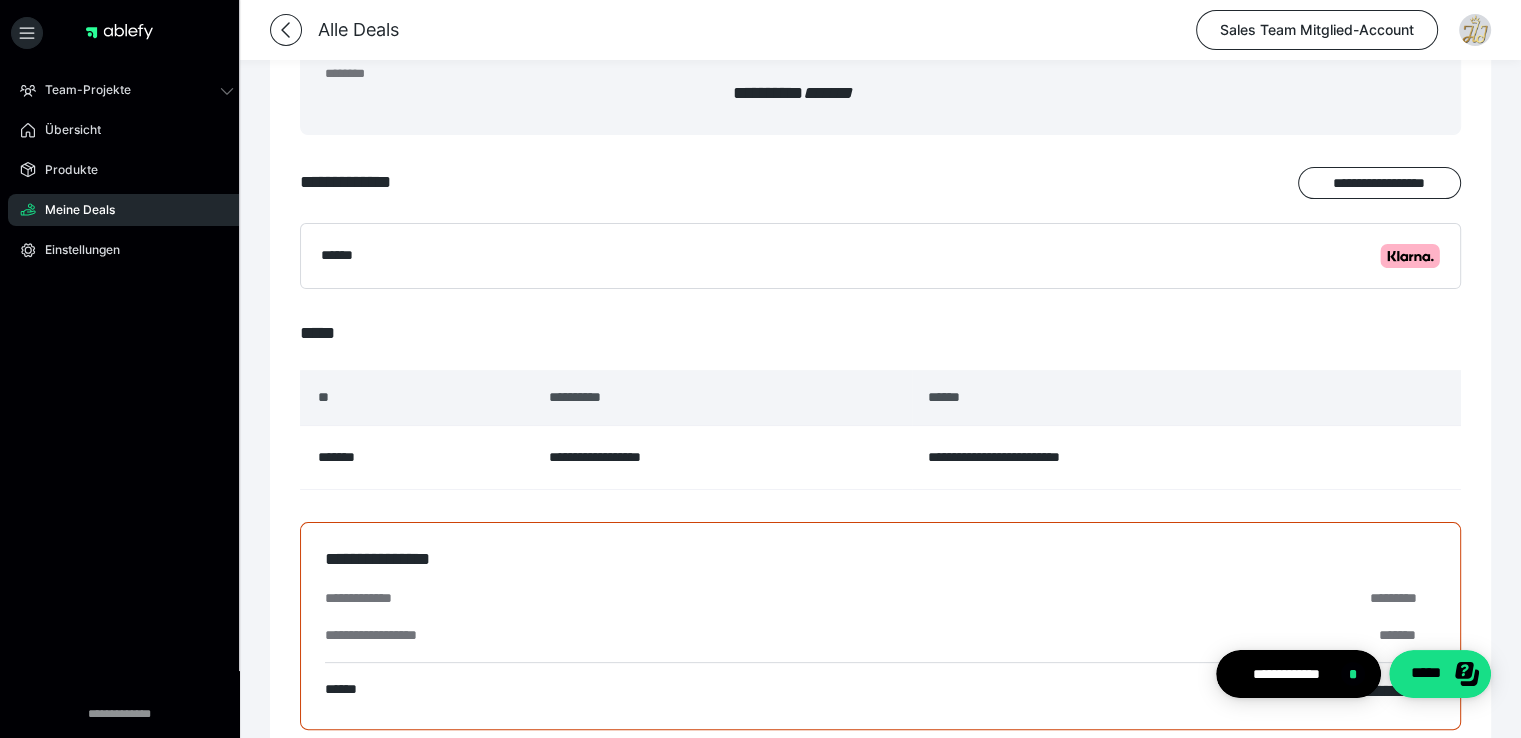 scroll, scrollTop: 532, scrollLeft: 0, axis: vertical 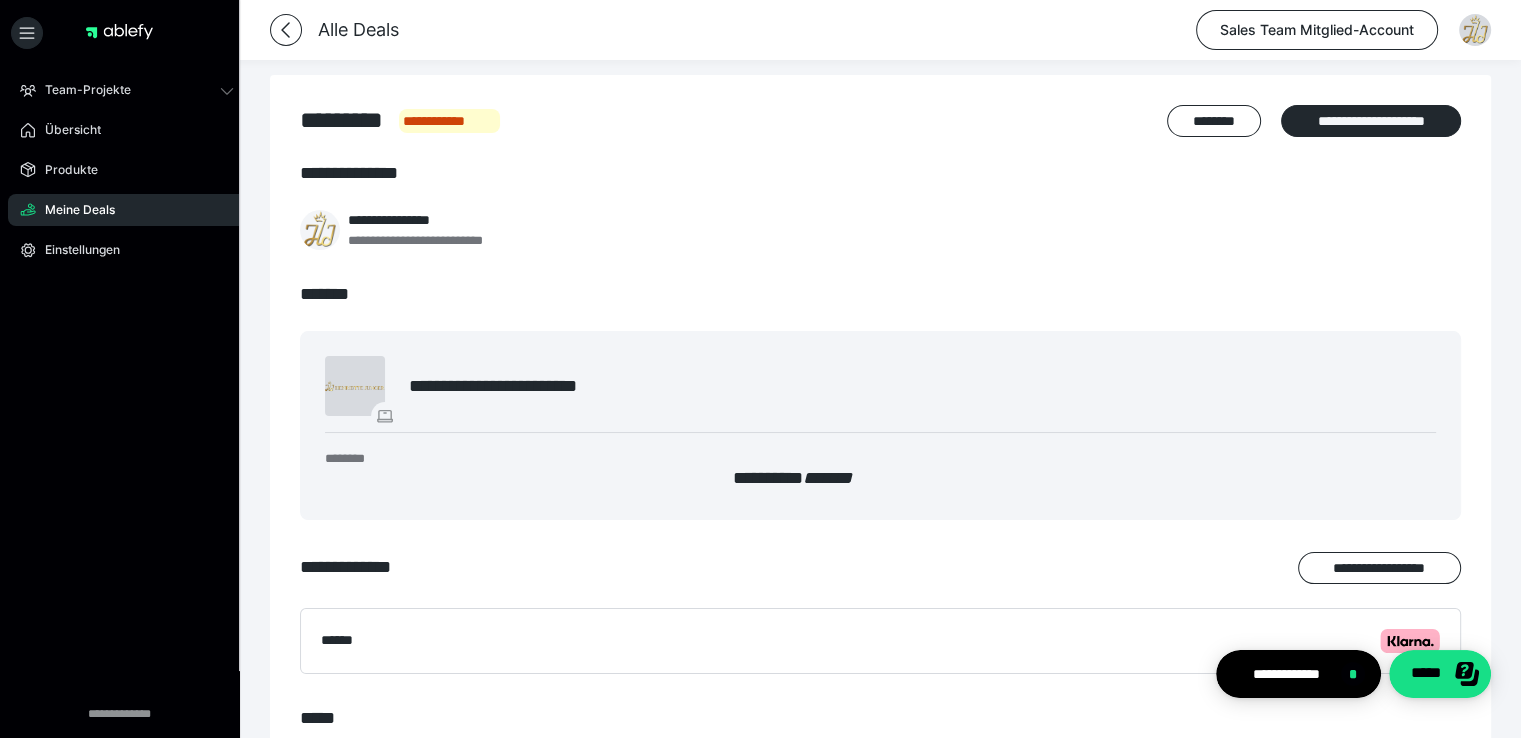click on "Meine Deals" at bounding box center [73, 210] 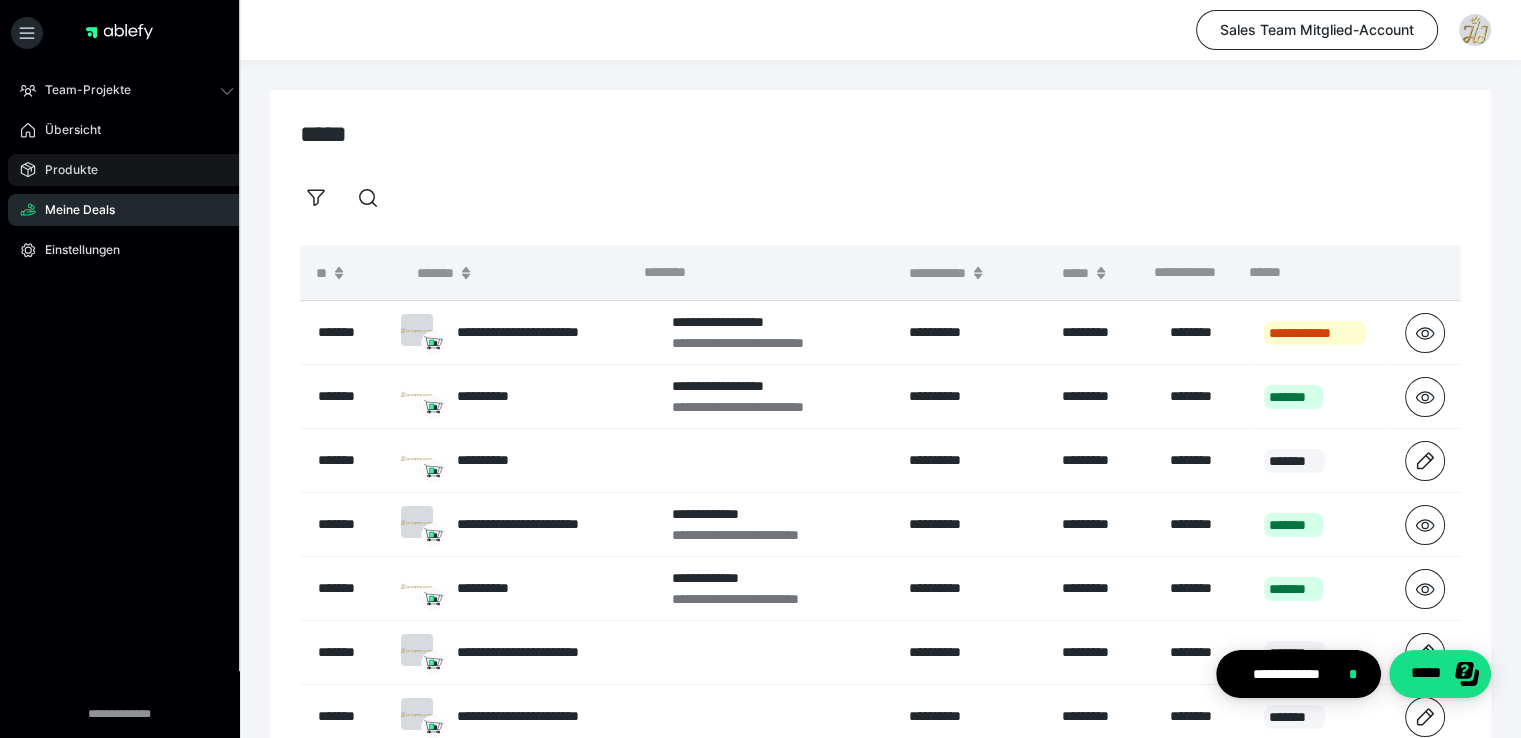 click on "Produkte" at bounding box center [64, 170] 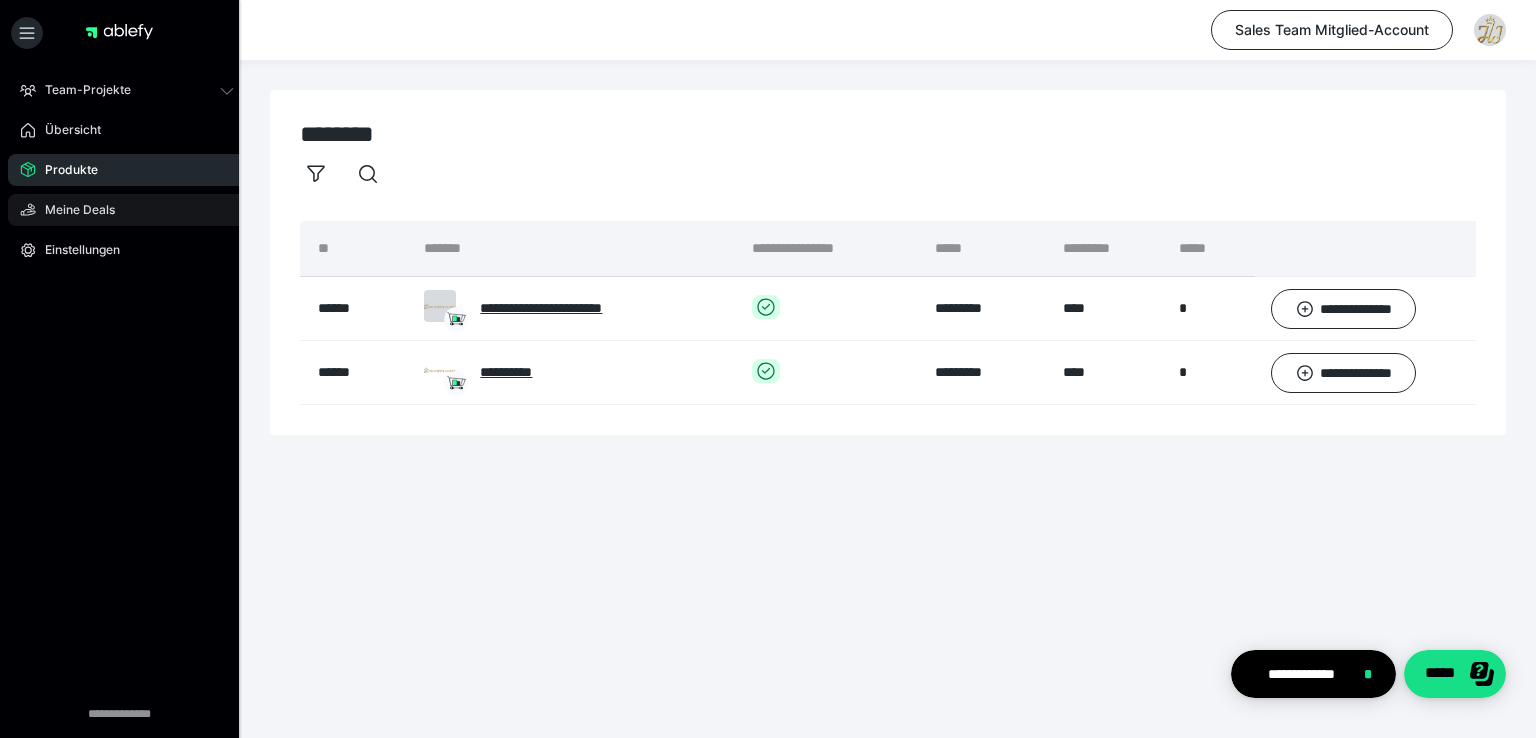 click on "Meine Deals" at bounding box center (73, 210) 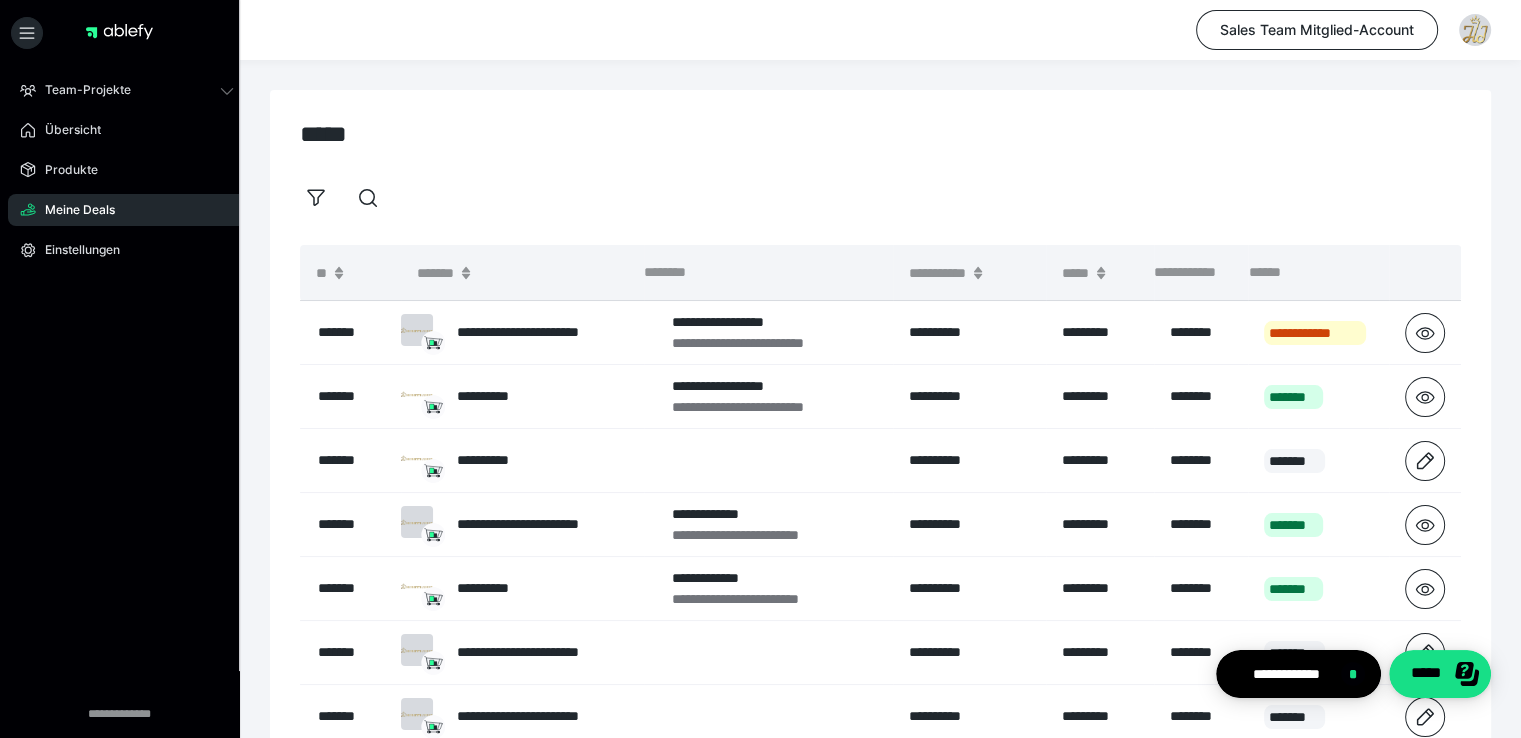 click on "Meine Deals" at bounding box center (73, 210) 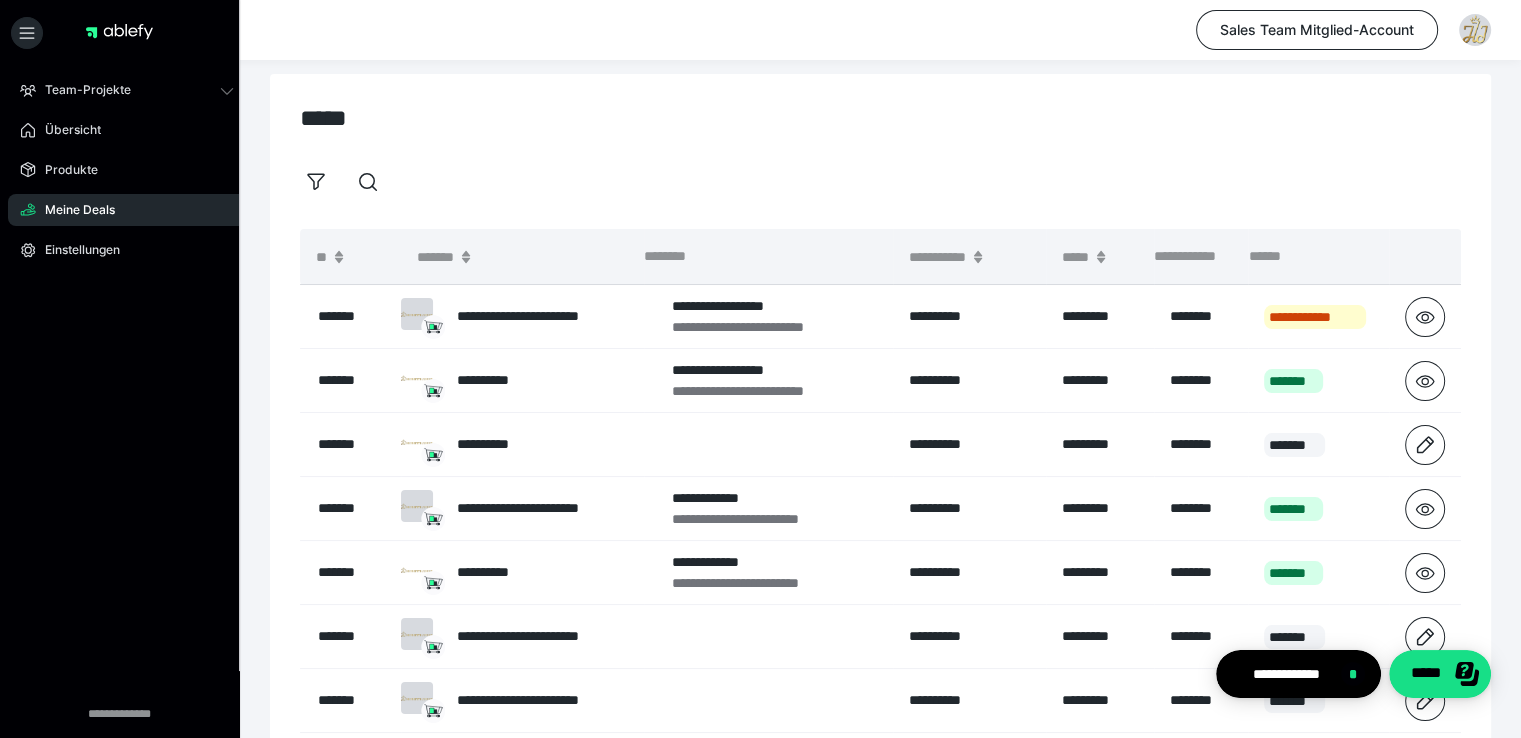 scroll, scrollTop: 0, scrollLeft: 0, axis: both 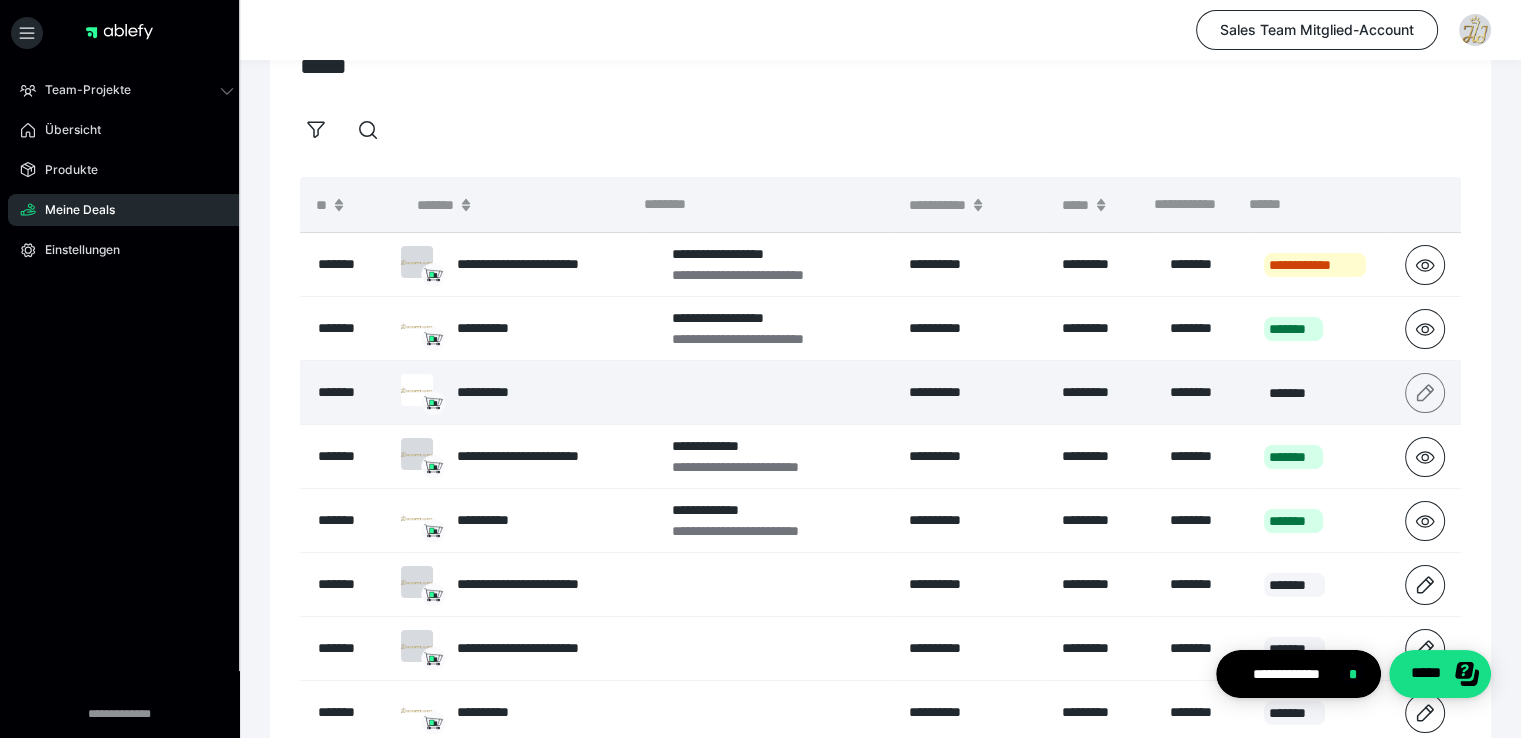 click 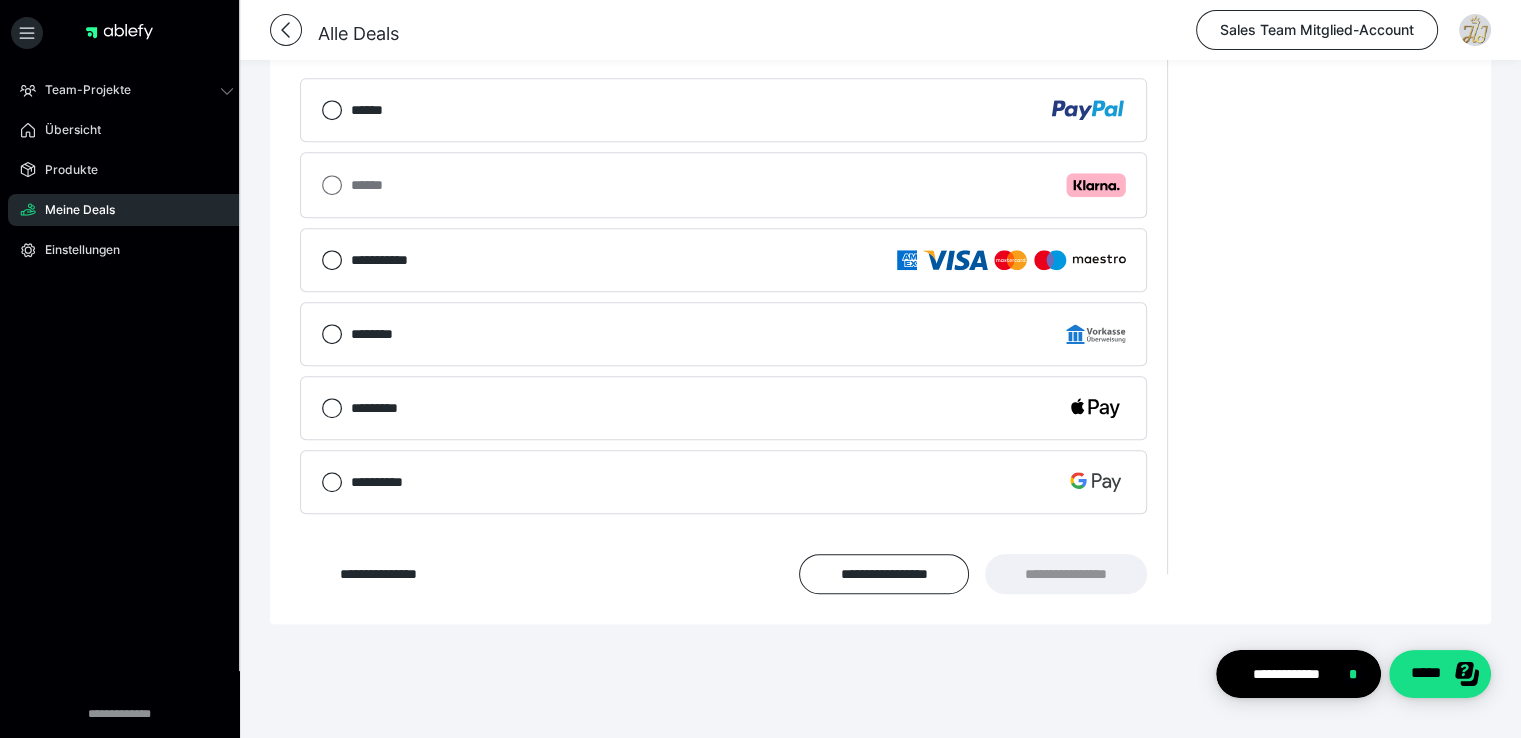 scroll, scrollTop: 1082, scrollLeft: 0, axis: vertical 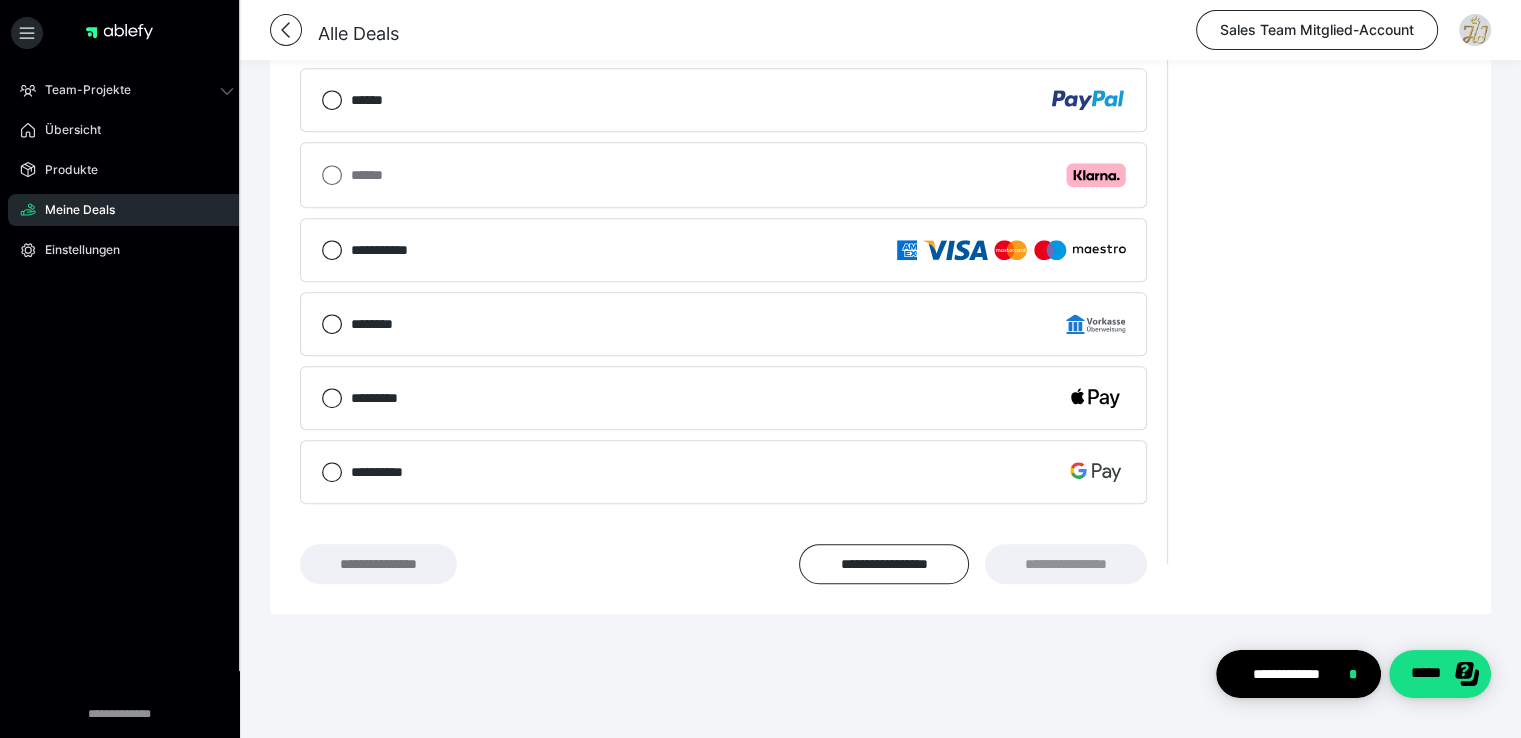 click on "**********" at bounding box center [378, 564] 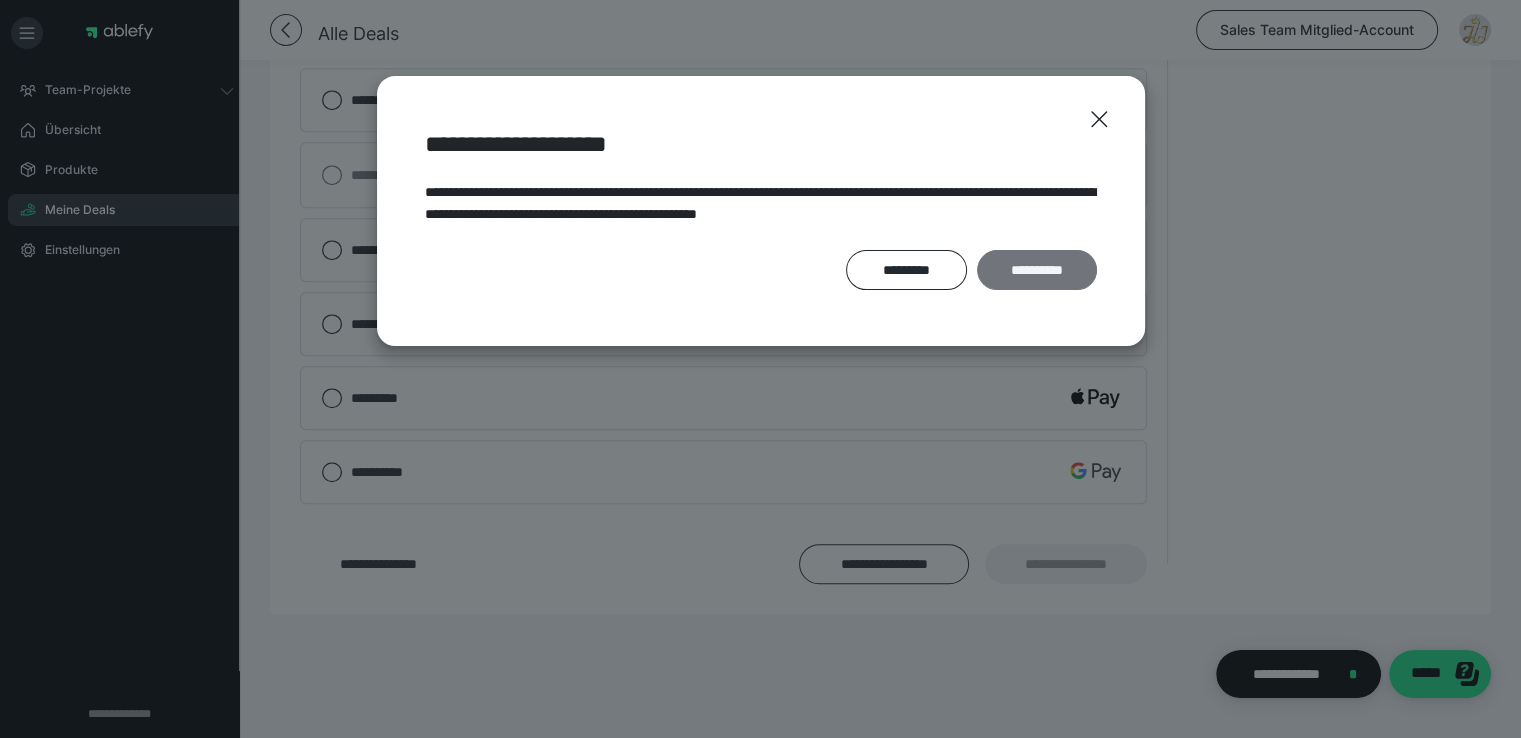 click on "**********" at bounding box center [1037, 270] 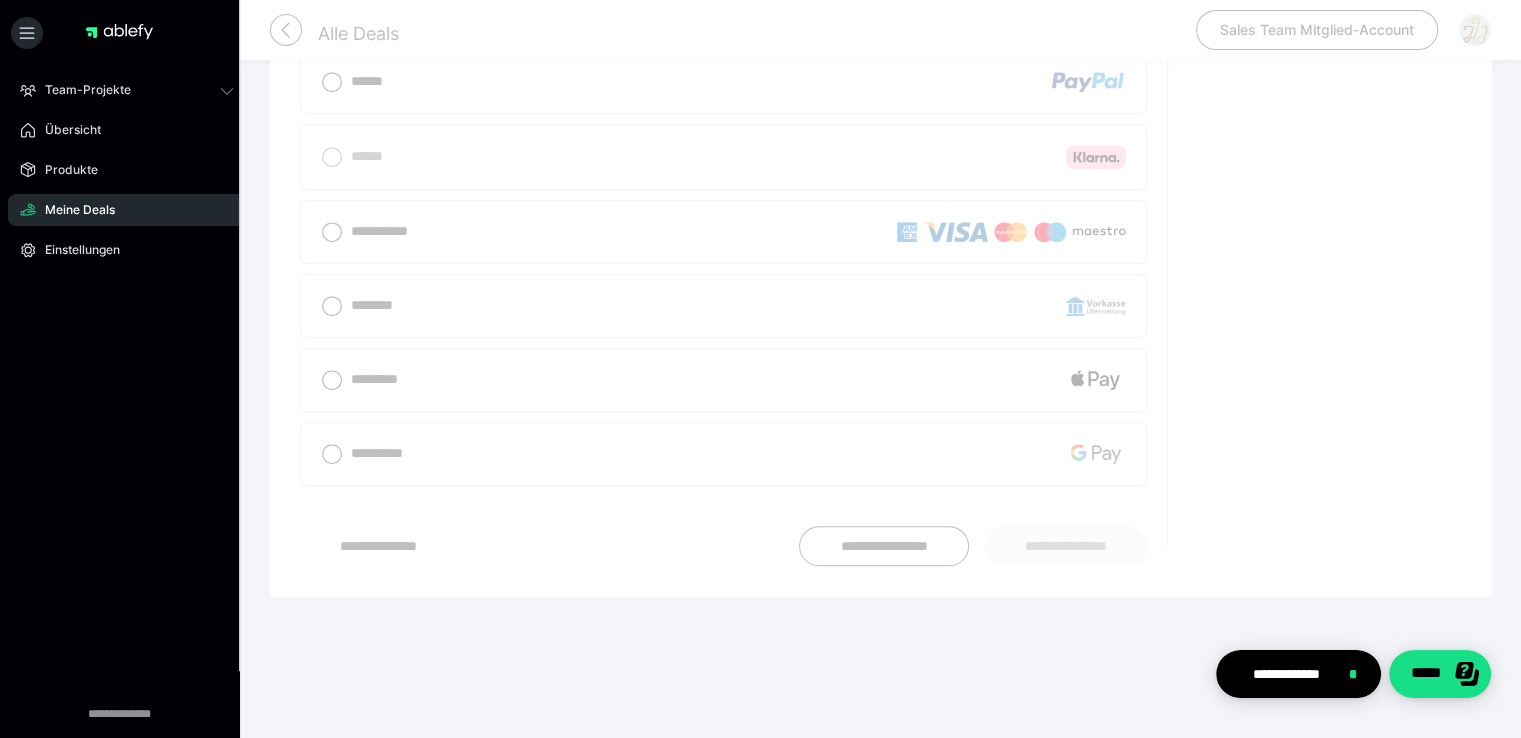 scroll, scrollTop: 888, scrollLeft: 0, axis: vertical 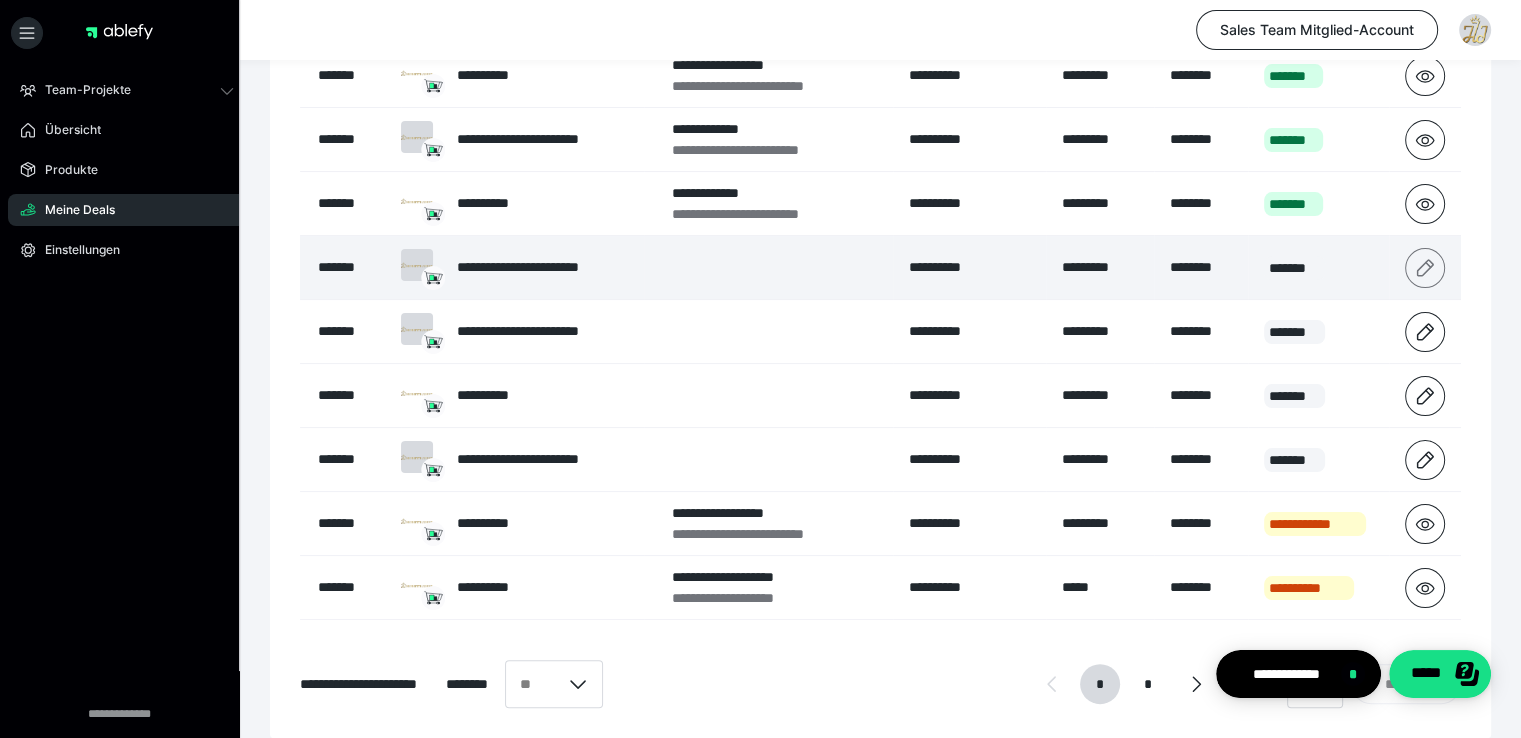 click 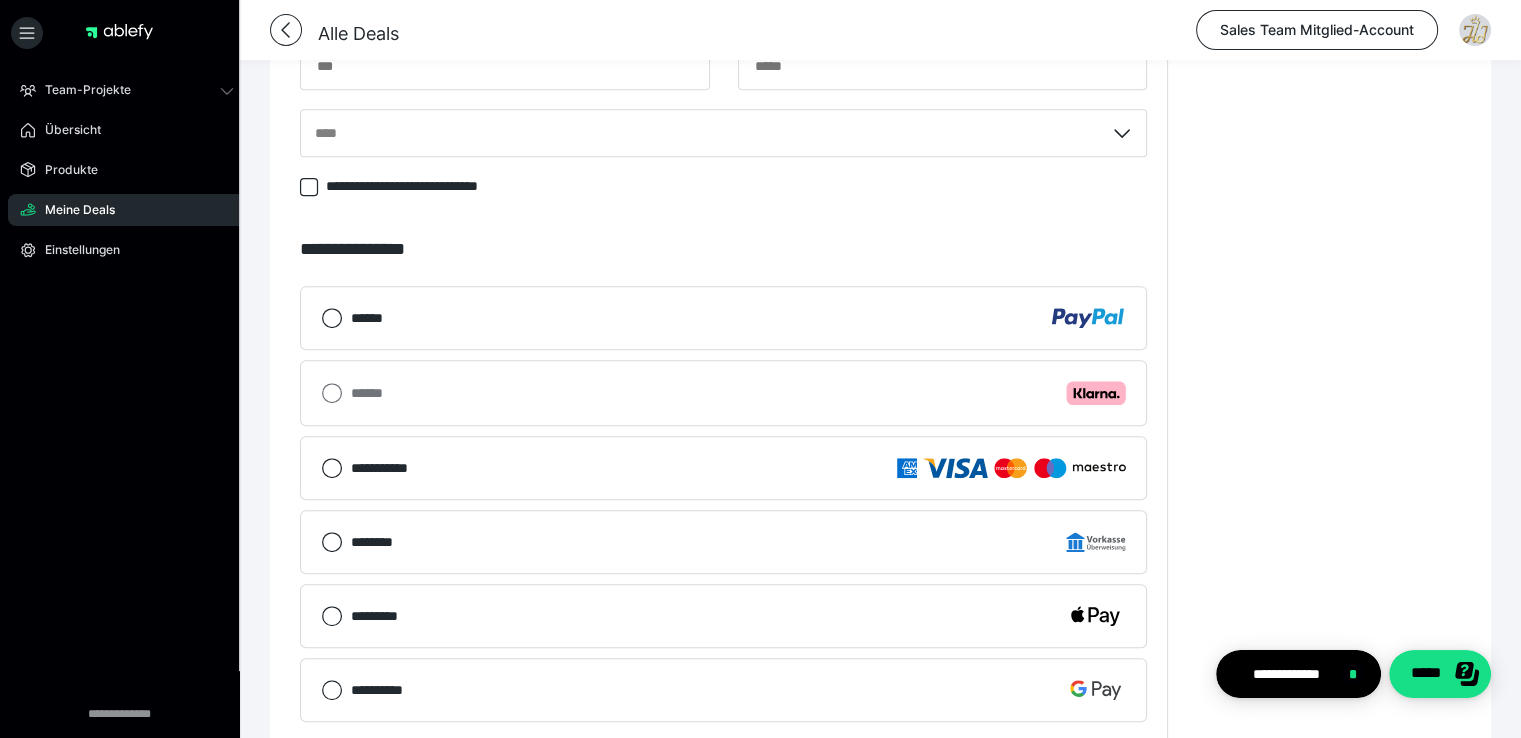 scroll, scrollTop: 1082, scrollLeft: 0, axis: vertical 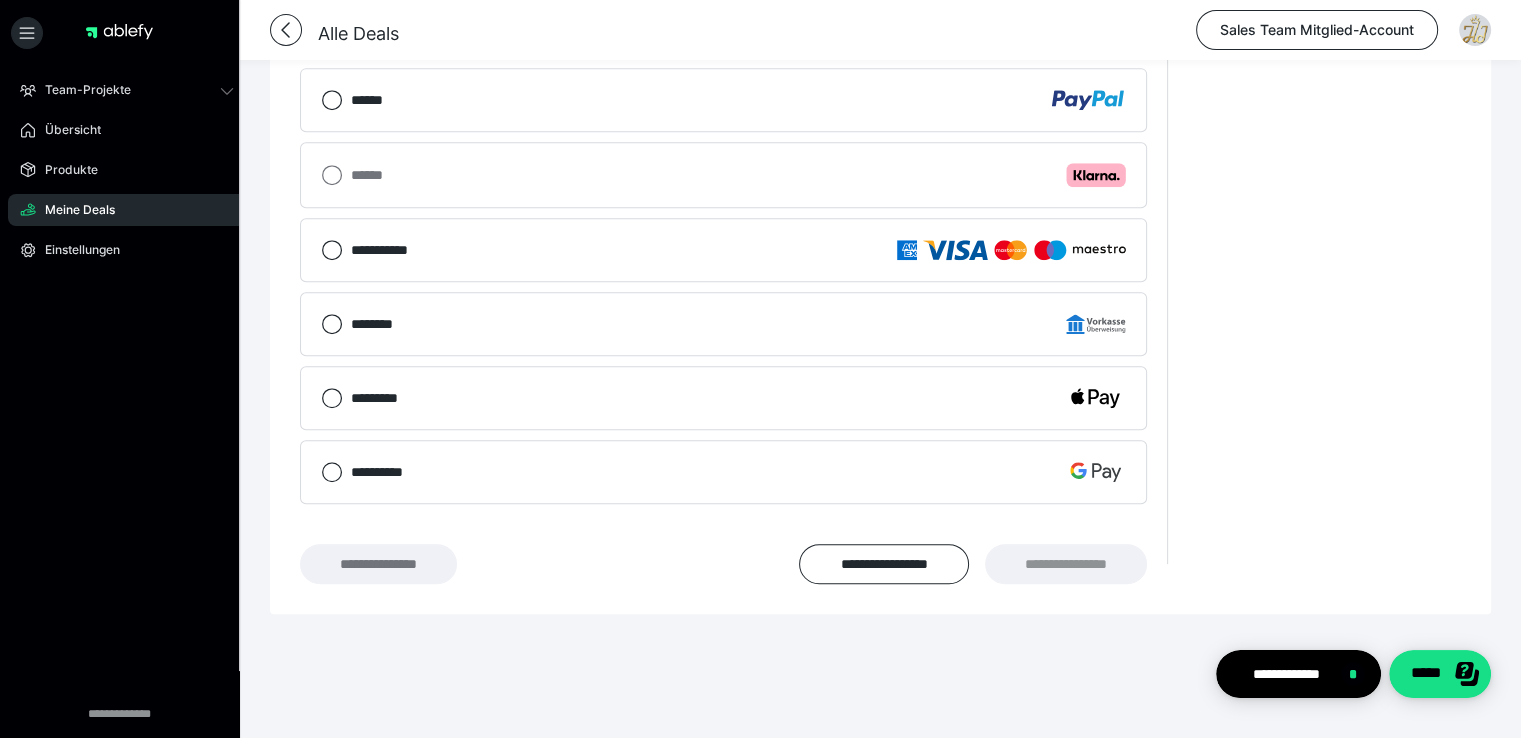 click on "**********" at bounding box center [378, 564] 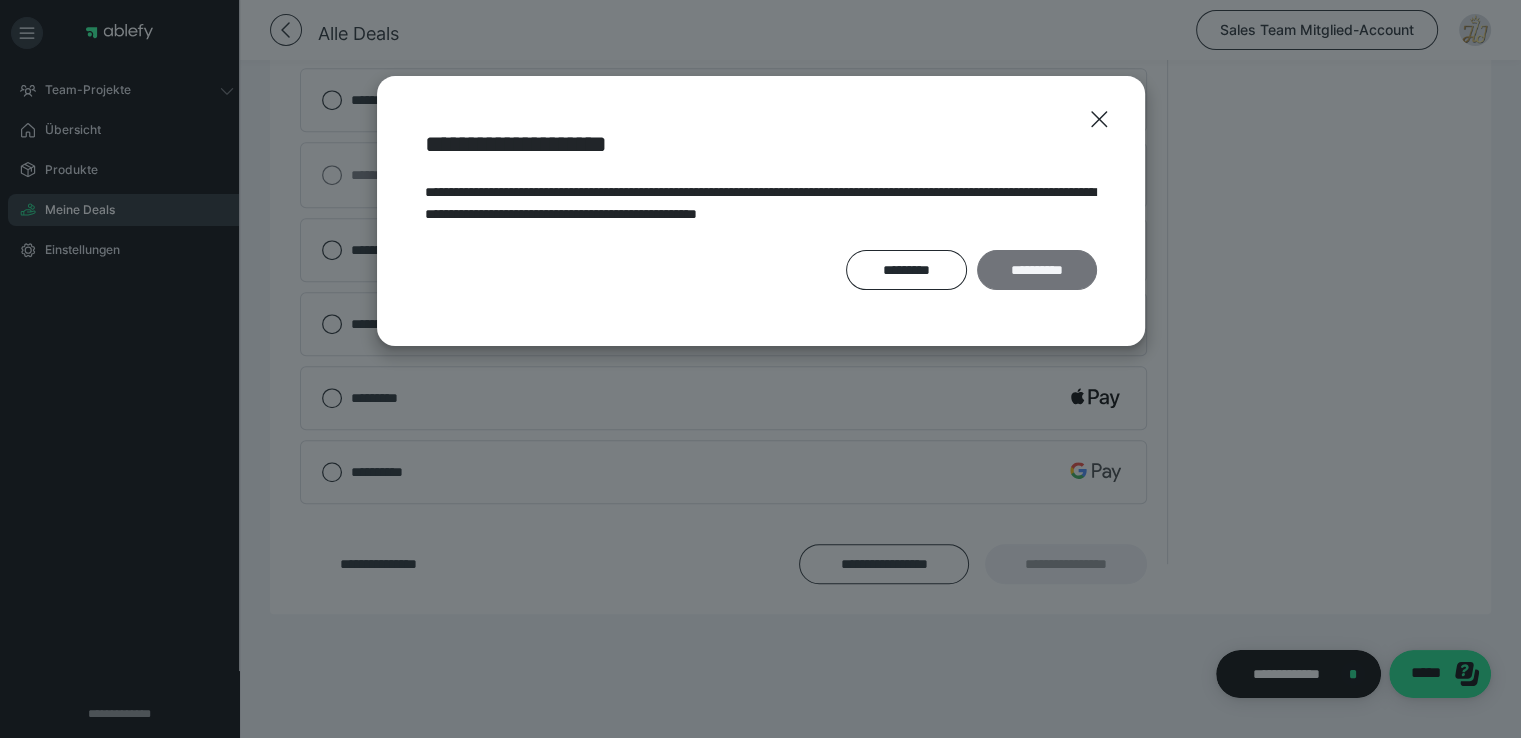 click on "**********" at bounding box center [1037, 270] 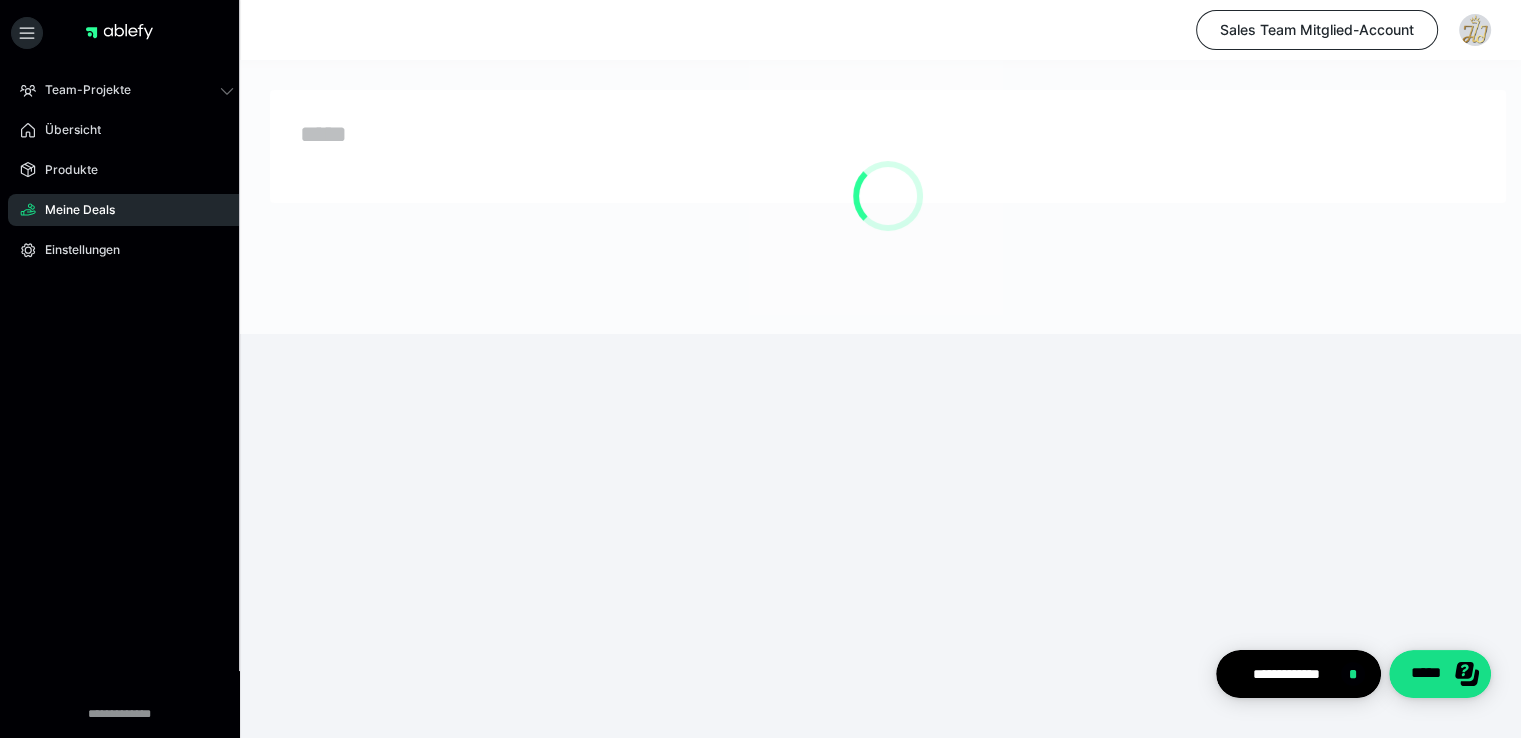 scroll, scrollTop: 0, scrollLeft: 0, axis: both 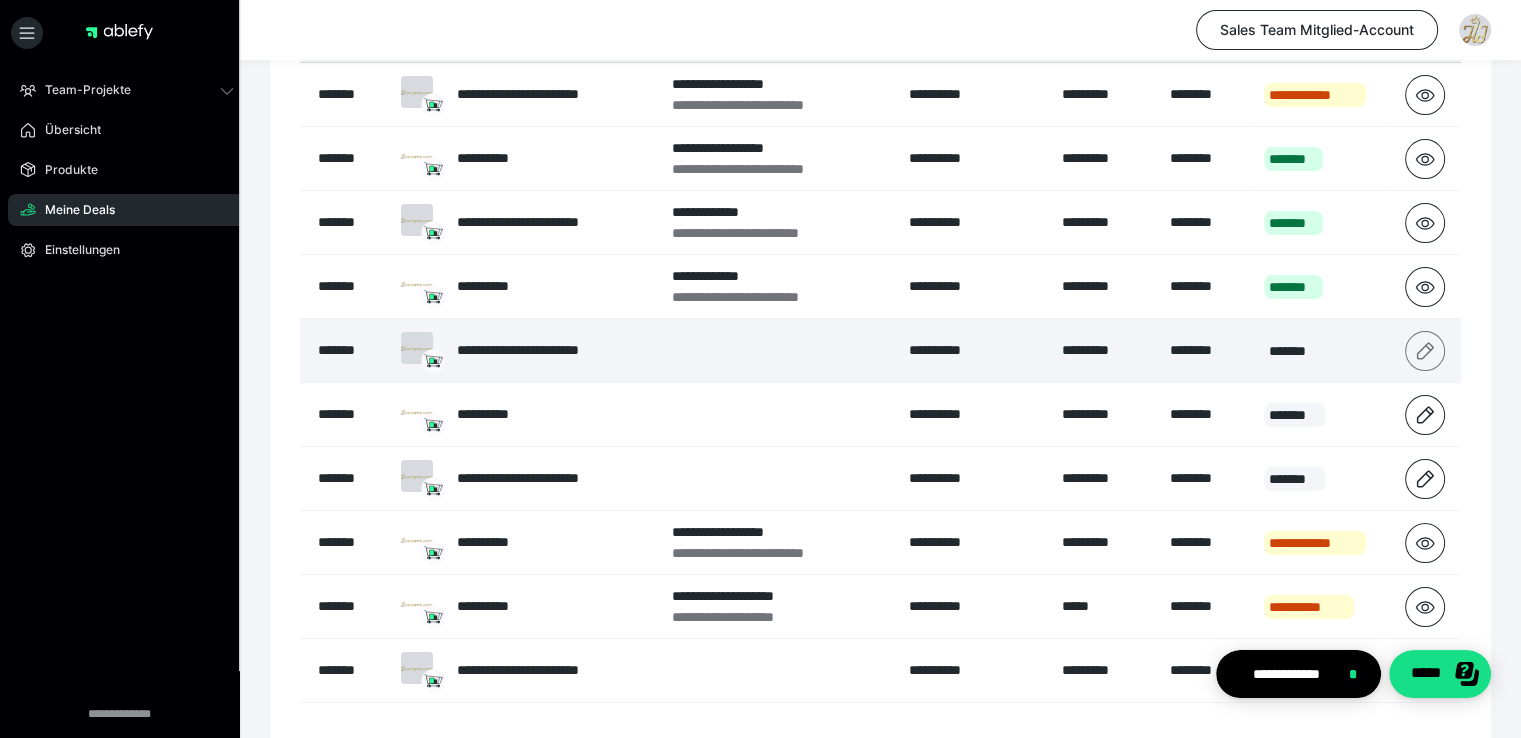 click 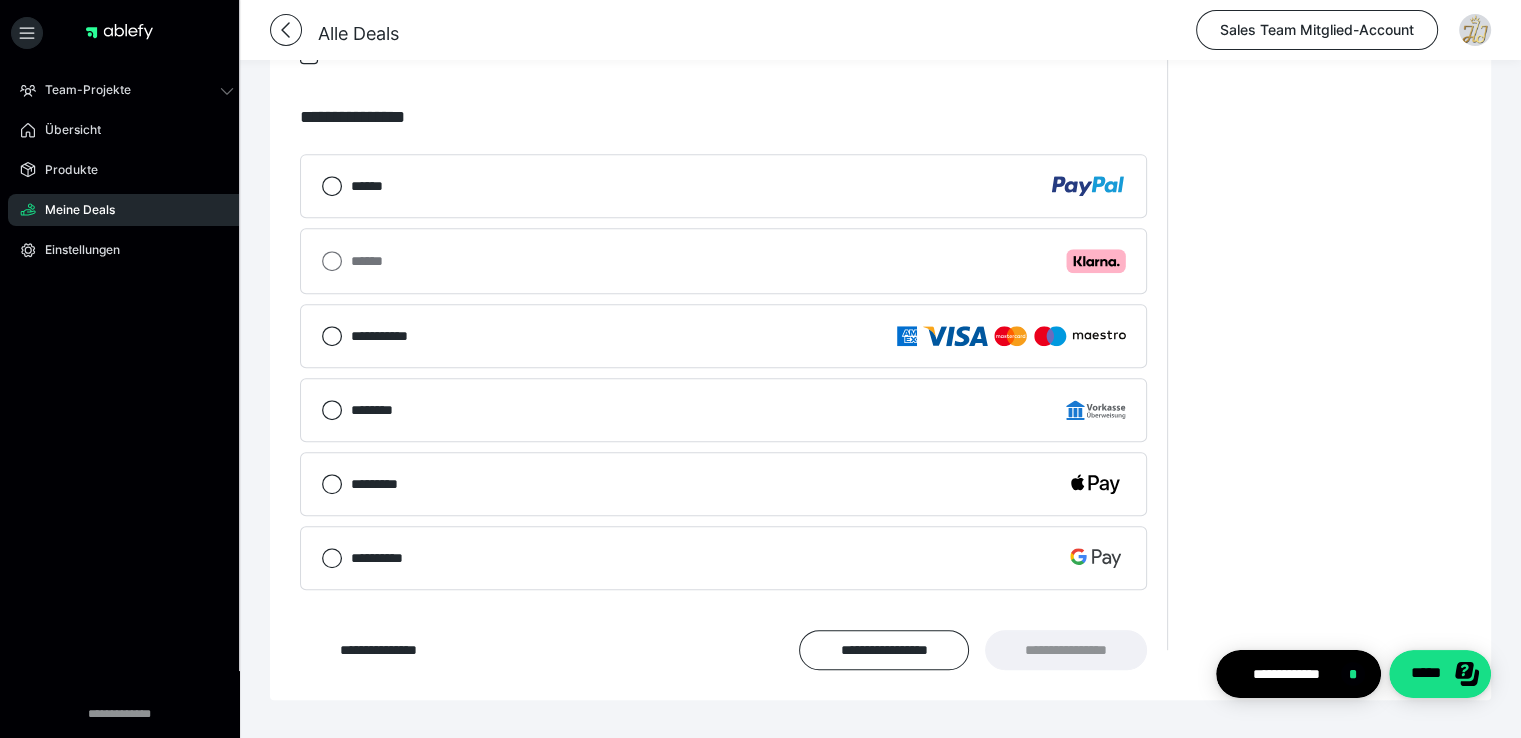 scroll, scrollTop: 1082, scrollLeft: 0, axis: vertical 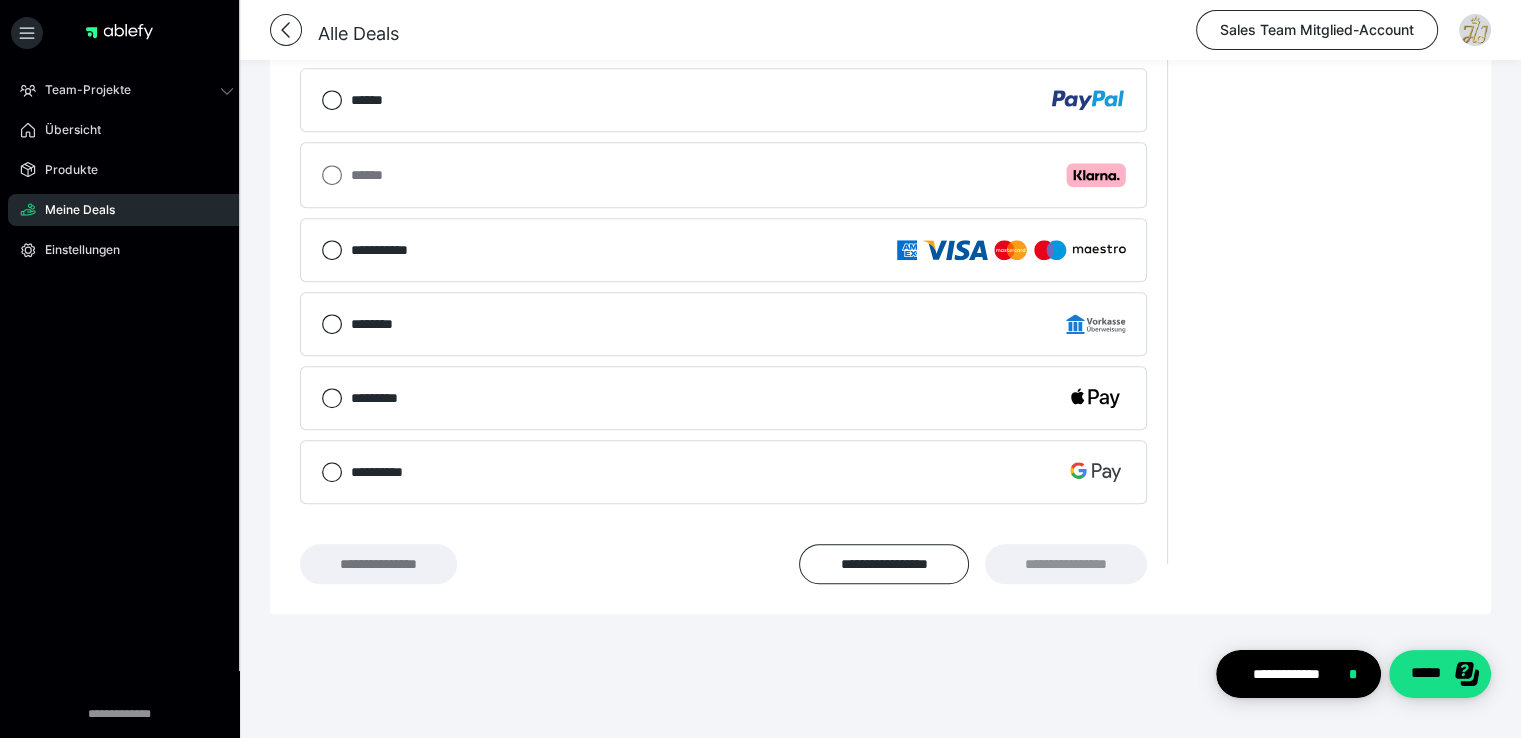 click on "**********" at bounding box center [378, 564] 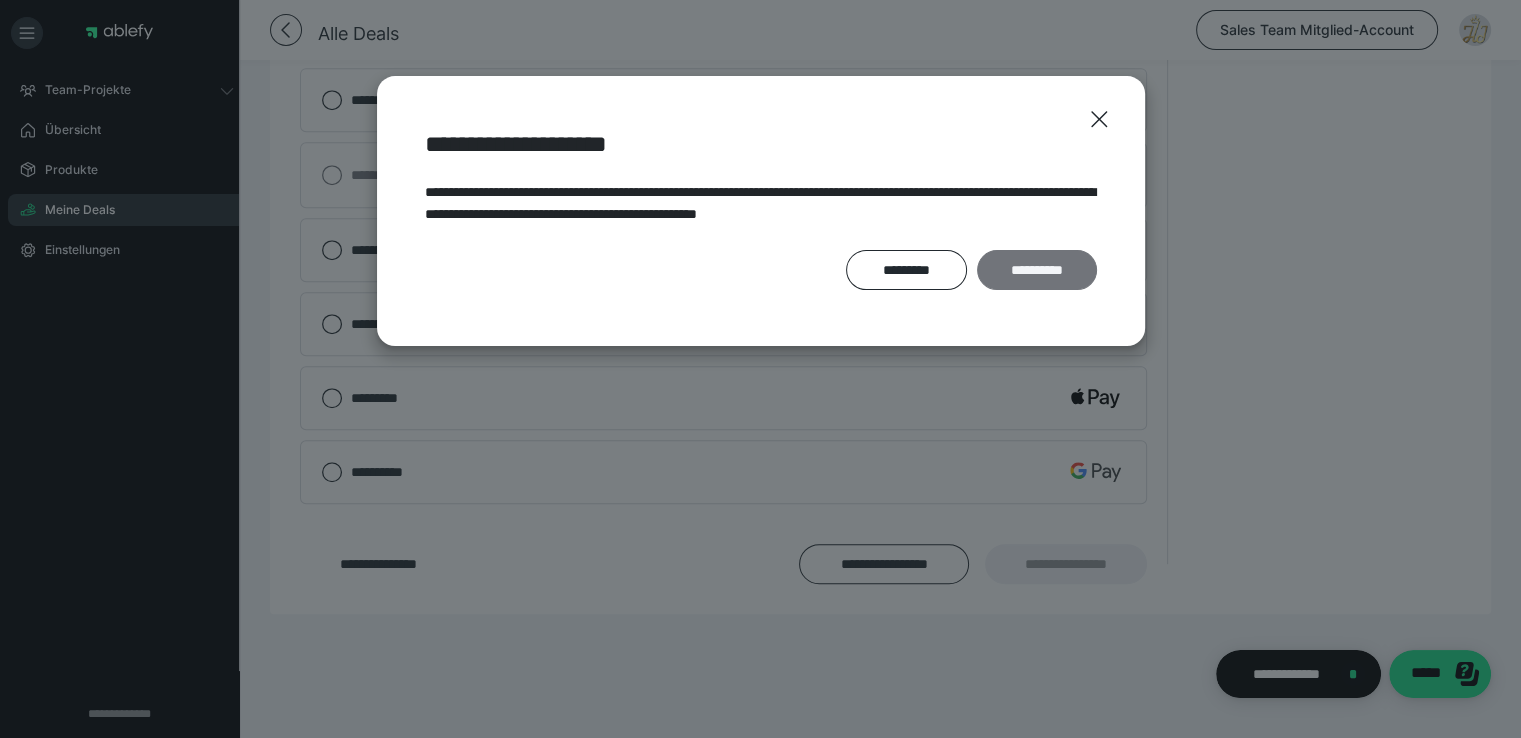 click on "**********" at bounding box center [1037, 270] 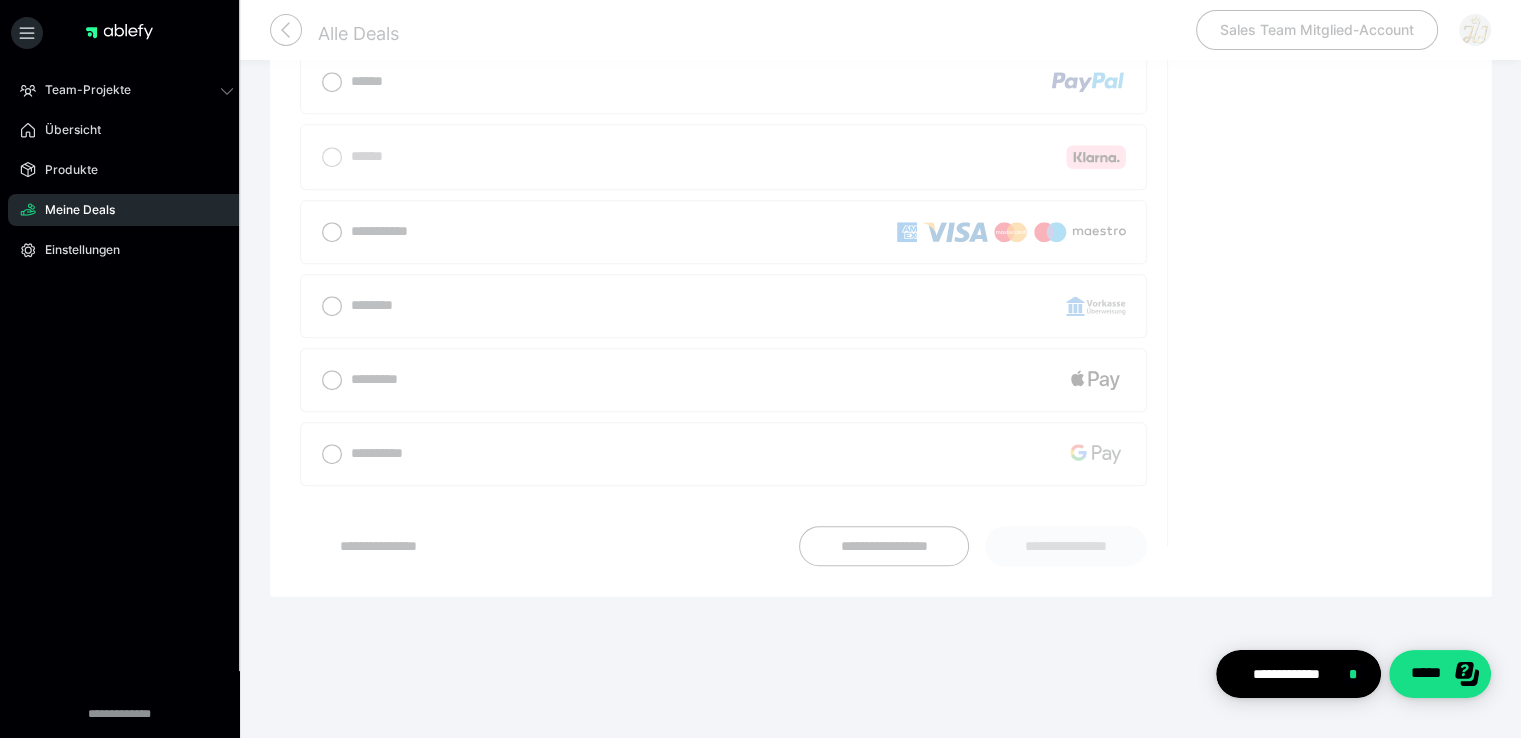 scroll, scrollTop: 0, scrollLeft: 0, axis: both 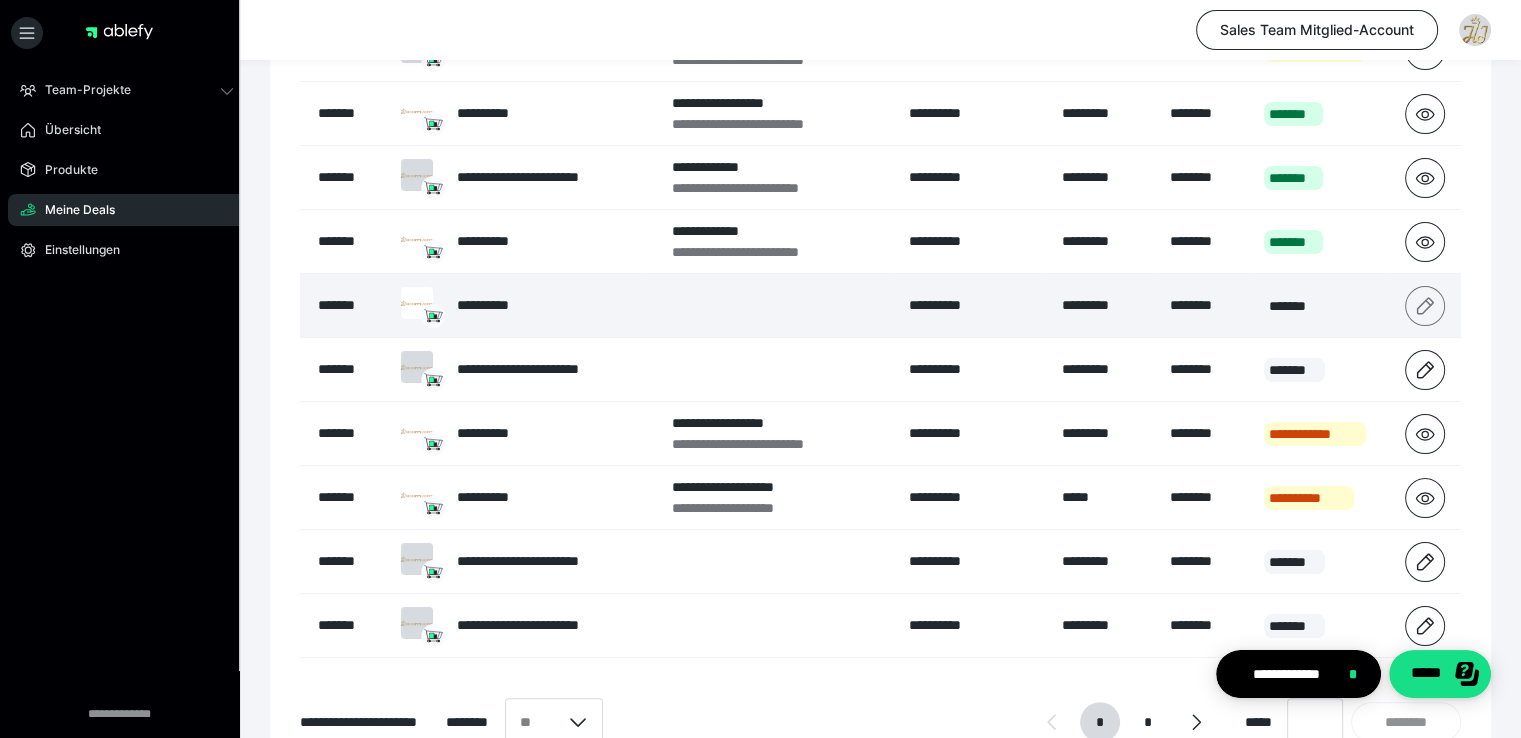 click 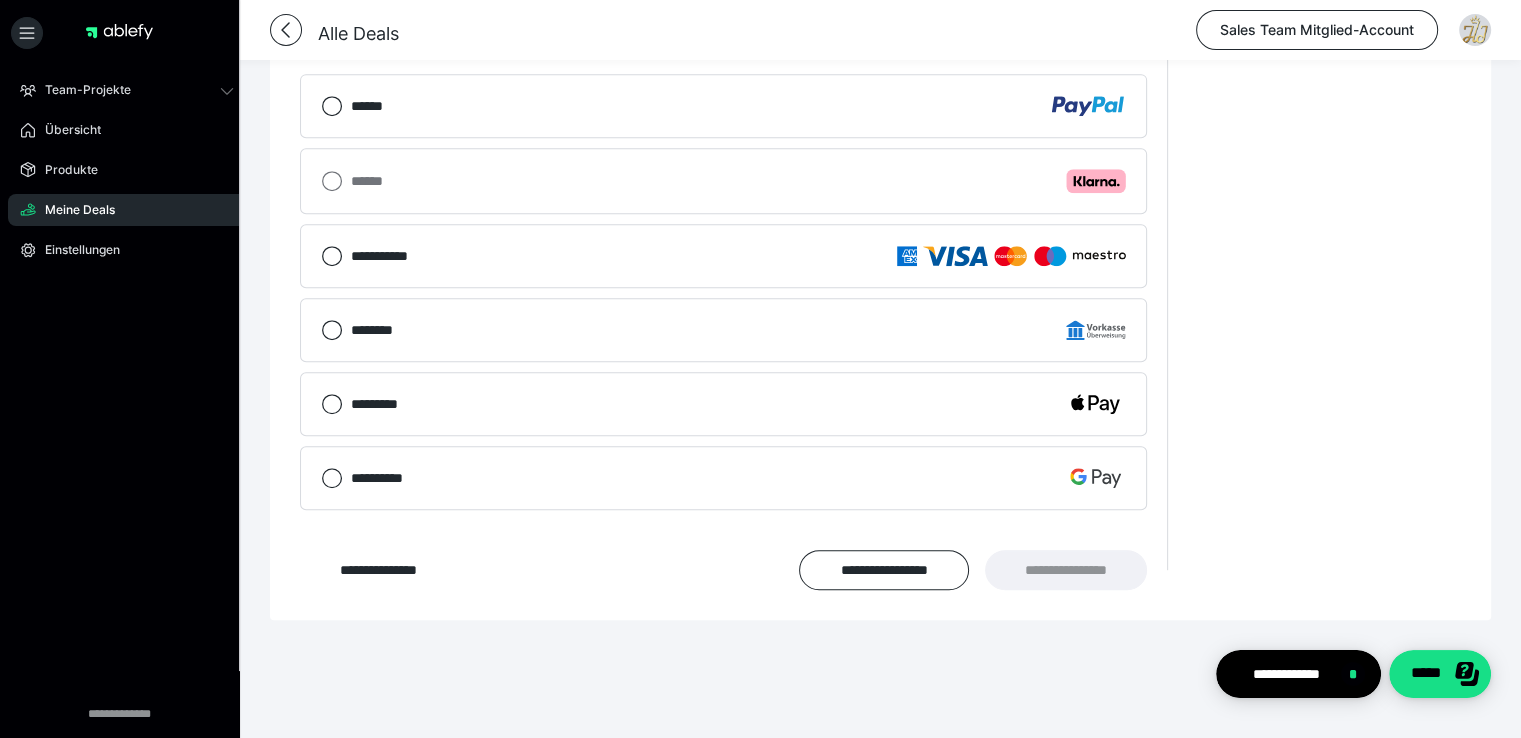 scroll, scrollTop: 1082, scrollLeft: 0, axis: vertical 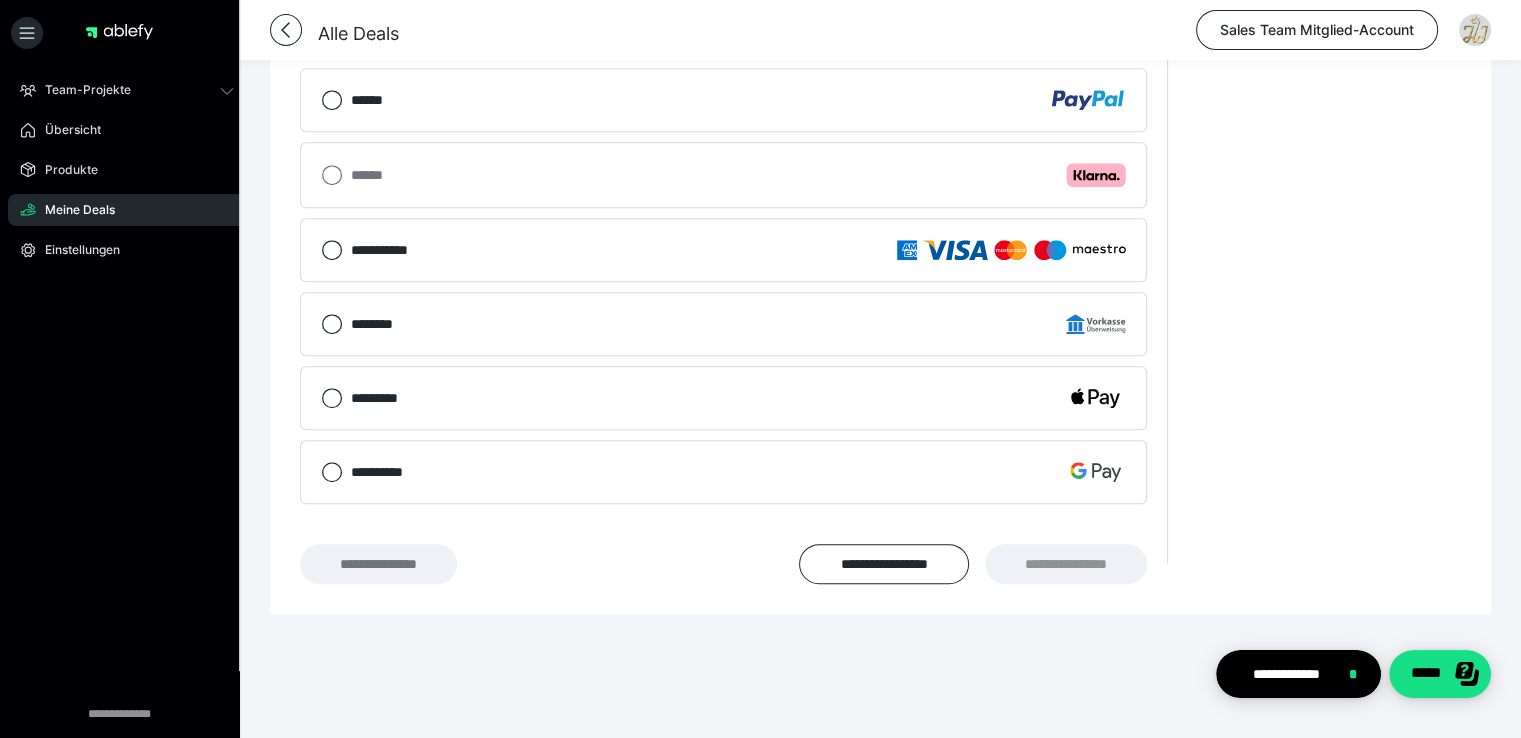 click on "**********" at bounding box center [378, 564] 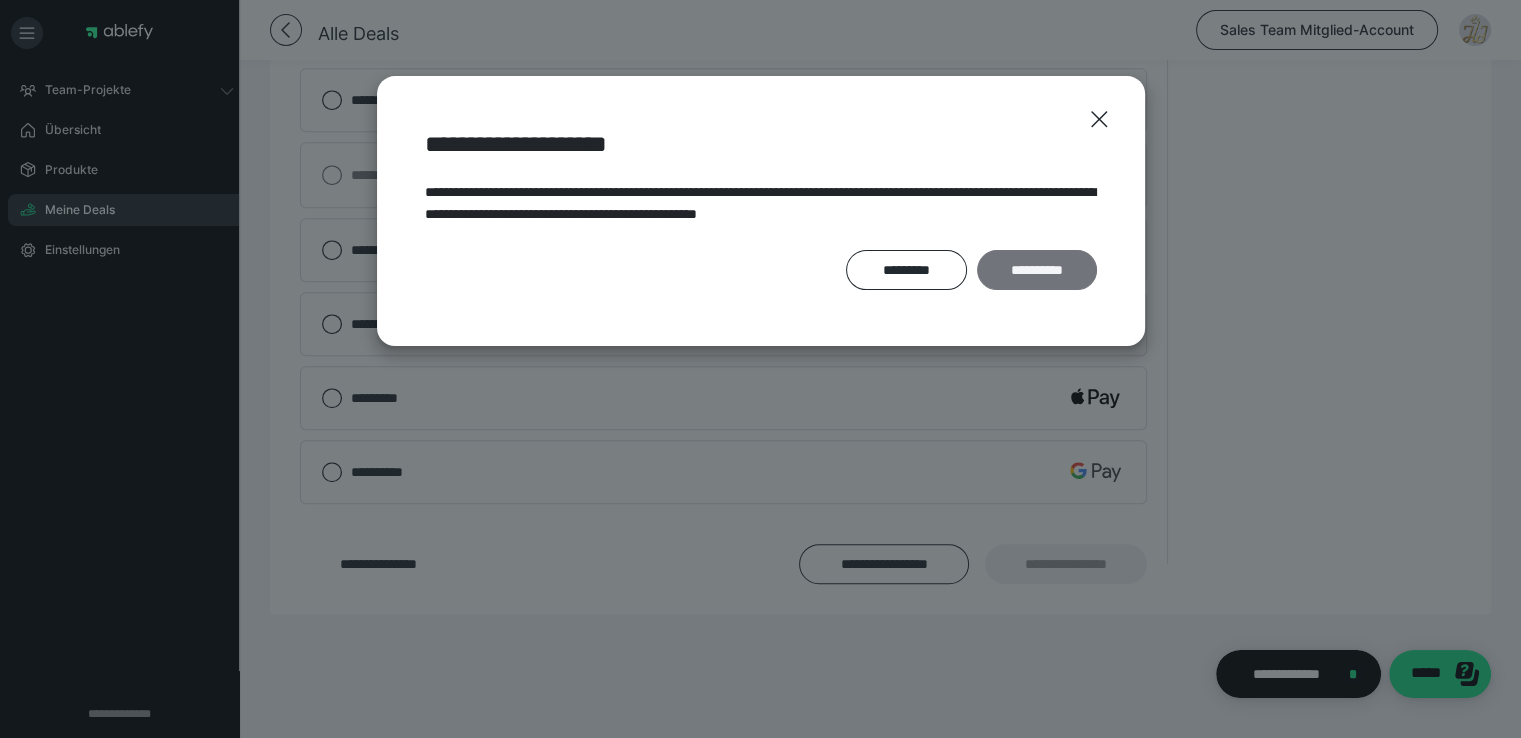 click on "**********" at bounding box center (1037, 270) 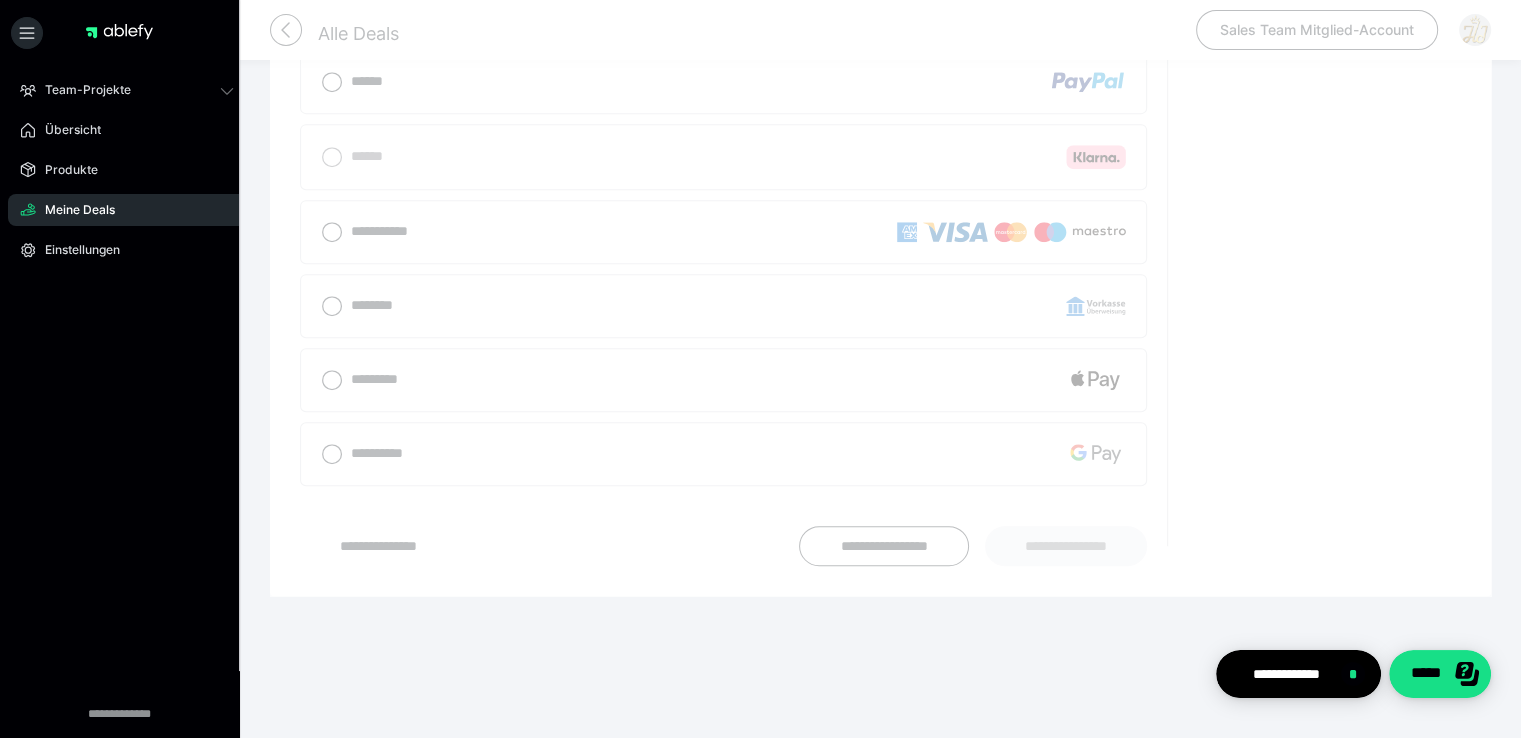 scroll, scrollTop: 888, scrollLeft: 0, axis: vertical 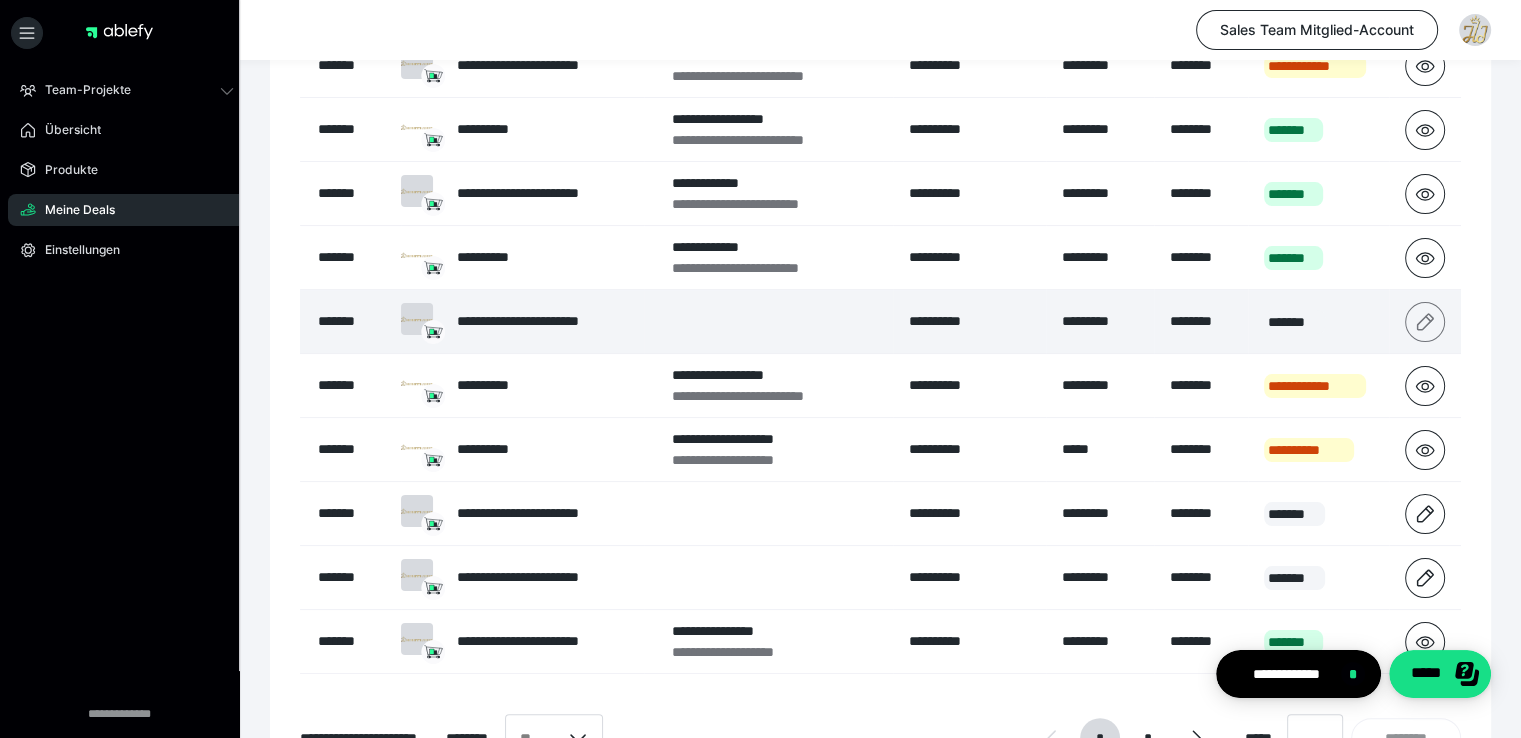 click 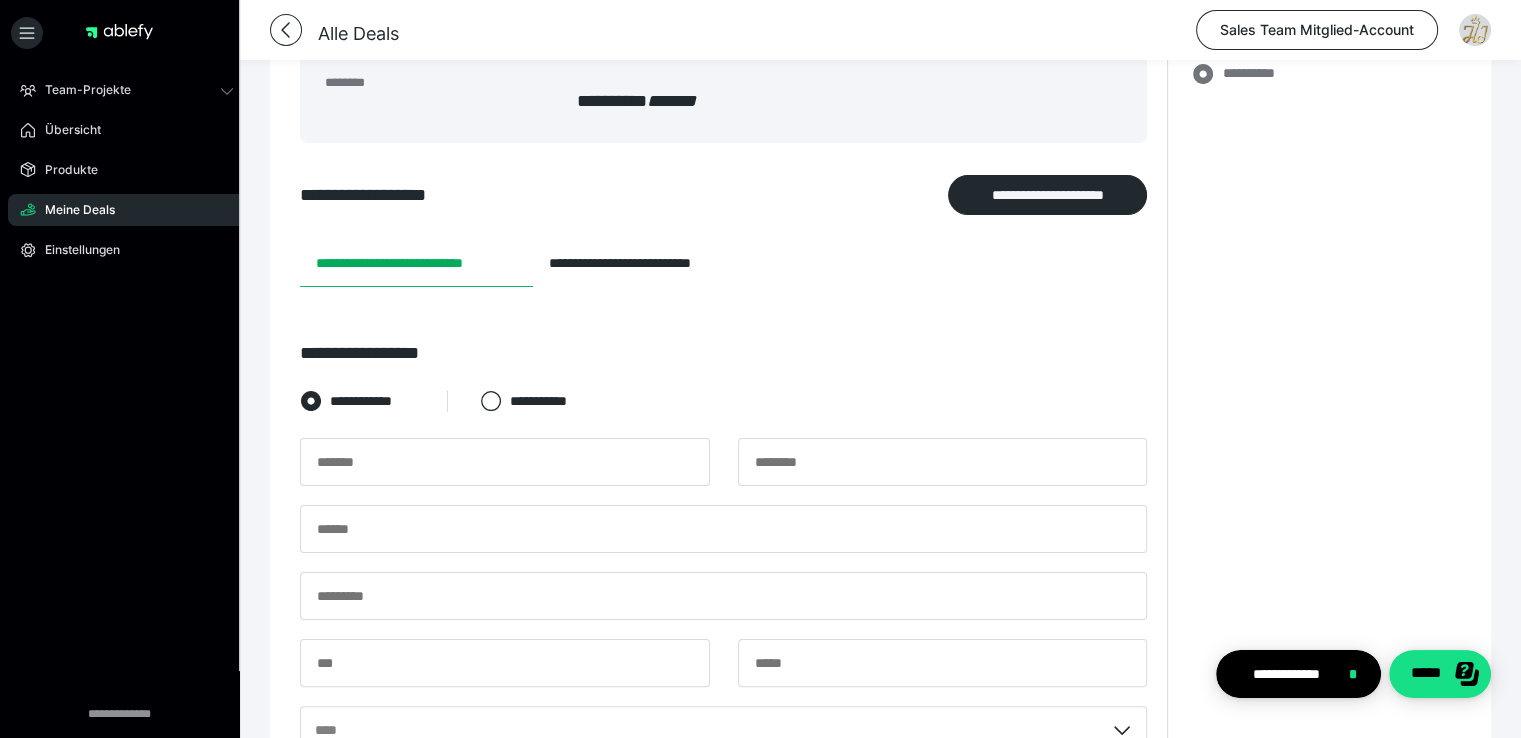 click on "**********" at bounding box center (1323, 642) 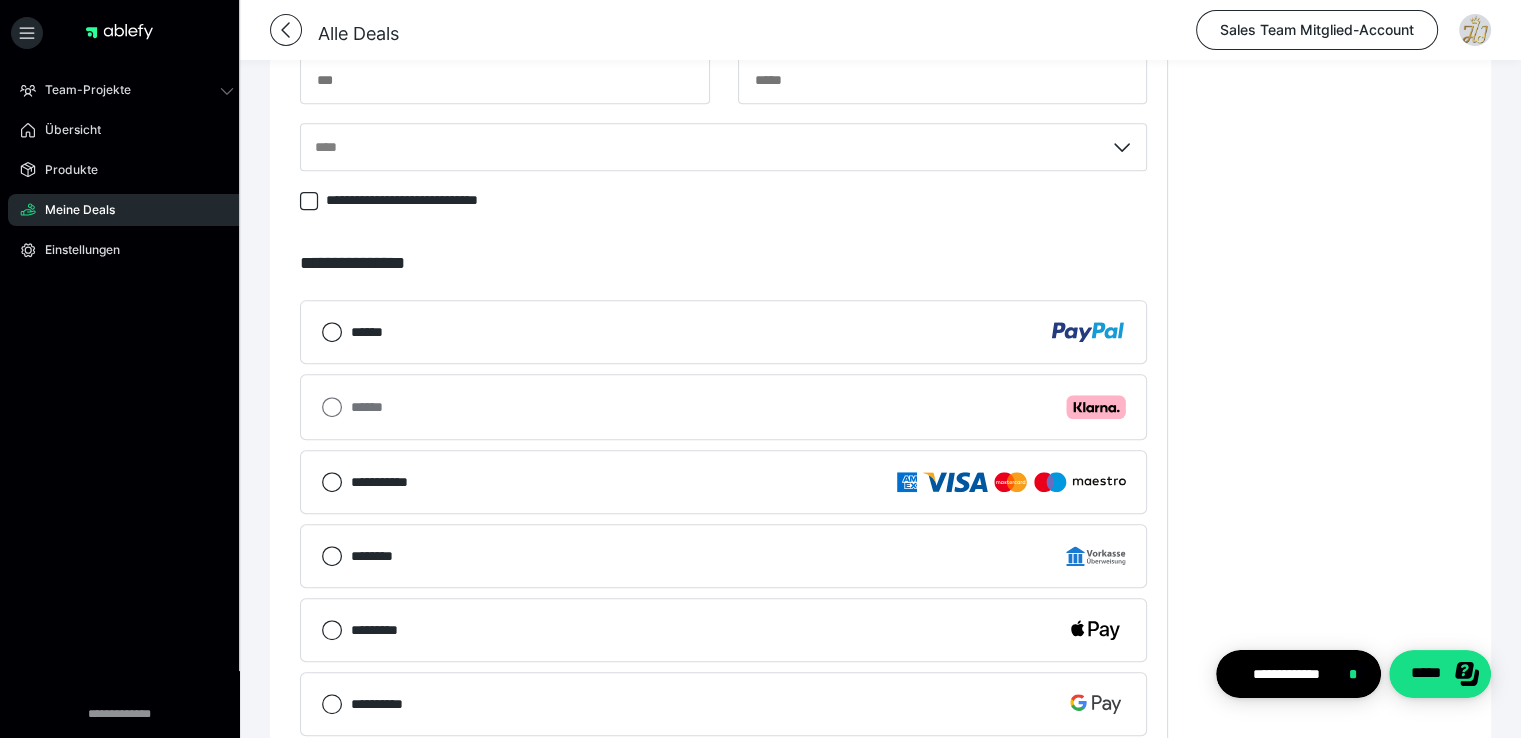 scroll, scrollTop: 1082, scrollLeft: 0, axis: vertical 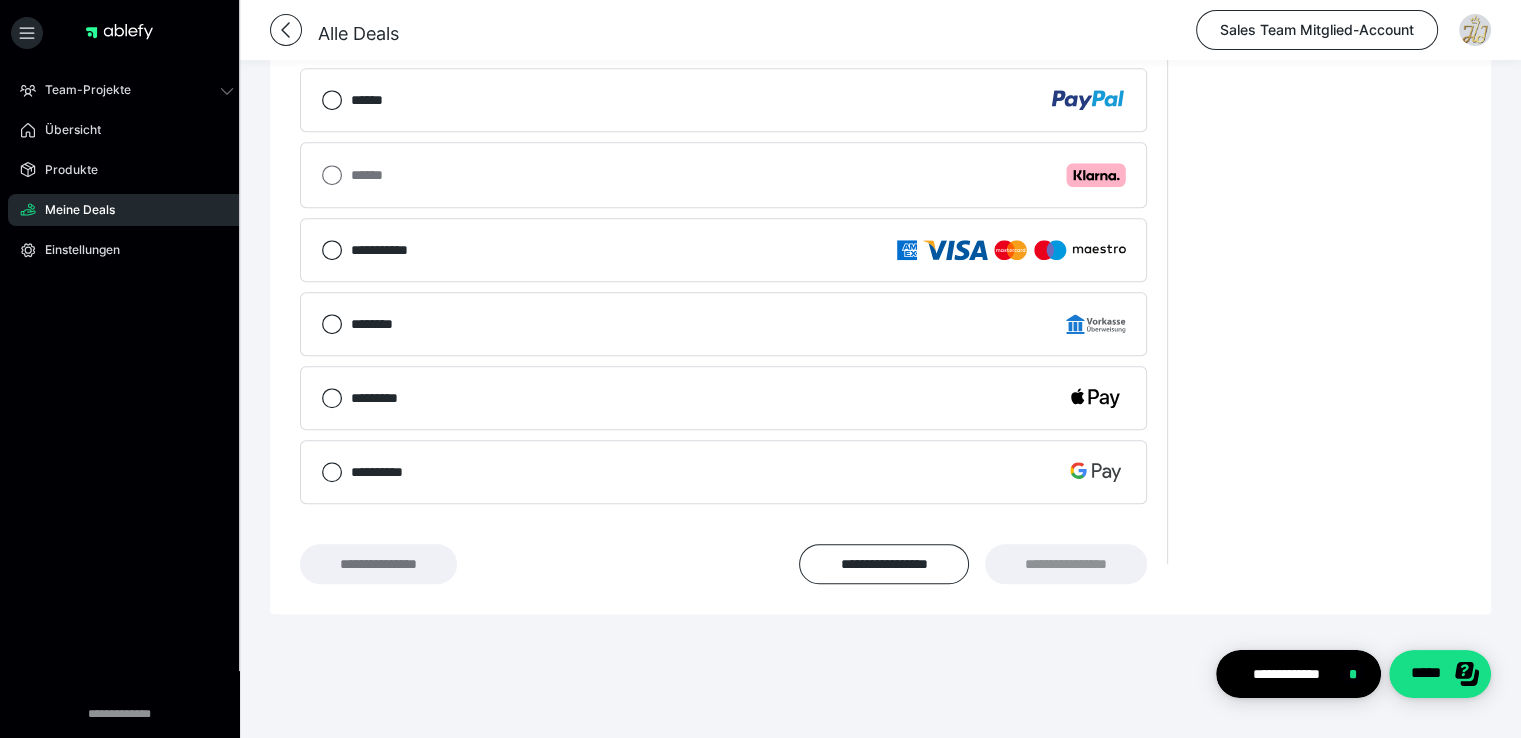 click on "**********" at bounding box center (378, 564) 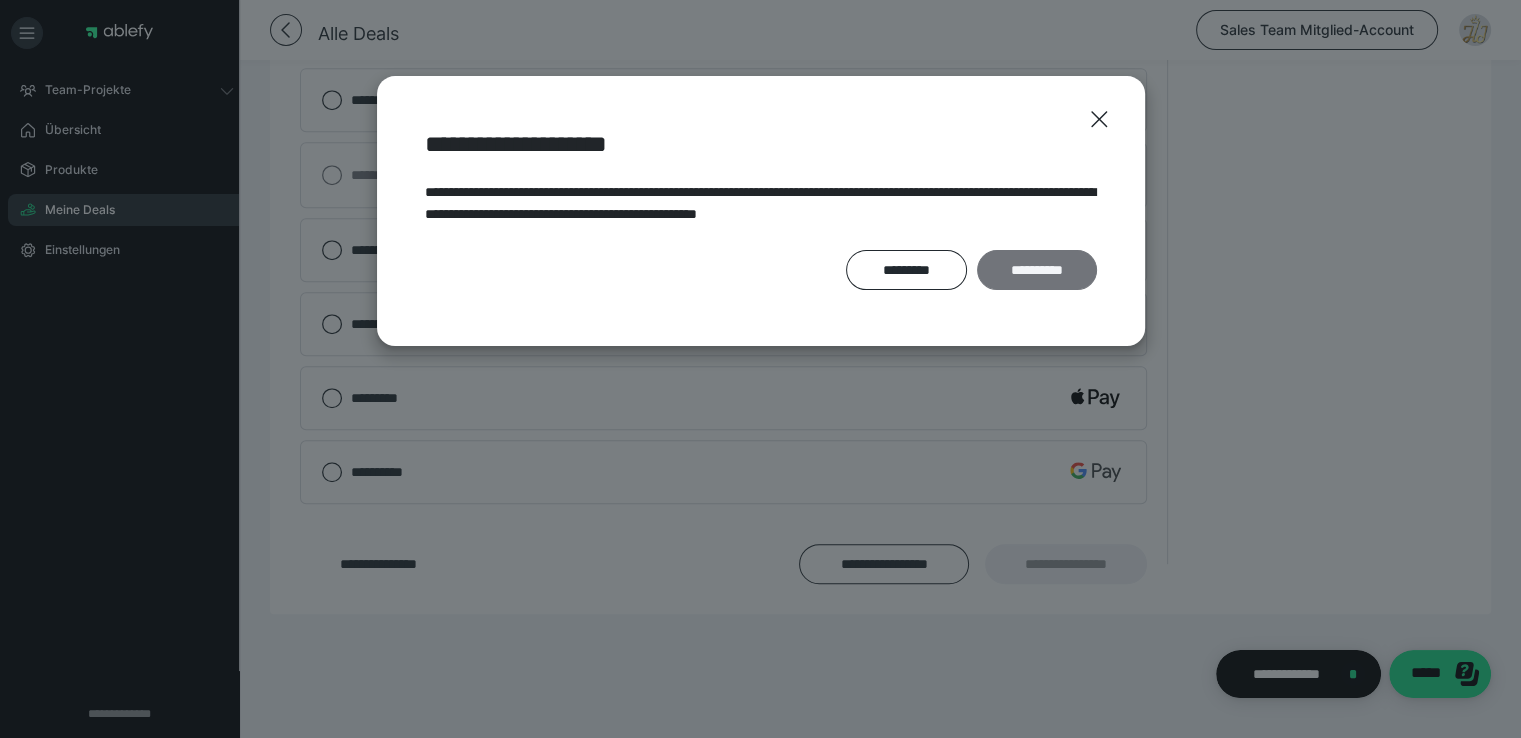 click on "**********" at bounding box center [1037, 270] 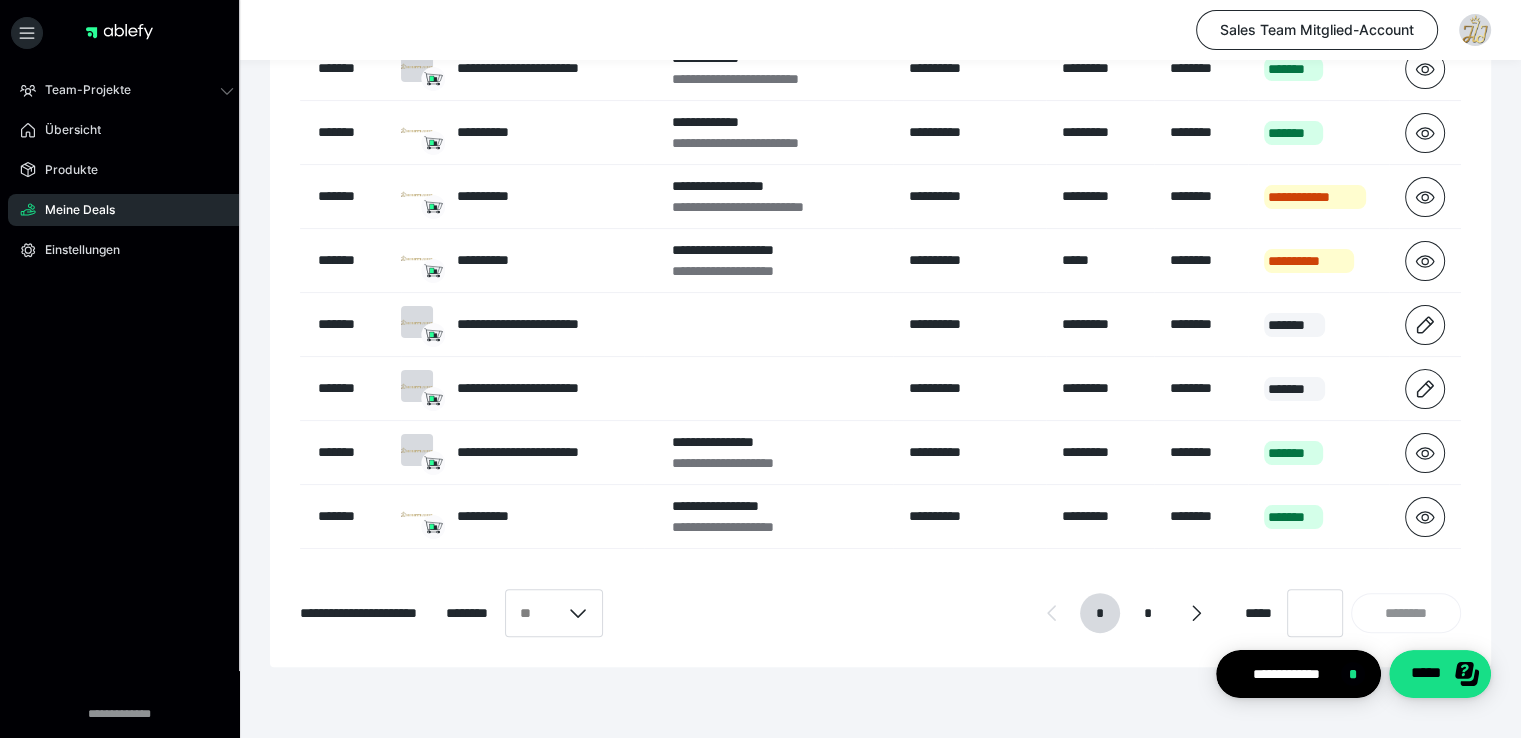 scroll, scrollTop: 389, scrollLeft: 0, axis: vertical 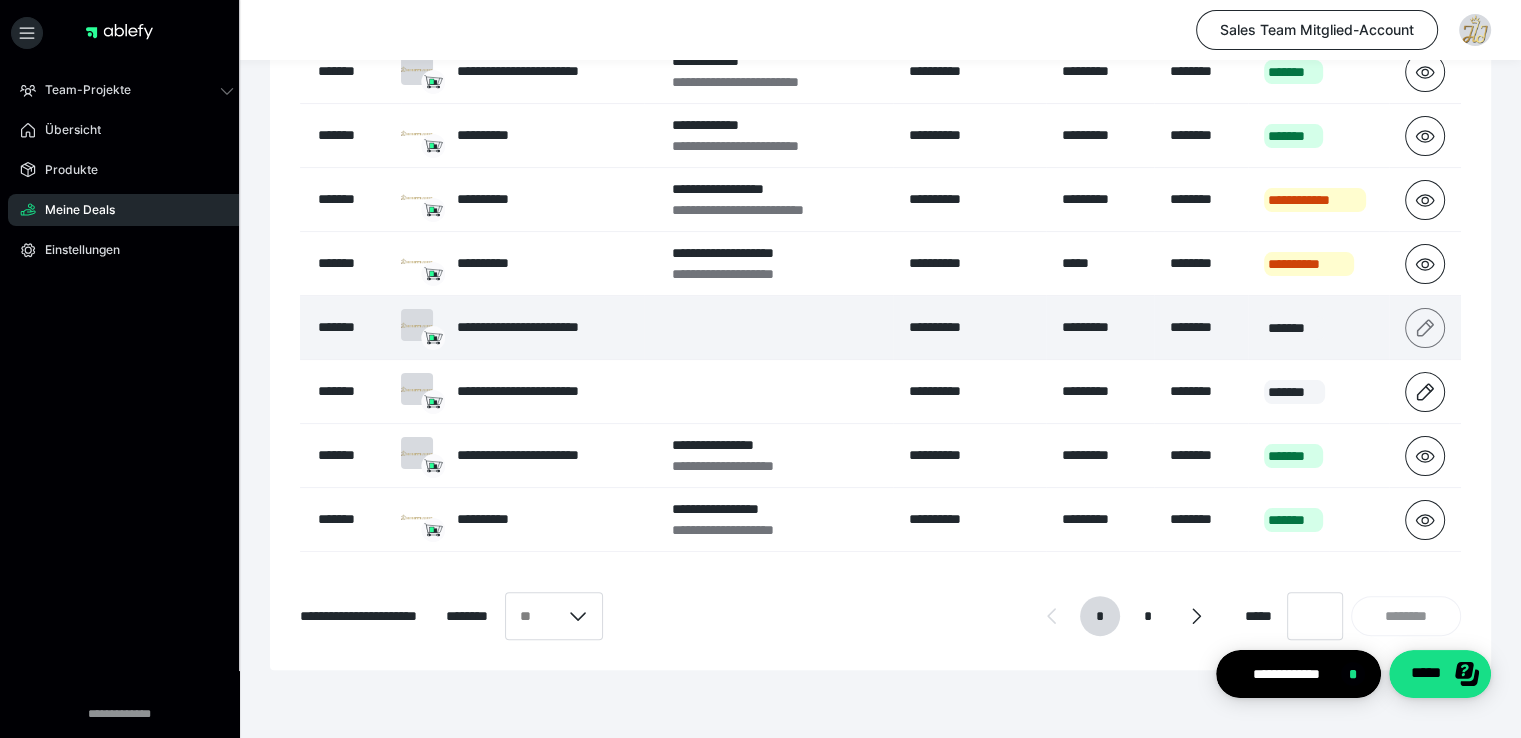 click 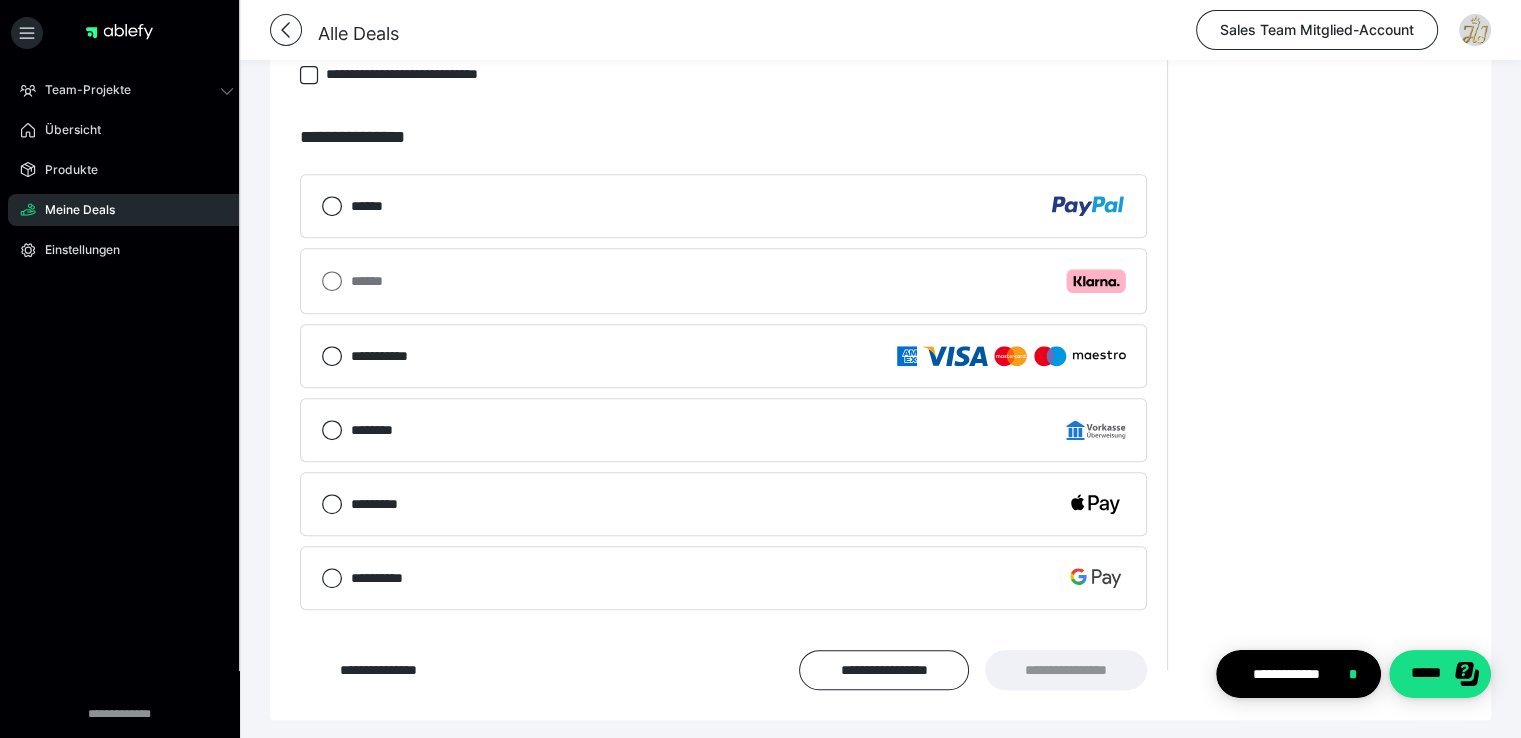 scroll, scrollTop: 983, scrollLeft: 0, axis: vertical 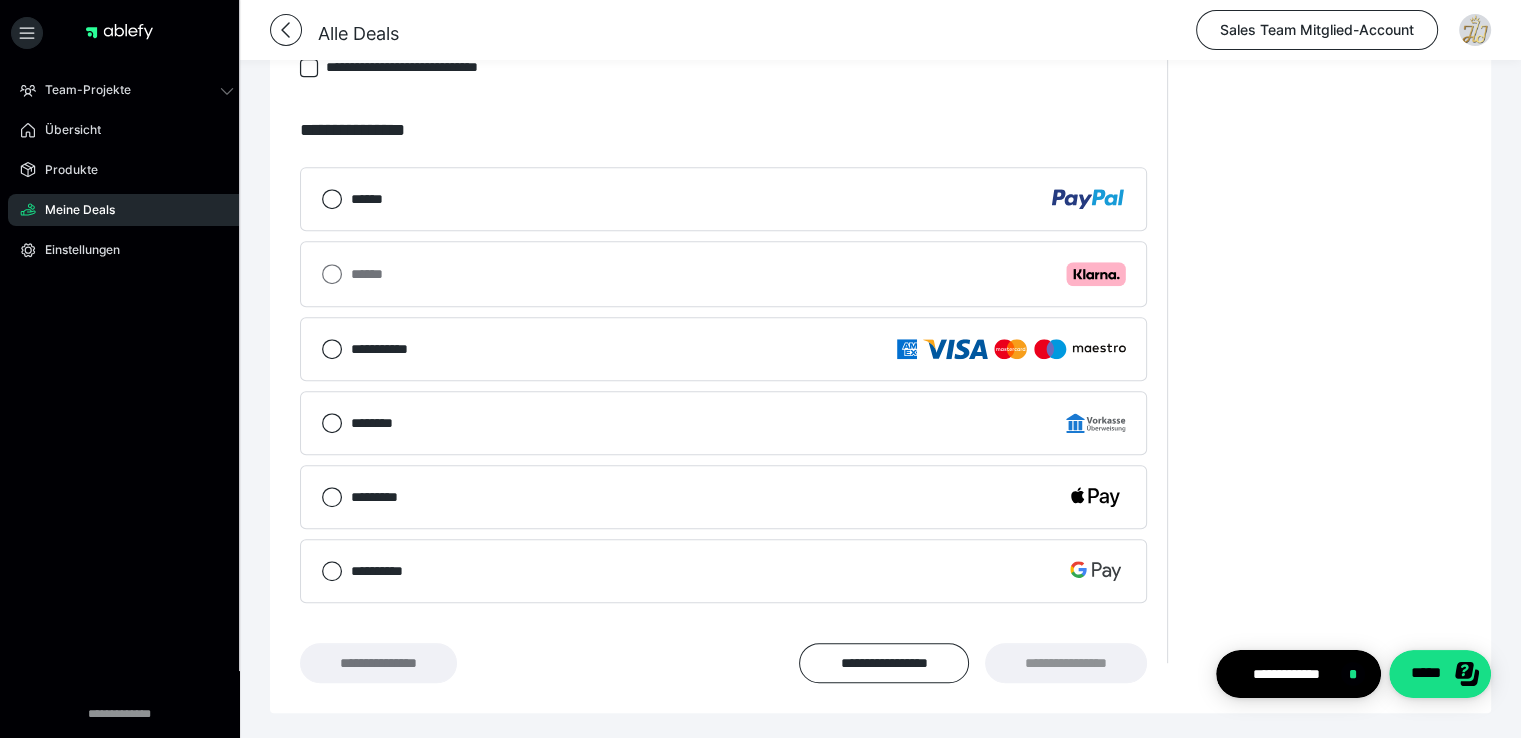 click on "**********" at bounding box center (378, 663) 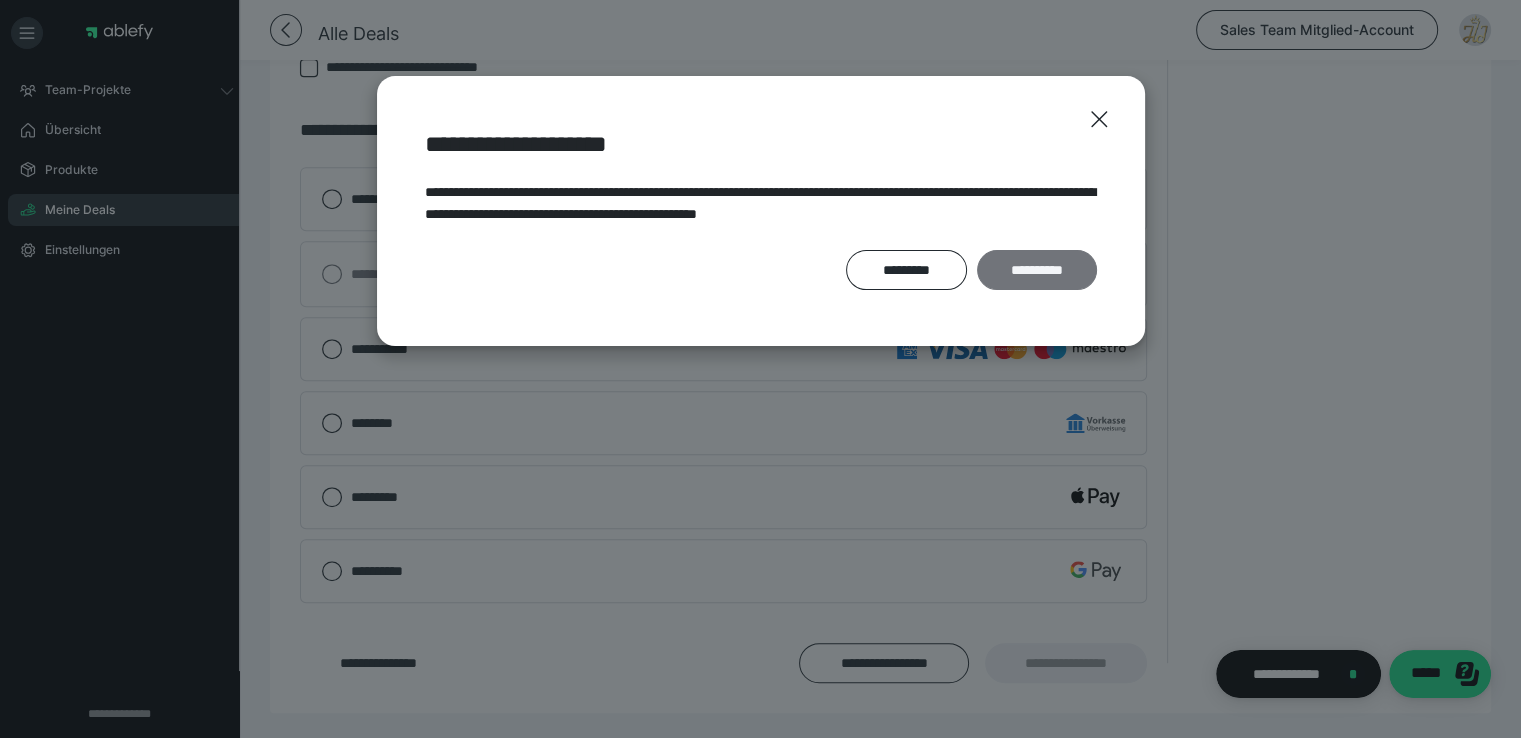 click on "**********" at bounding box center [1037, 270] 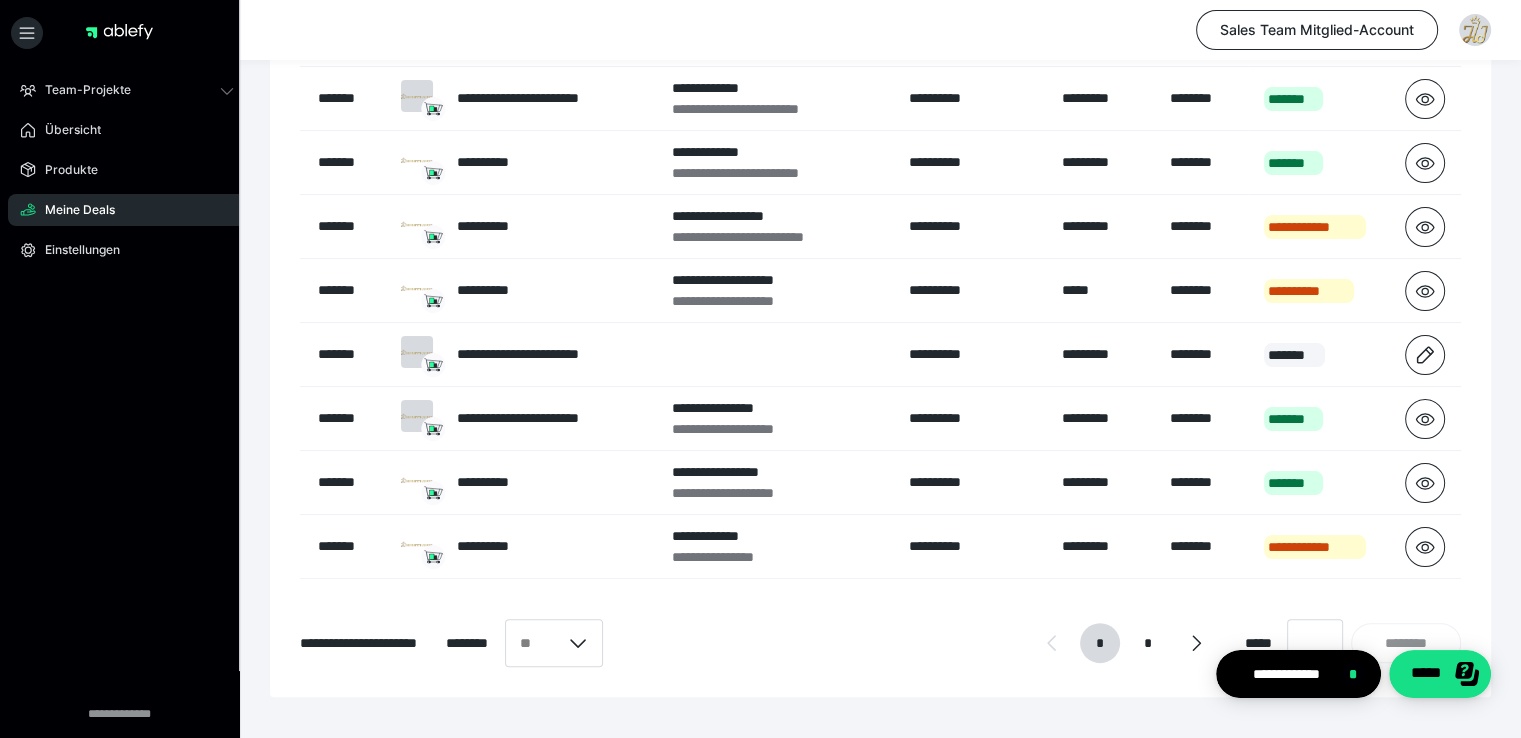 scroll, scrollTop: 376, scrollLeft: 0, axis: vertical 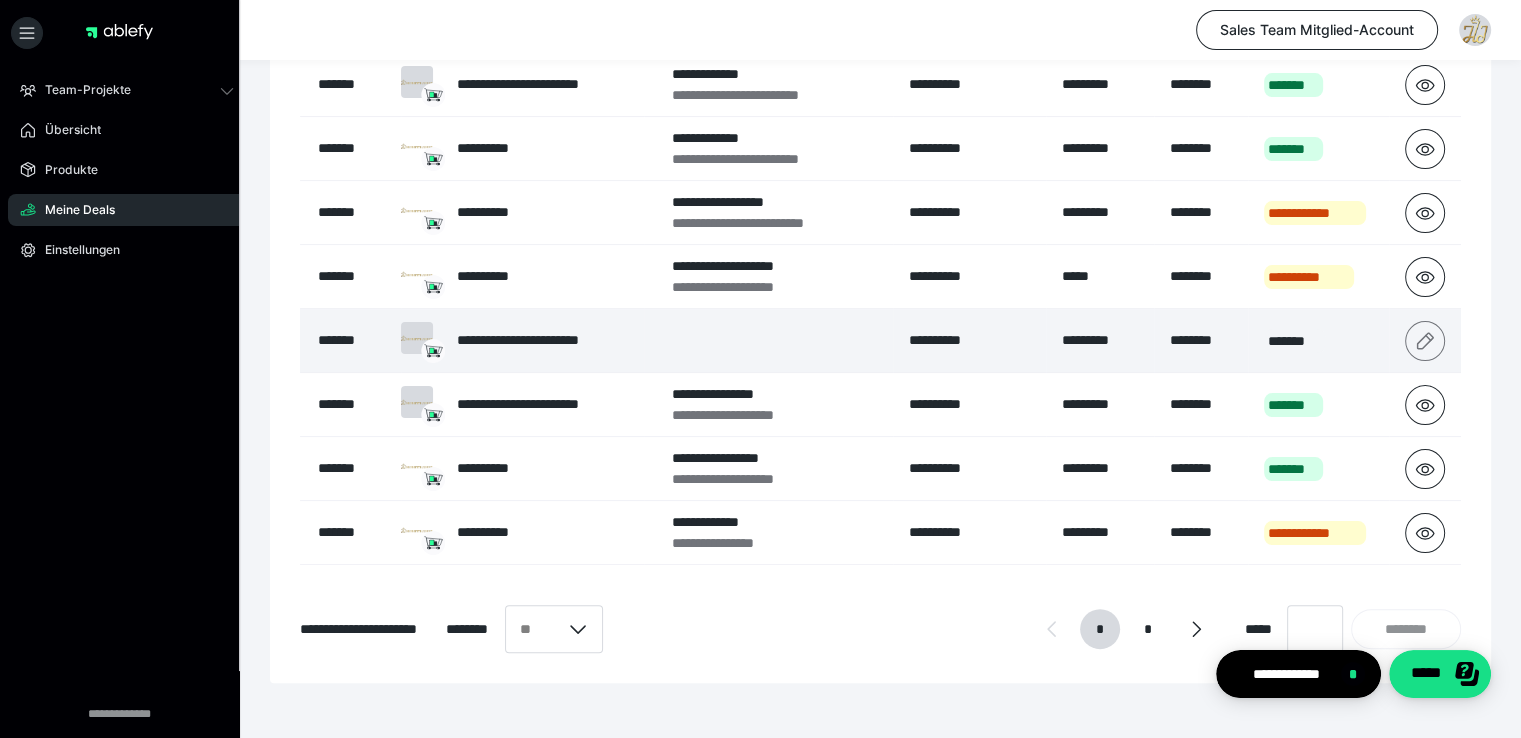 click 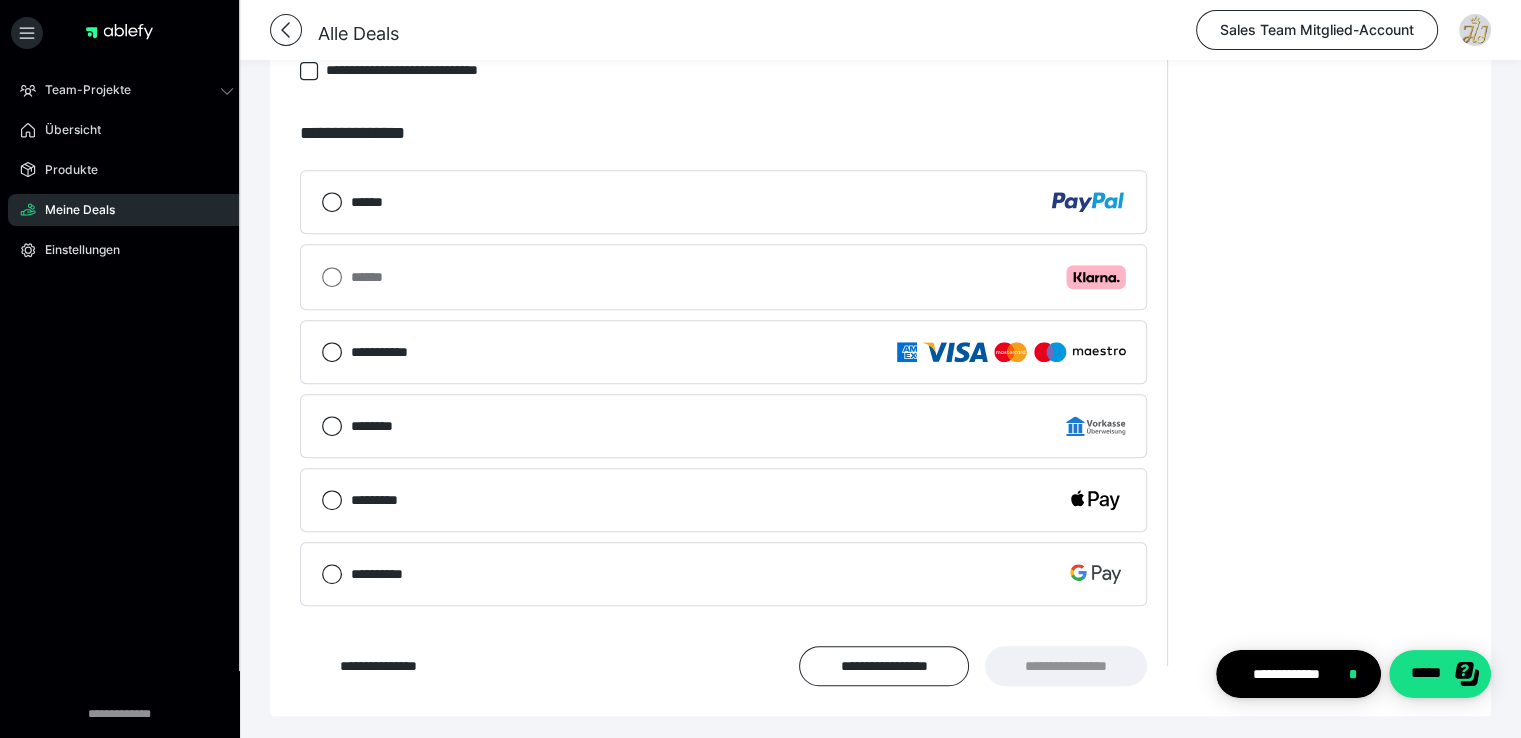 scroll, scrollTop: 988, scrollLeft: 0, axis: vertical 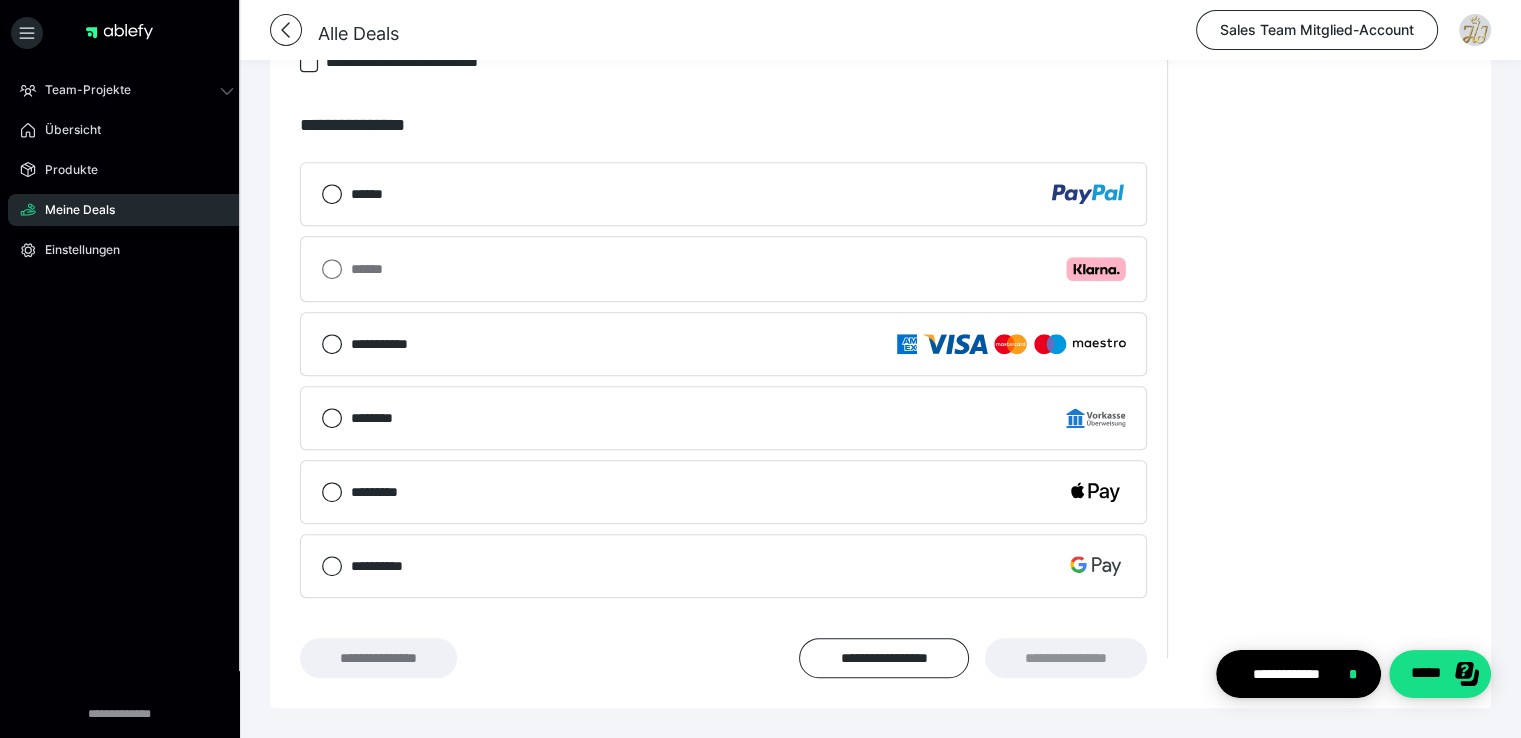 click on "**********" at bounding box center (378, 658) 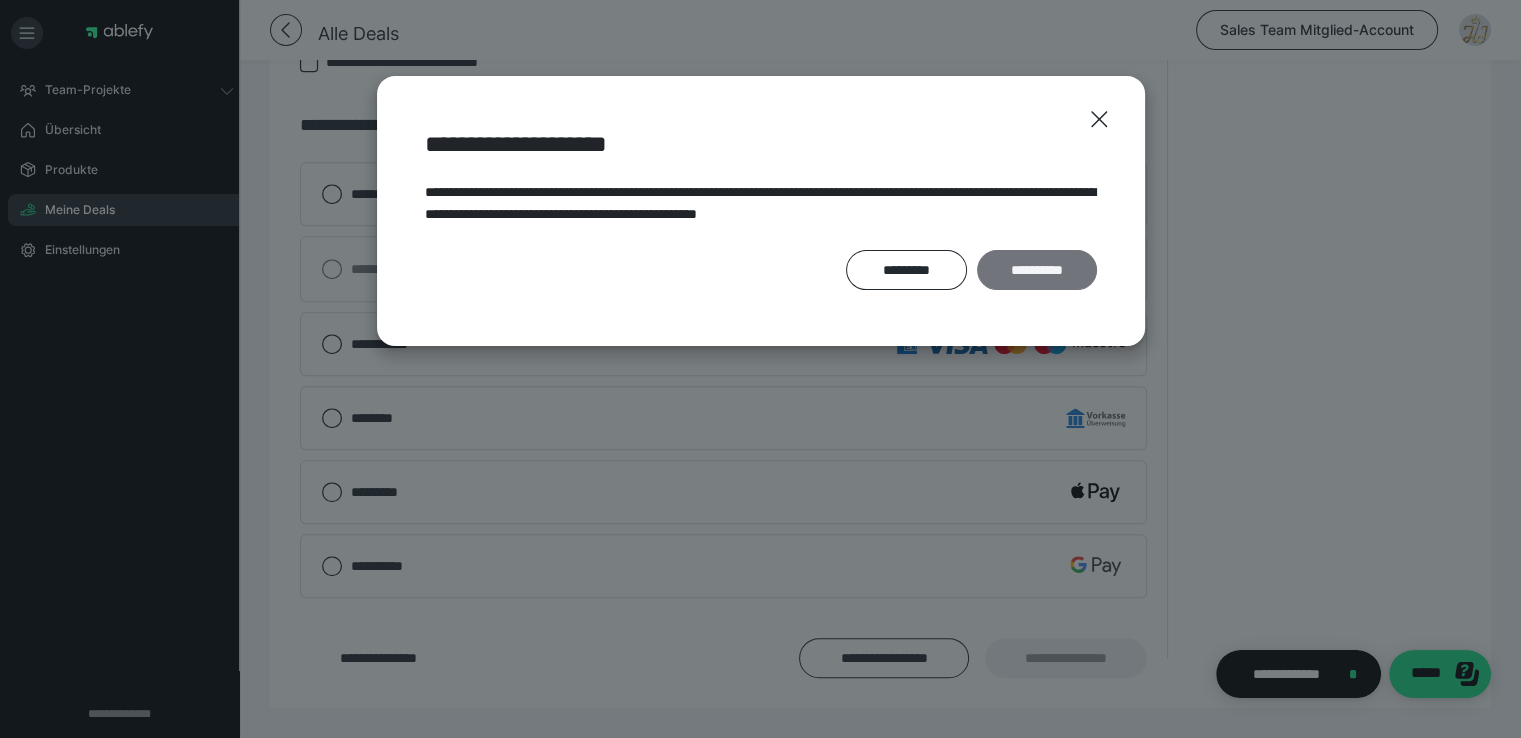 click on "**********" at bounding box center (1037, 270) 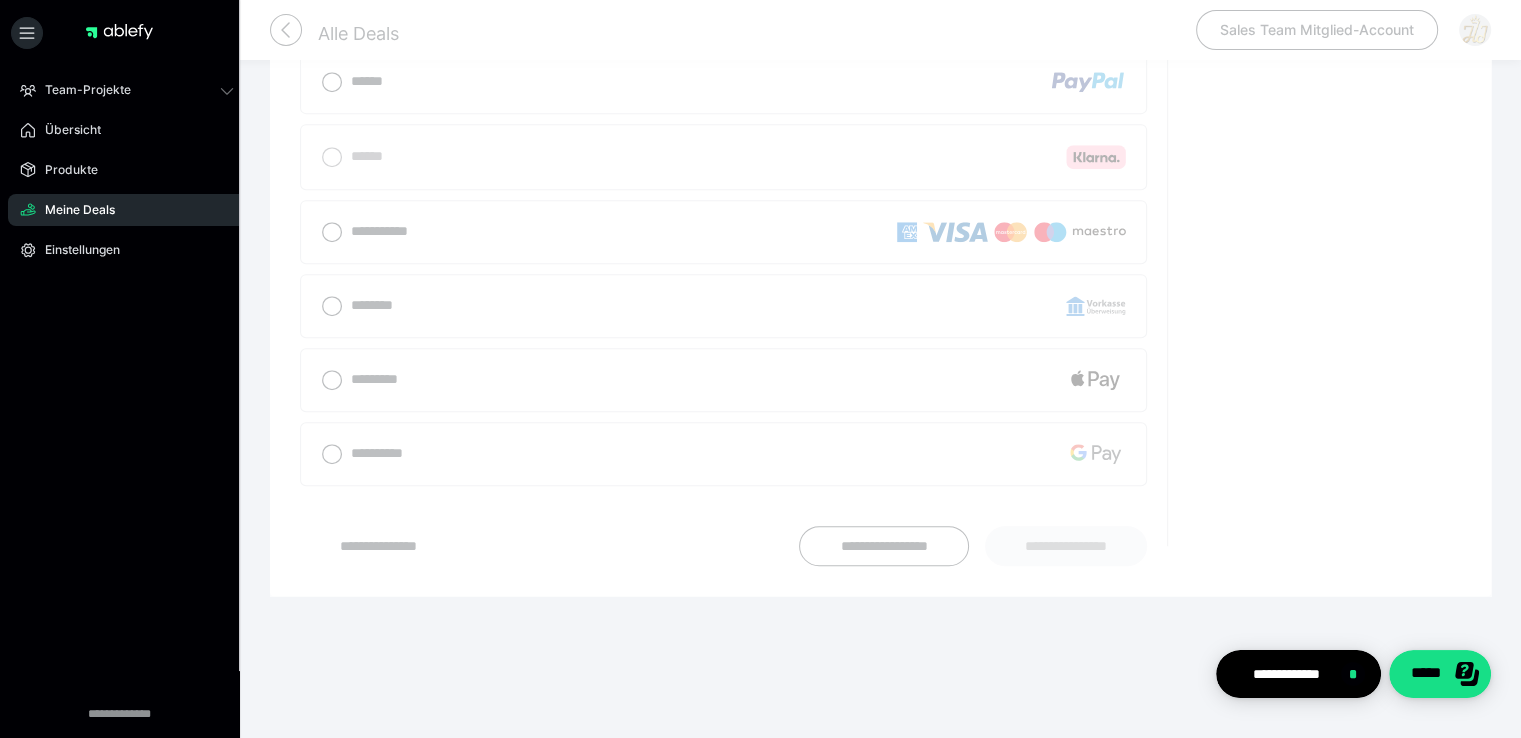 scroll, scrollTop: 888, scrollLeft: 0, axis: vertical 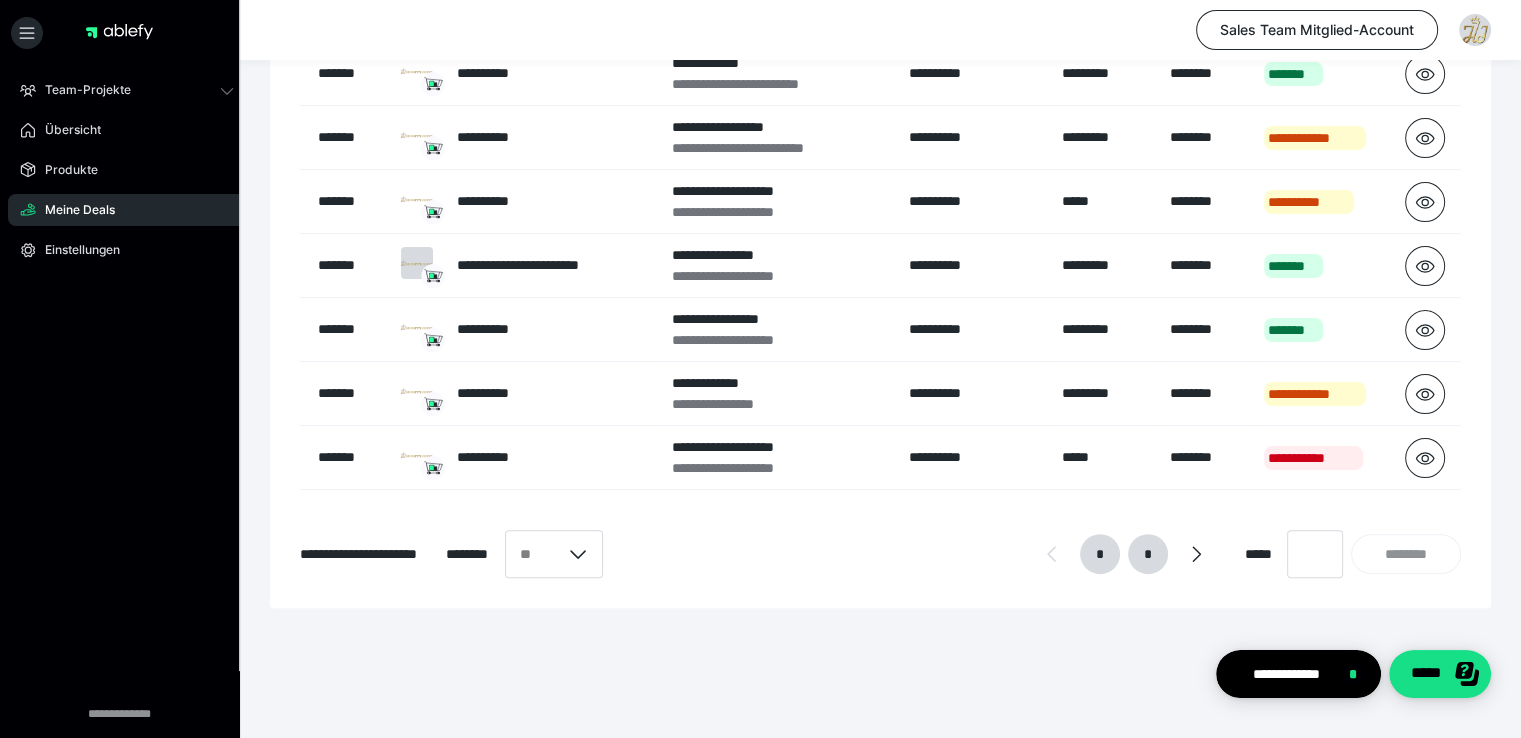click on "*" at bounding box center (1148, 554) 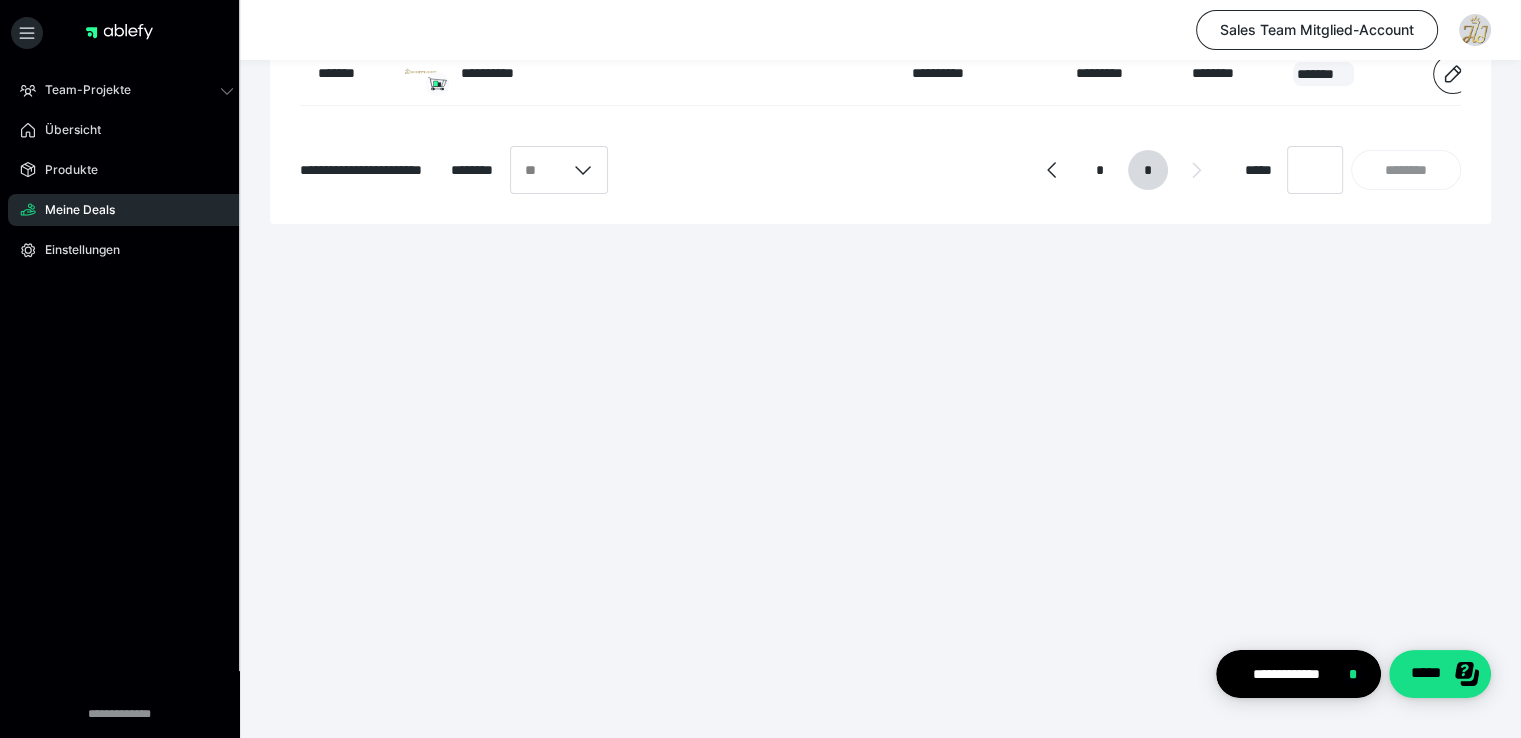 scroll, scrollTop: 68, scrollLeft: 0, axis: vertical 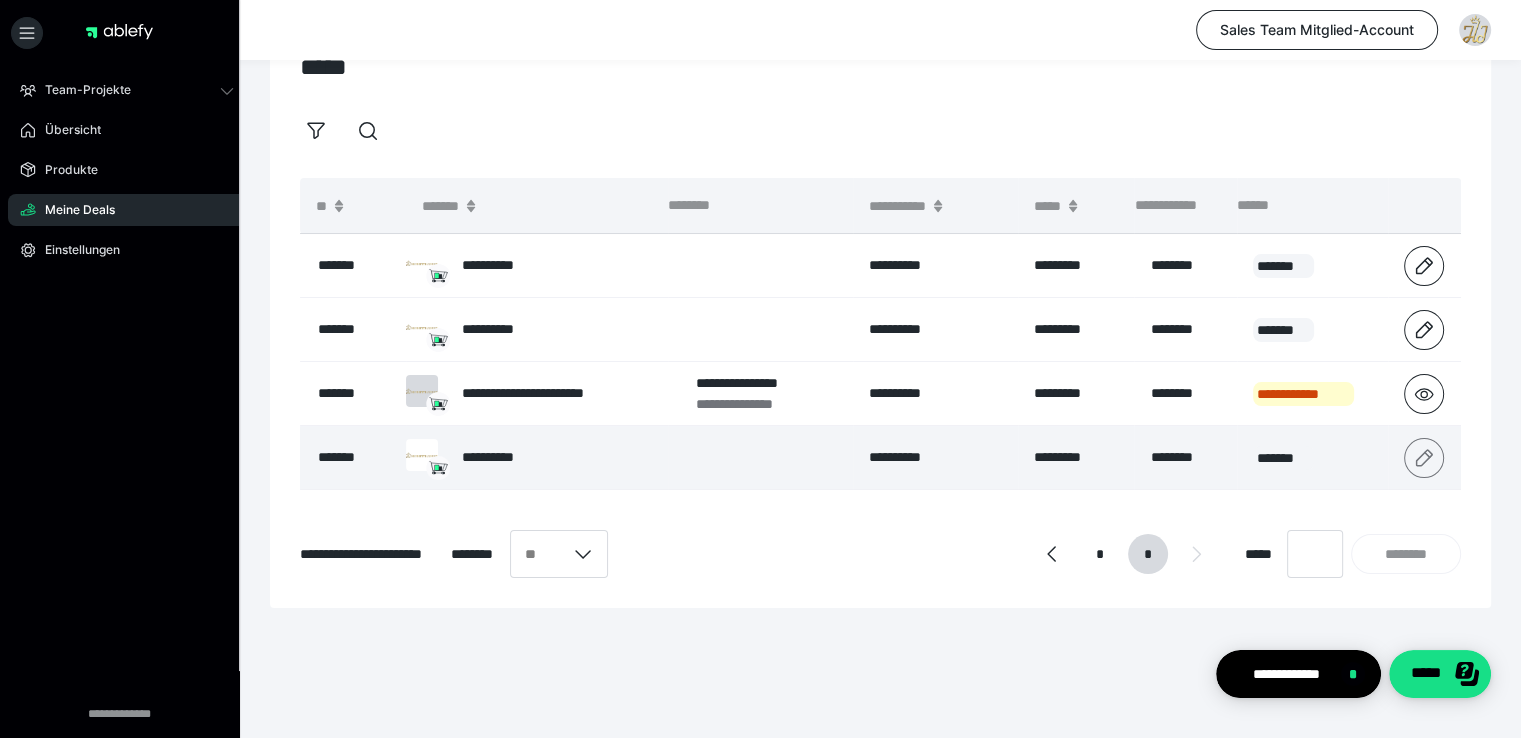 click 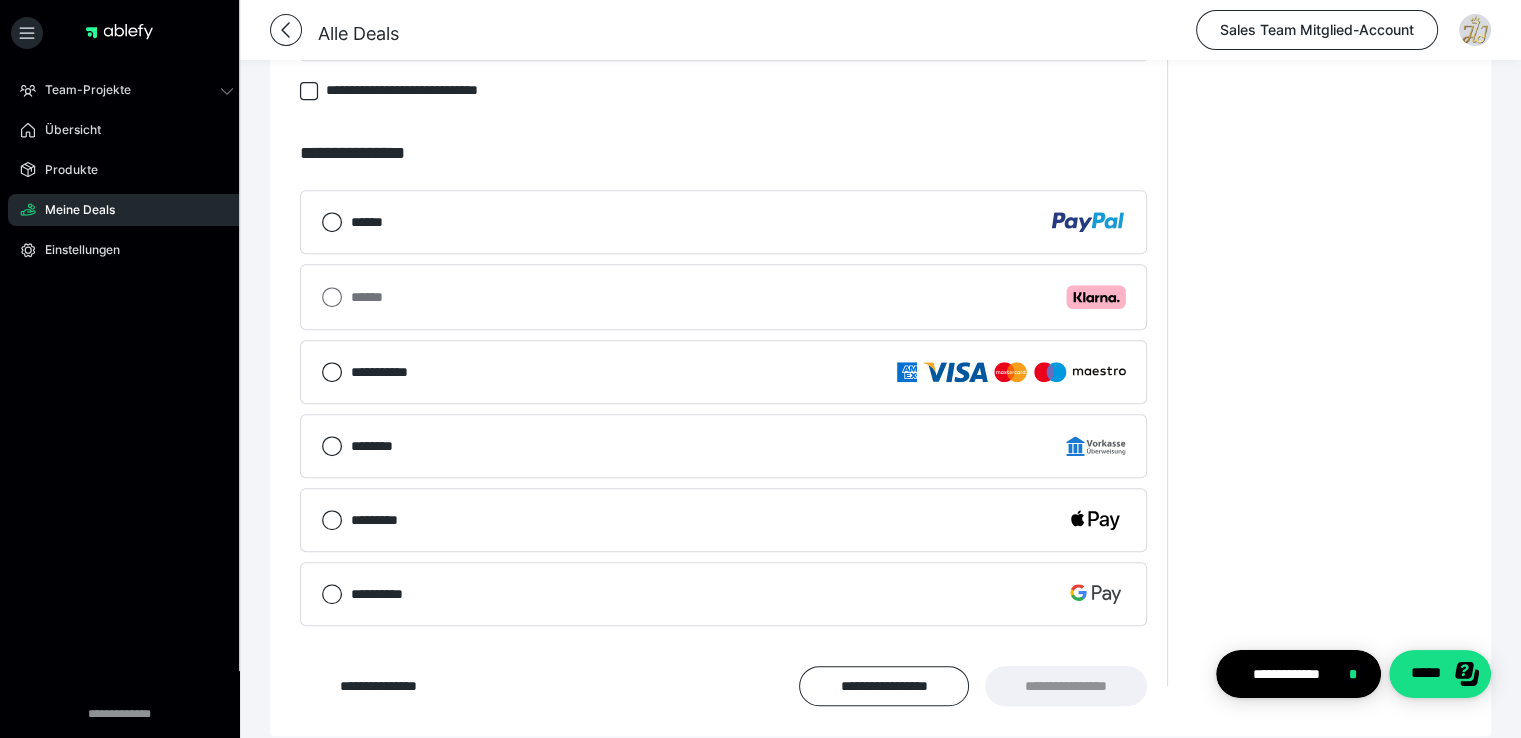 scroll, scrollTop: 1082, scrollLeft: 0, axis: vertical 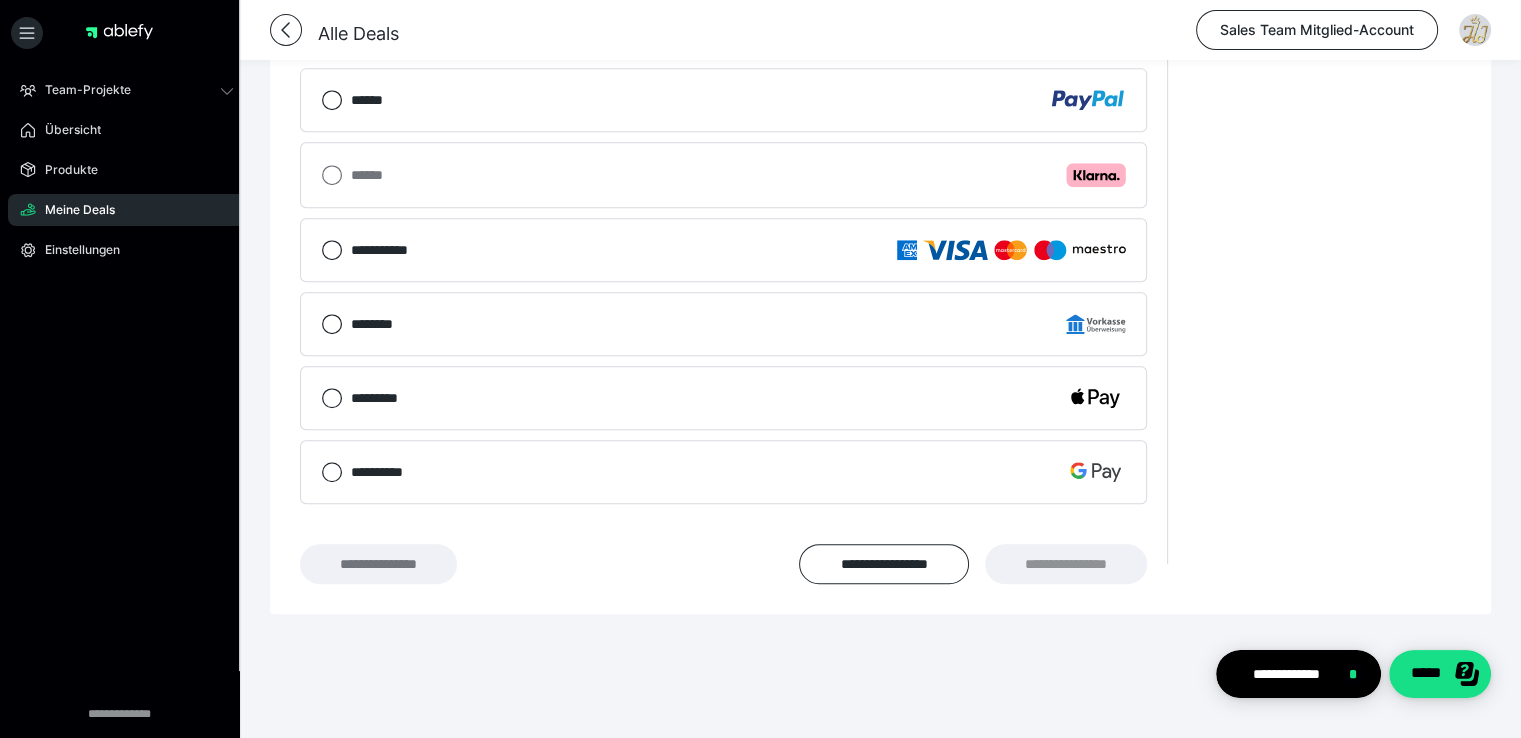 click on "**********" at bounding box center (378, 564) 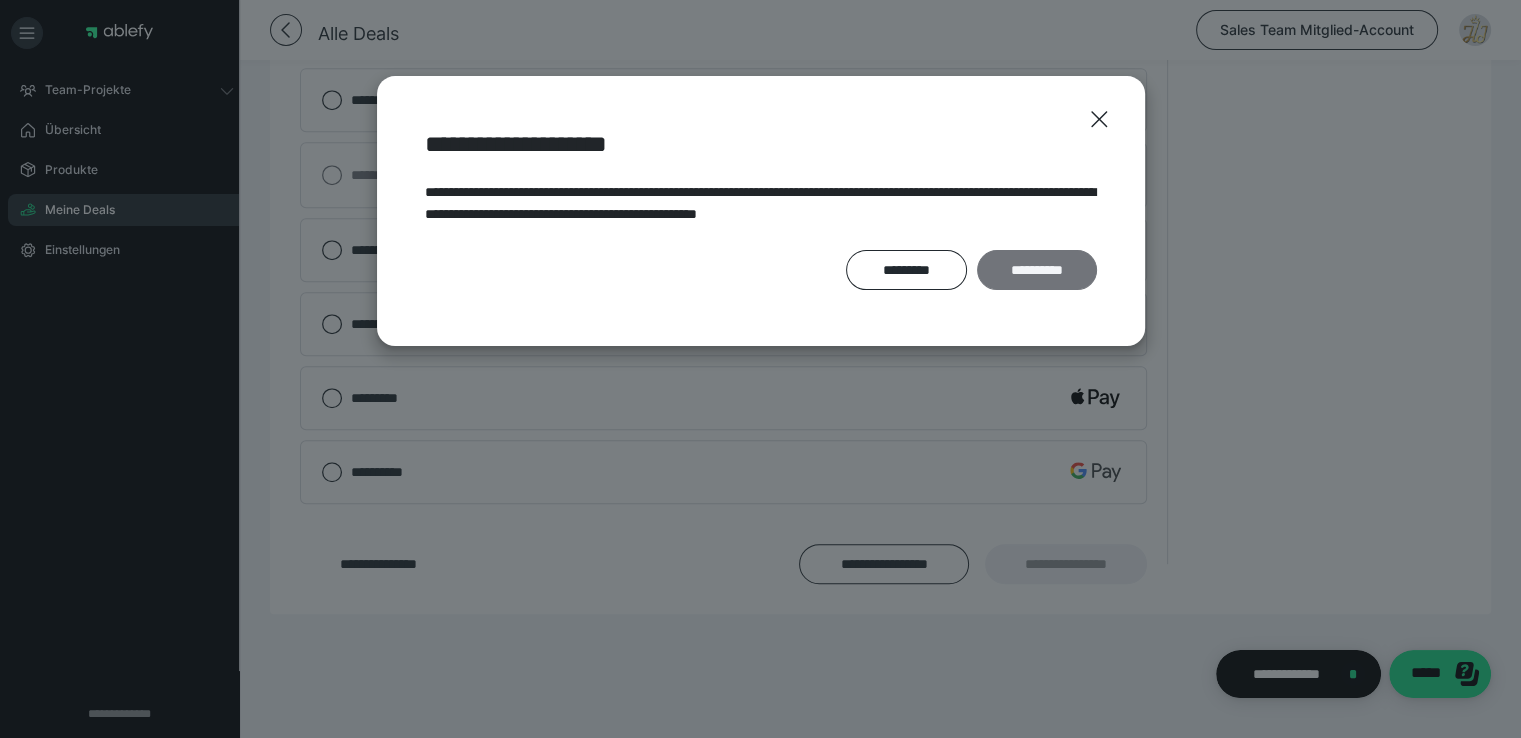 click on "**********" at bounding box center [1037, 270] 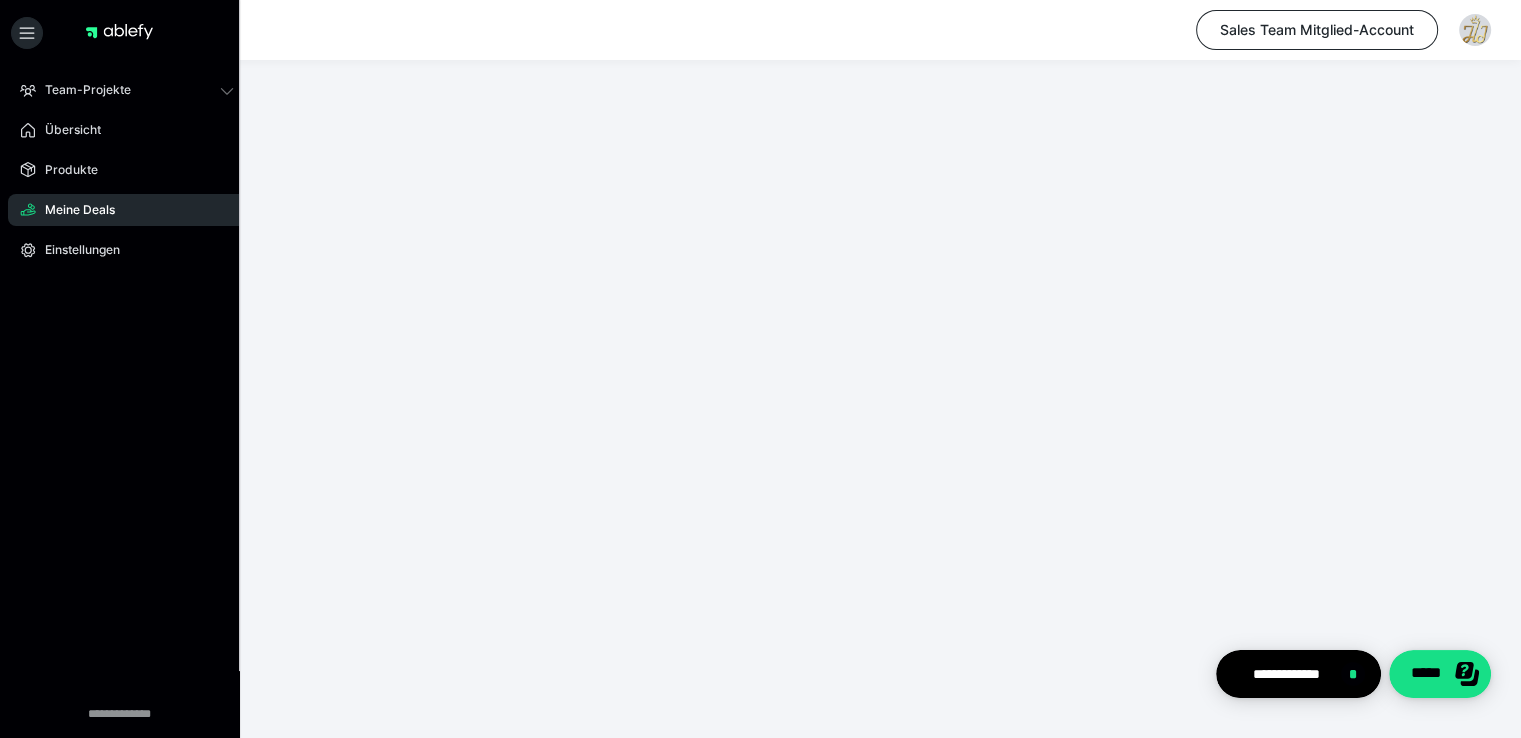 scroll, scrollTop: 0, scrollLeft: 0, axis: both 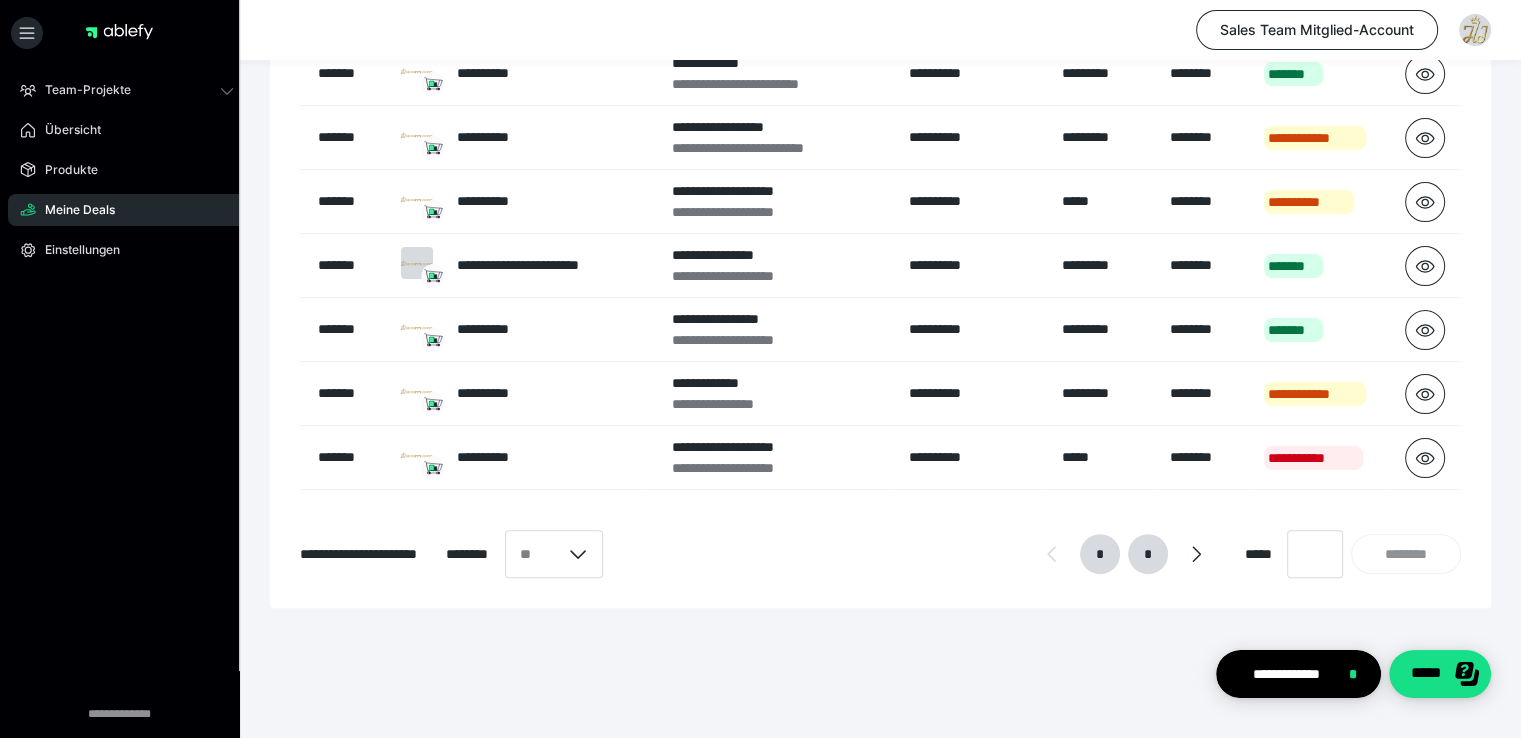 click on "*" at bounding box center (1148, 554) 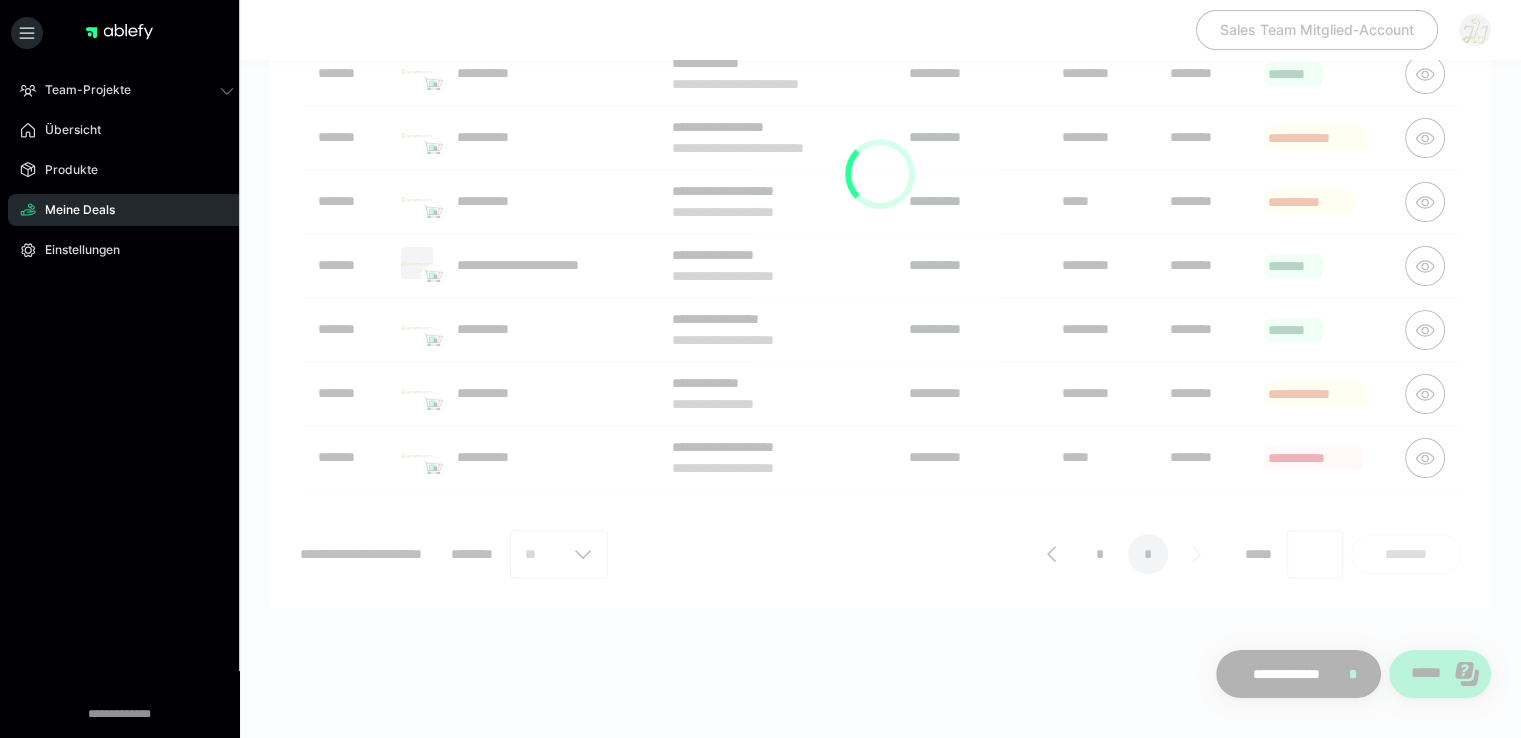 scroll, scrollTop: 4, scrollLeft: 0, axis: vertical 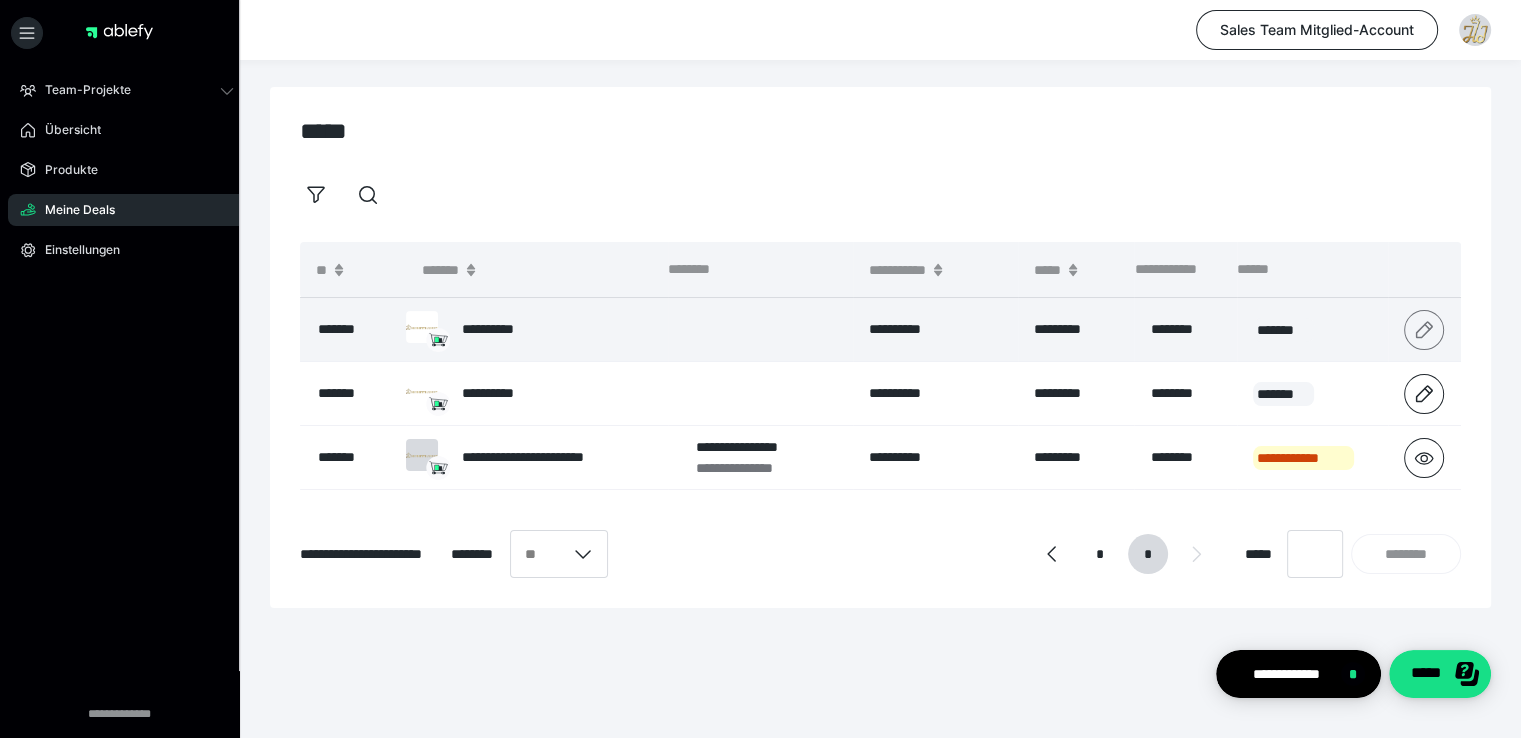 click 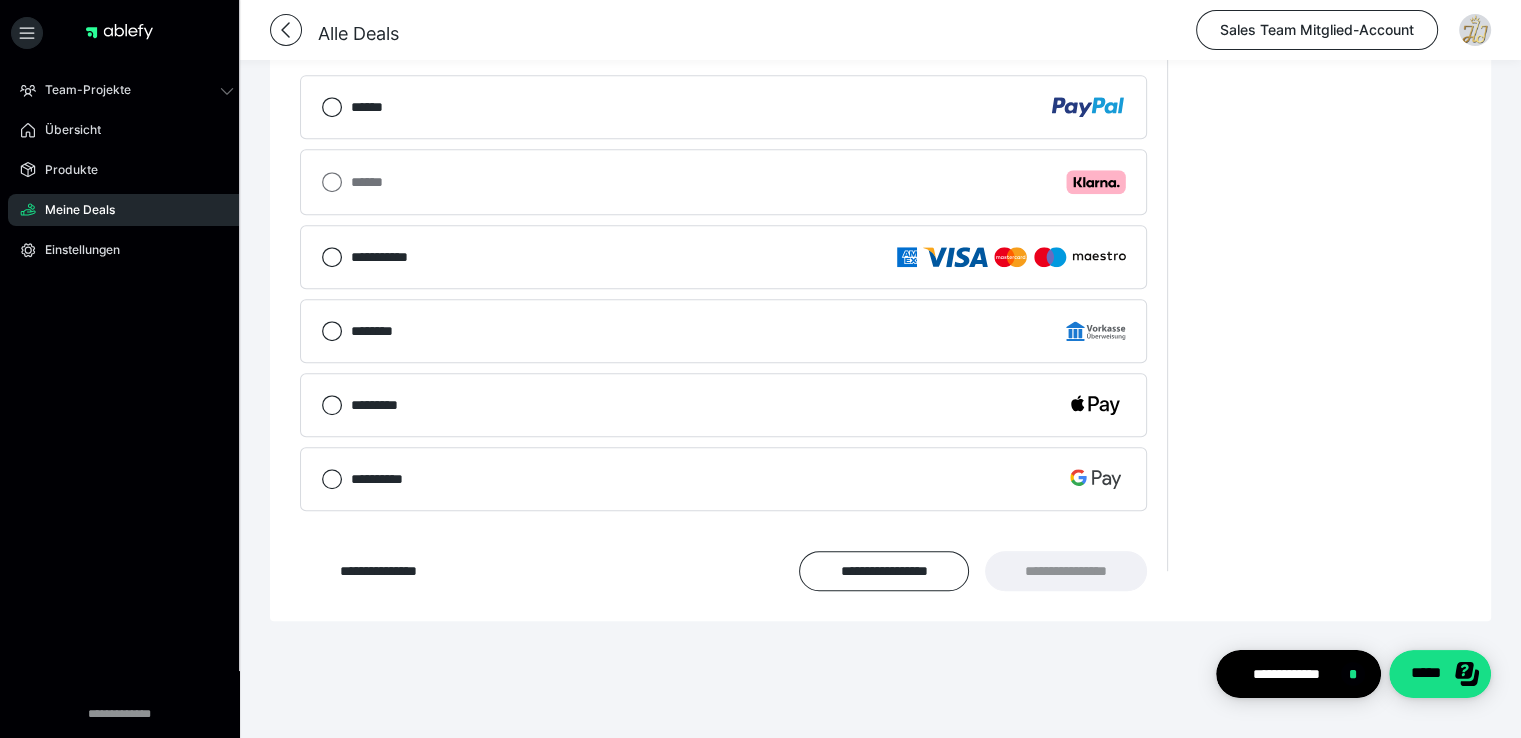scroll, scrollTop: 1082, scrollLeft: 0, axis: vertical 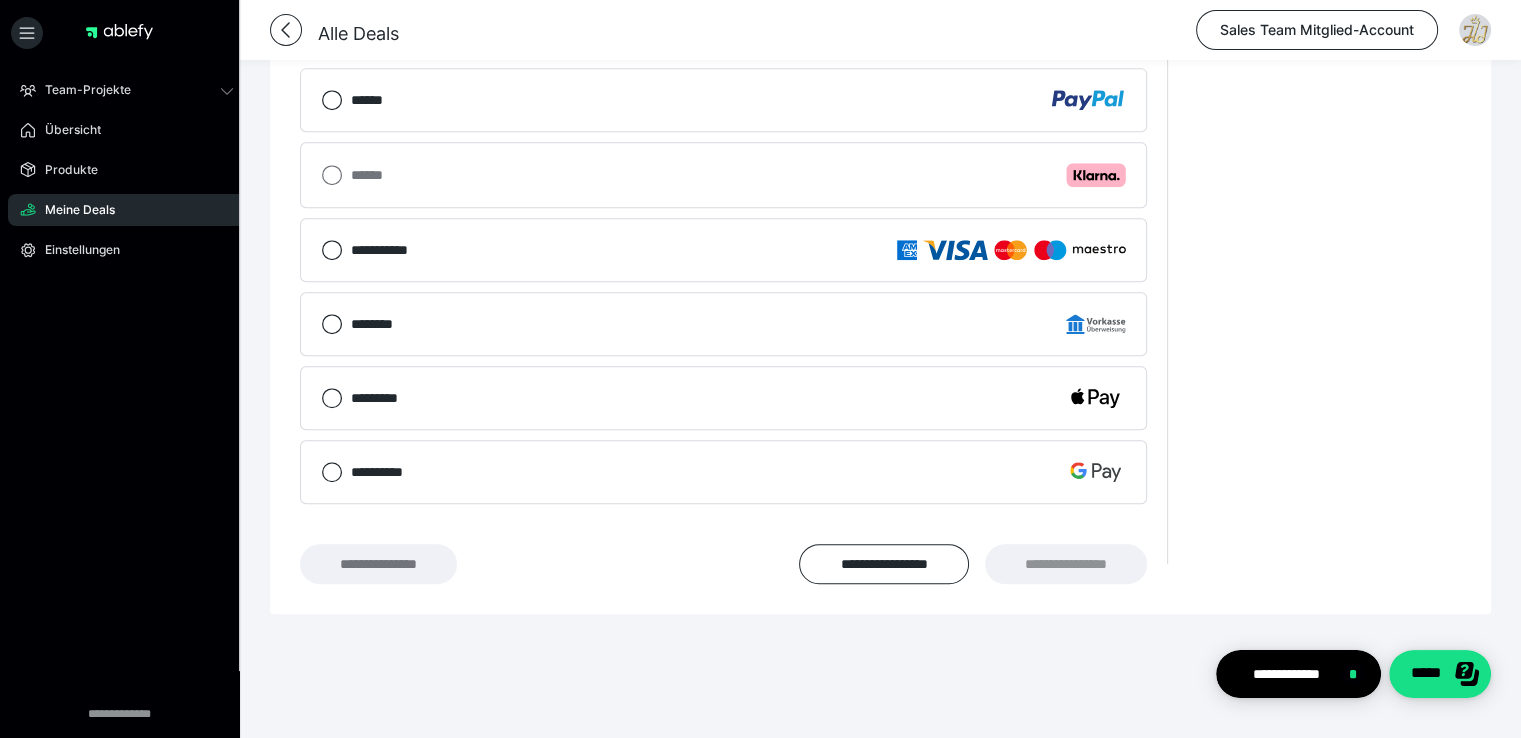 click on "**********" at bounding box center (378, 564) 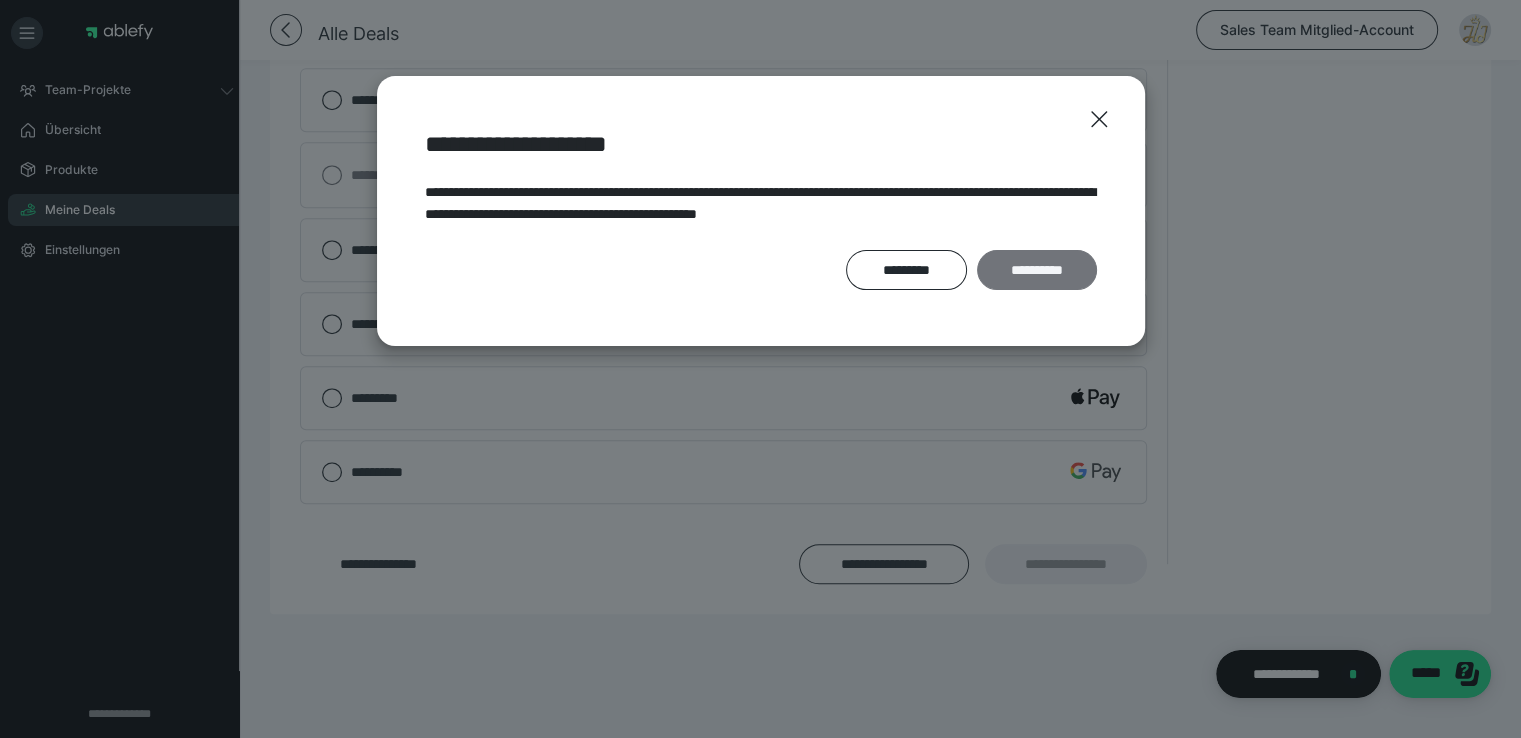 click on "**********" at bounding box center [1037, 270] 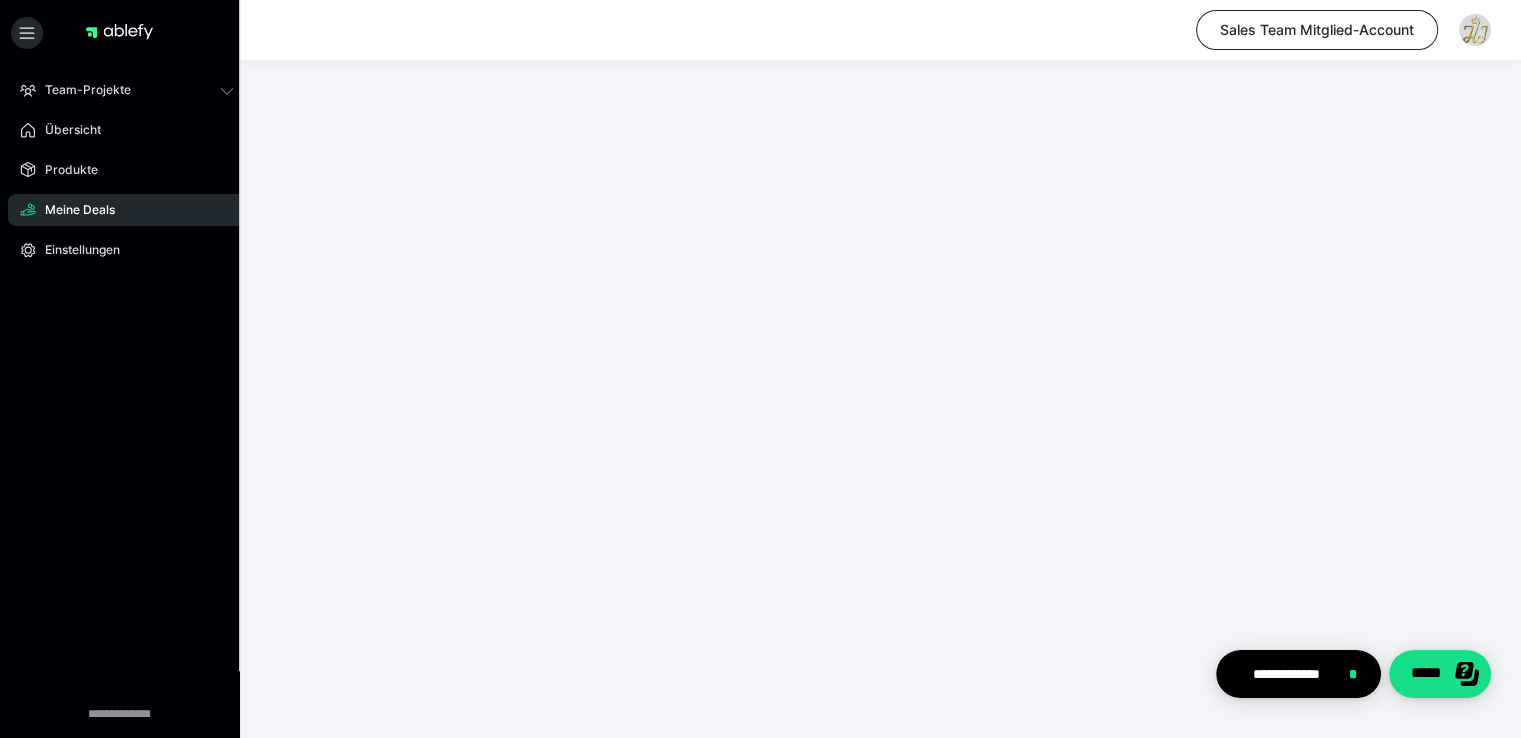 scroll, scrollTop: 0, scrollLeft: 0, axis: both 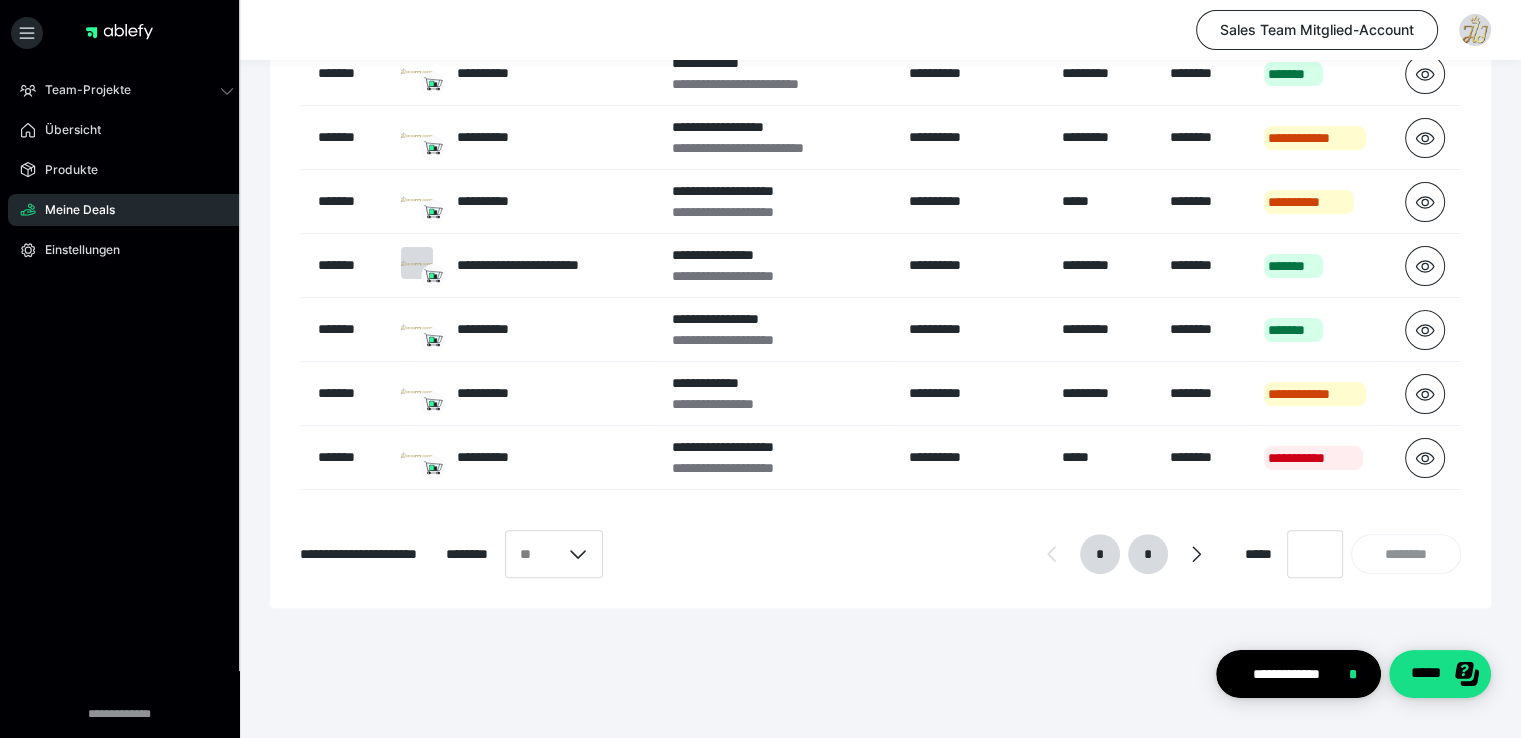 click on "*" at bounding box center (1148, 554) 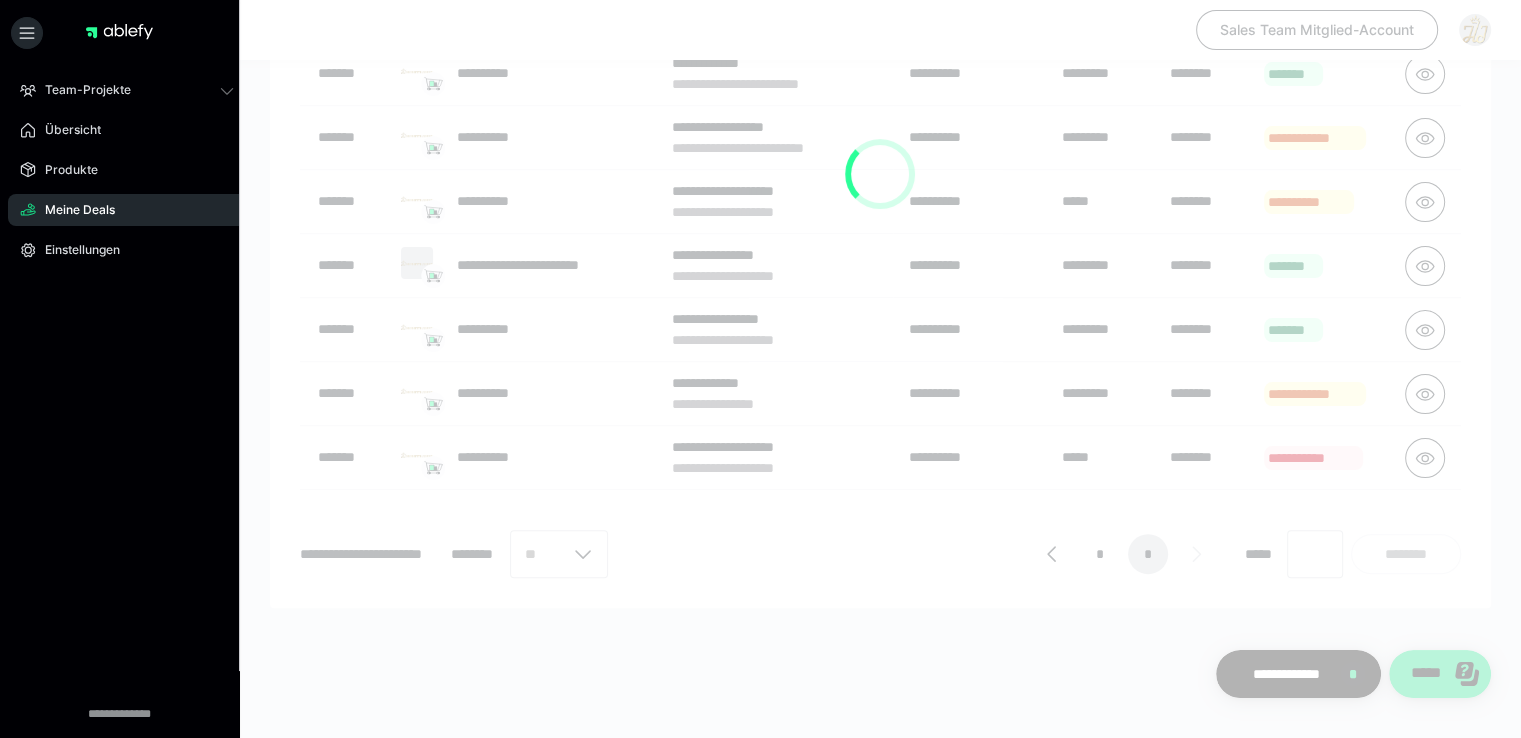scroll, scrollTop: 0, scrollLeft: 0, axis: both 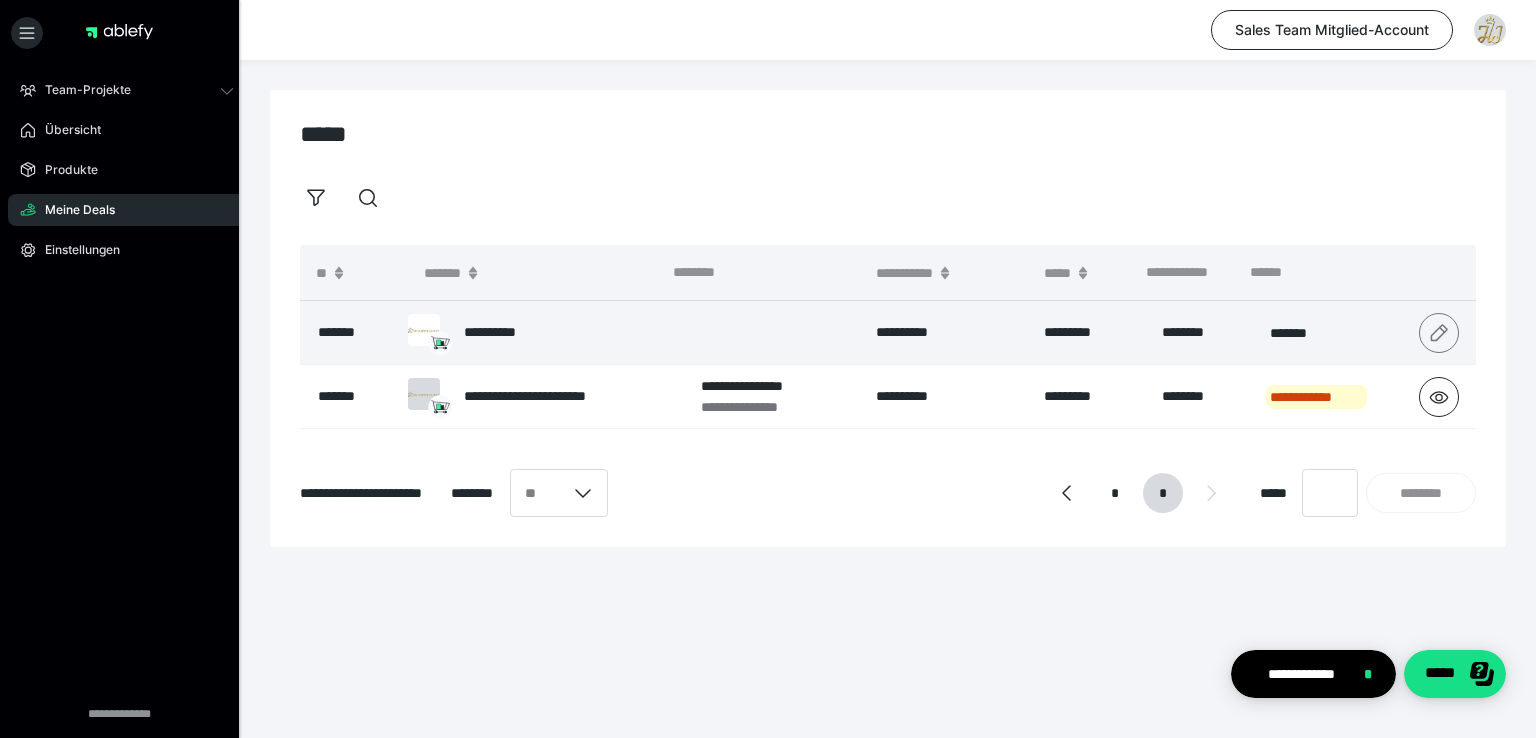 click 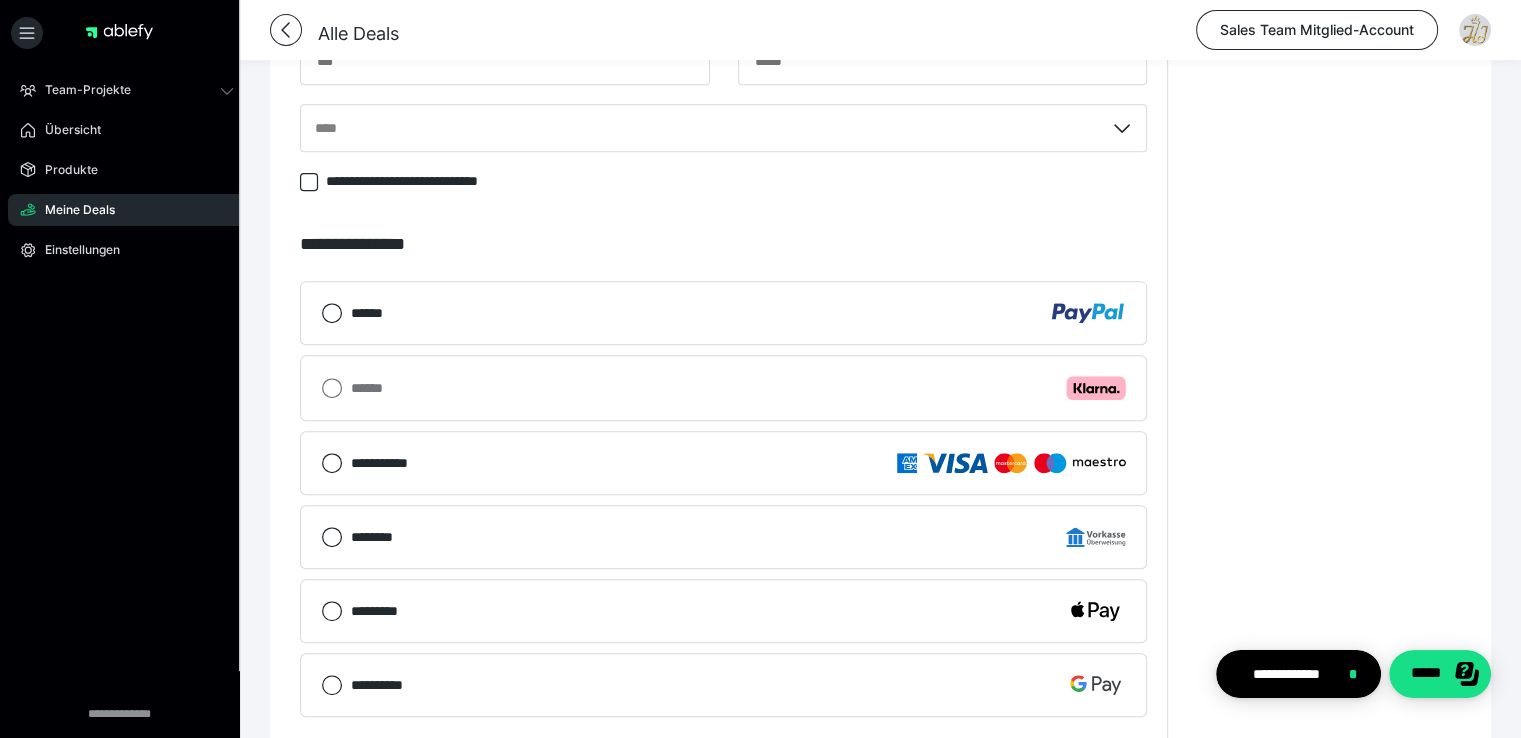scroll, scrollTop: 1082, scrollLeft: 0, axis: vertical 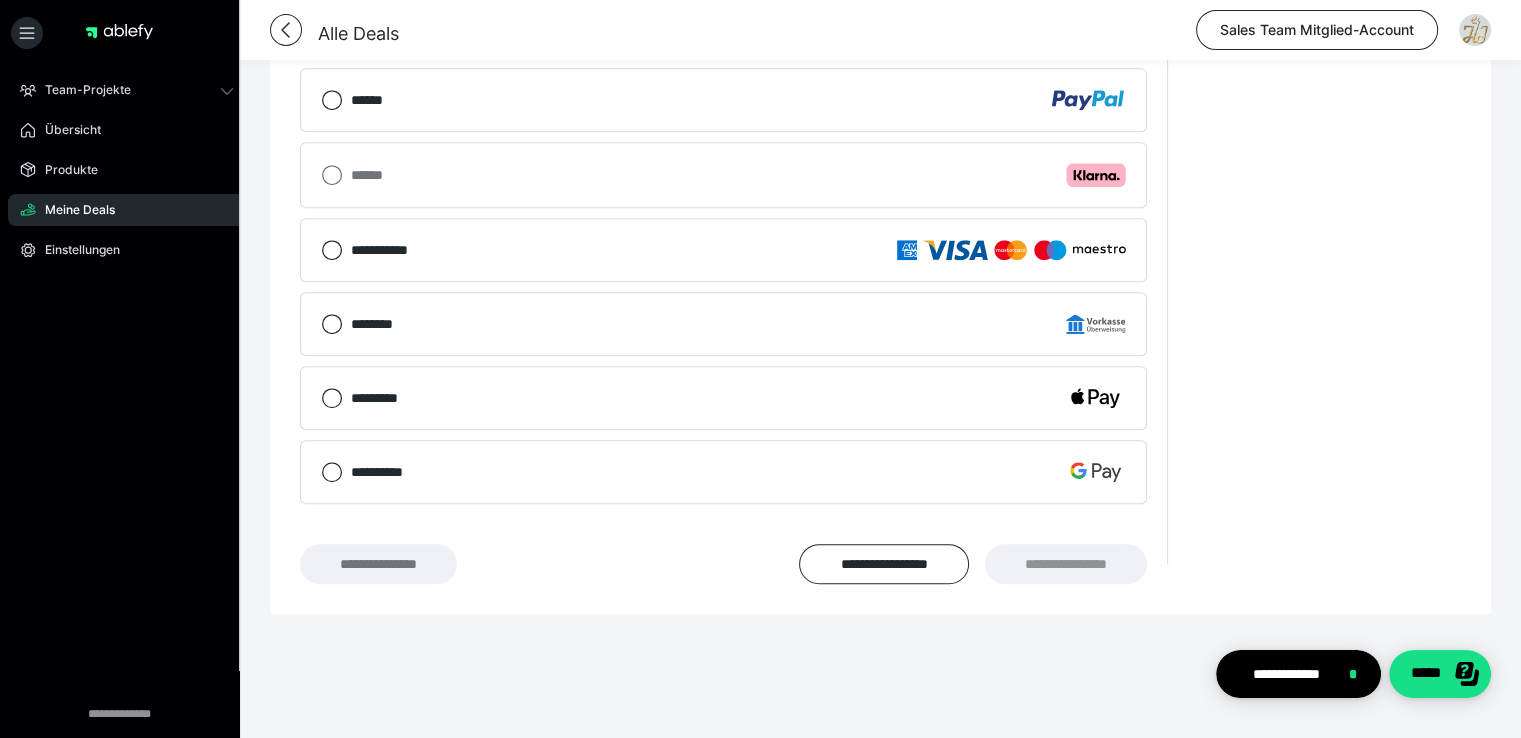 click on "**********" at bounding box center (378, 564) 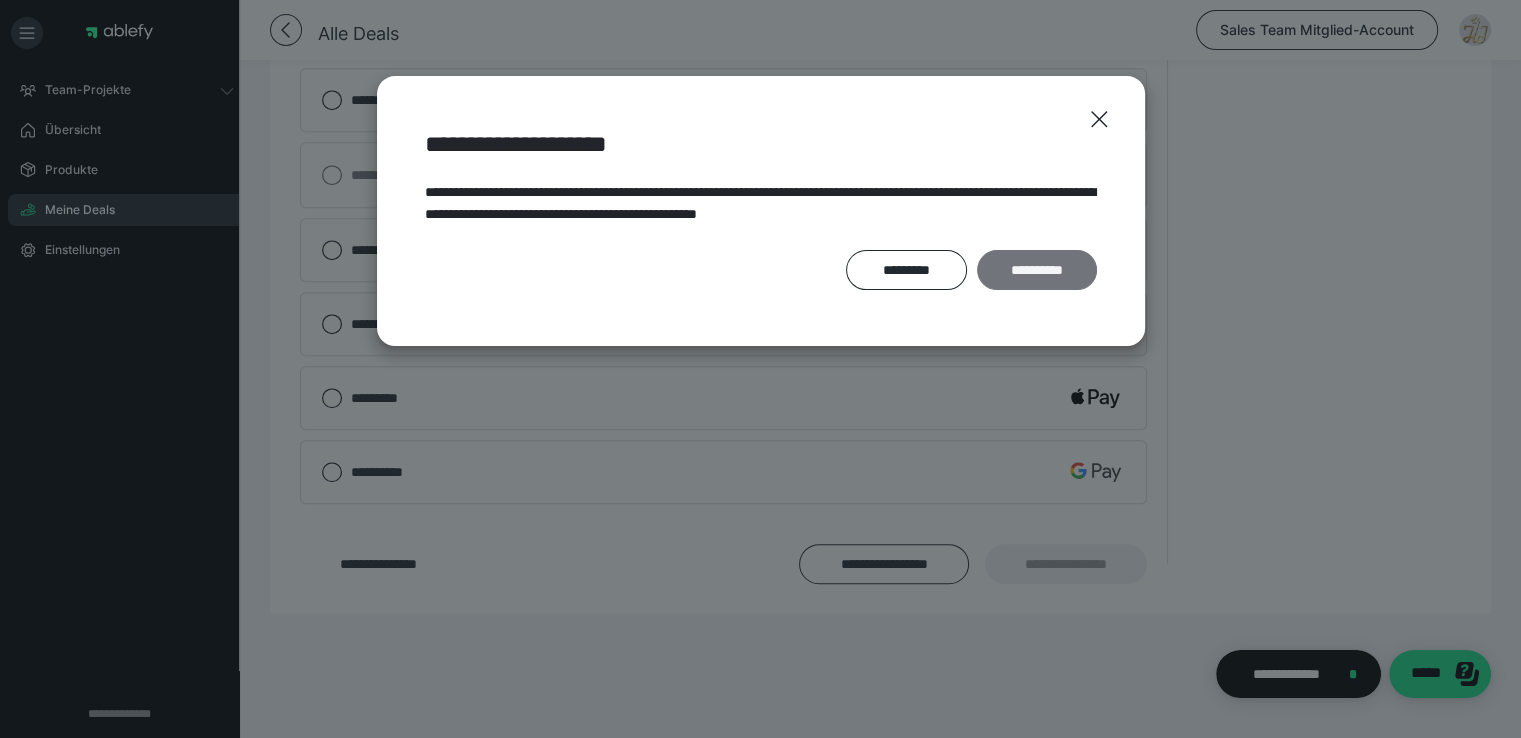 click on "**********" at bounding box center (1037, 270) 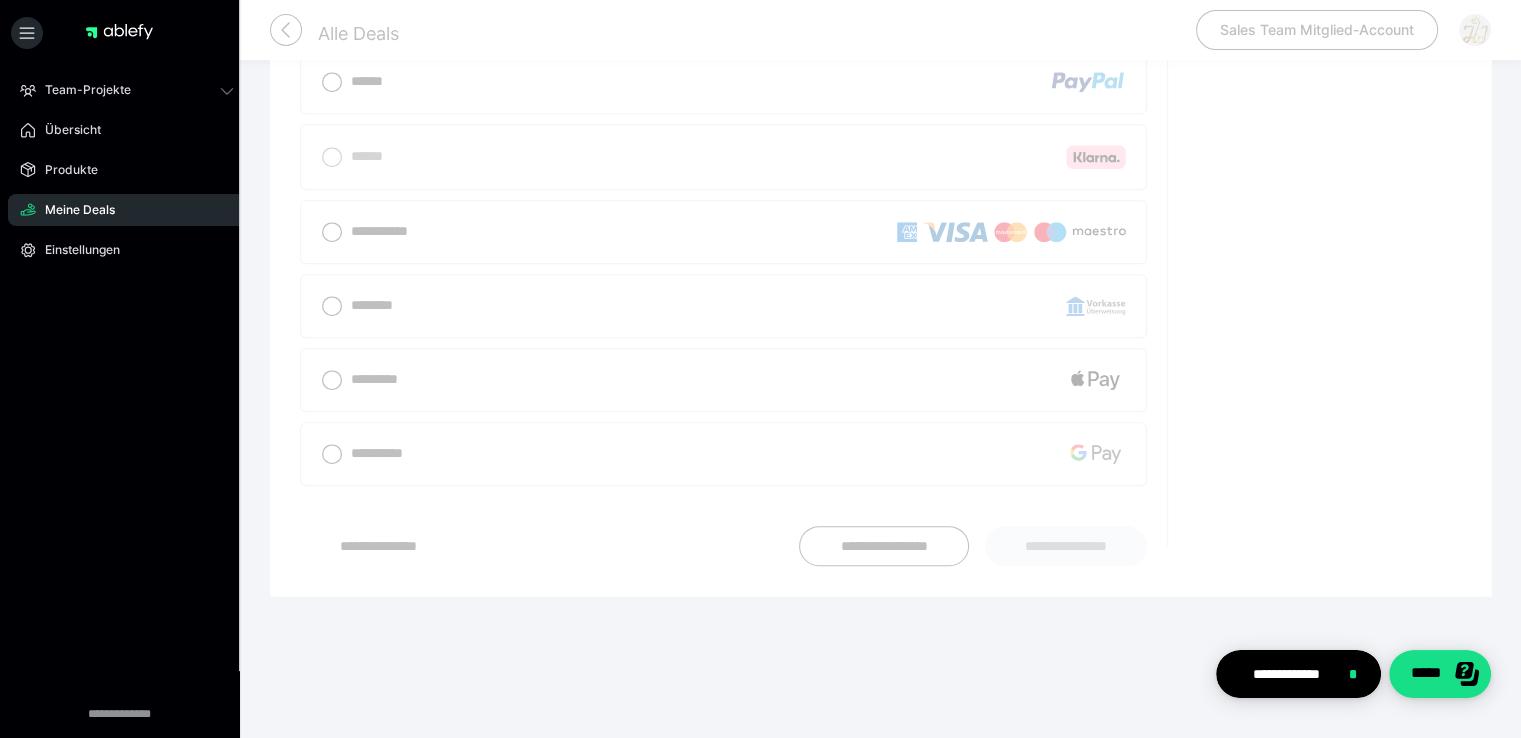 scroll, scrollTop: 888, scrollLeft: 0, axis: vertical 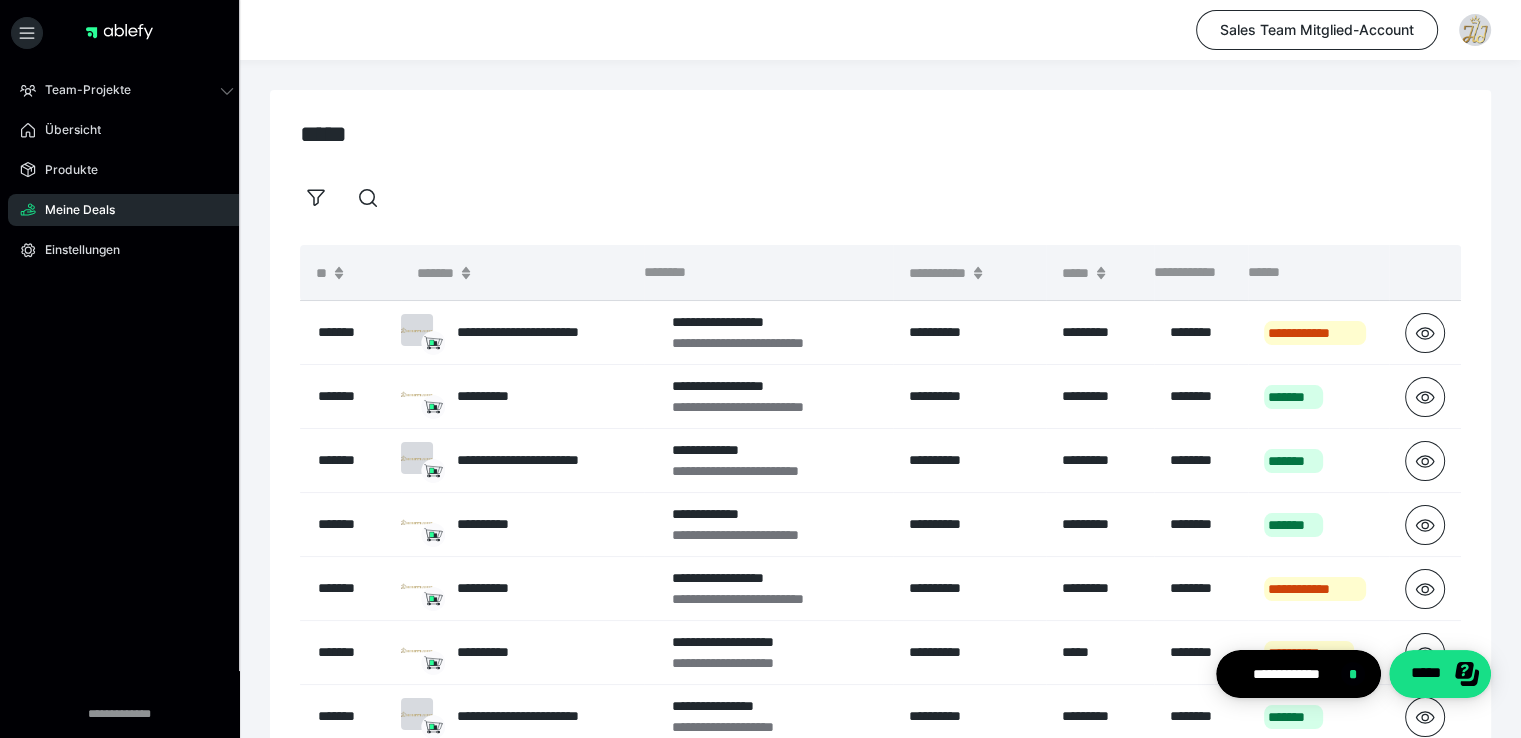 click on "**********" at bounding box center (880, 624) 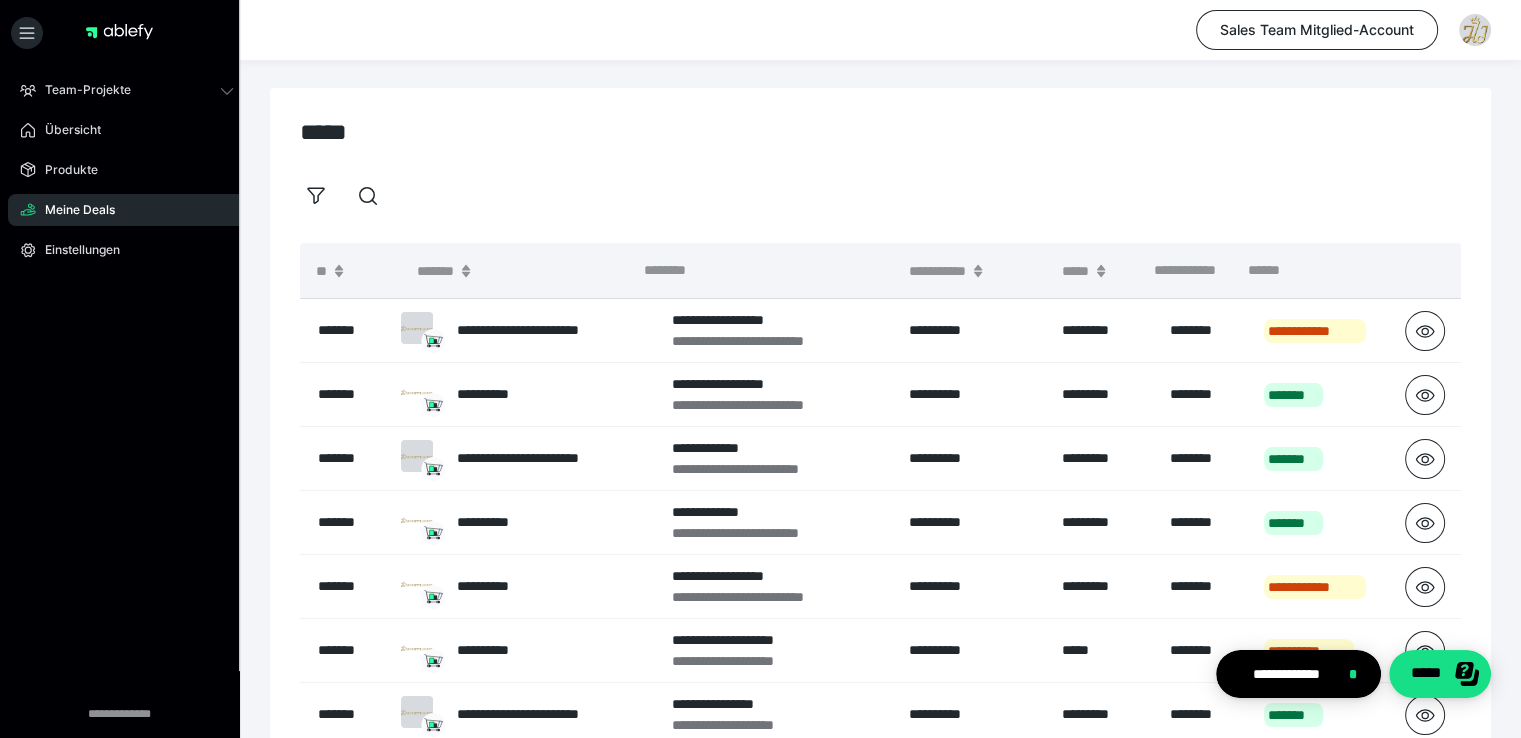 scroll, scrollTop: 0, scrollLeft: 0, axis: both 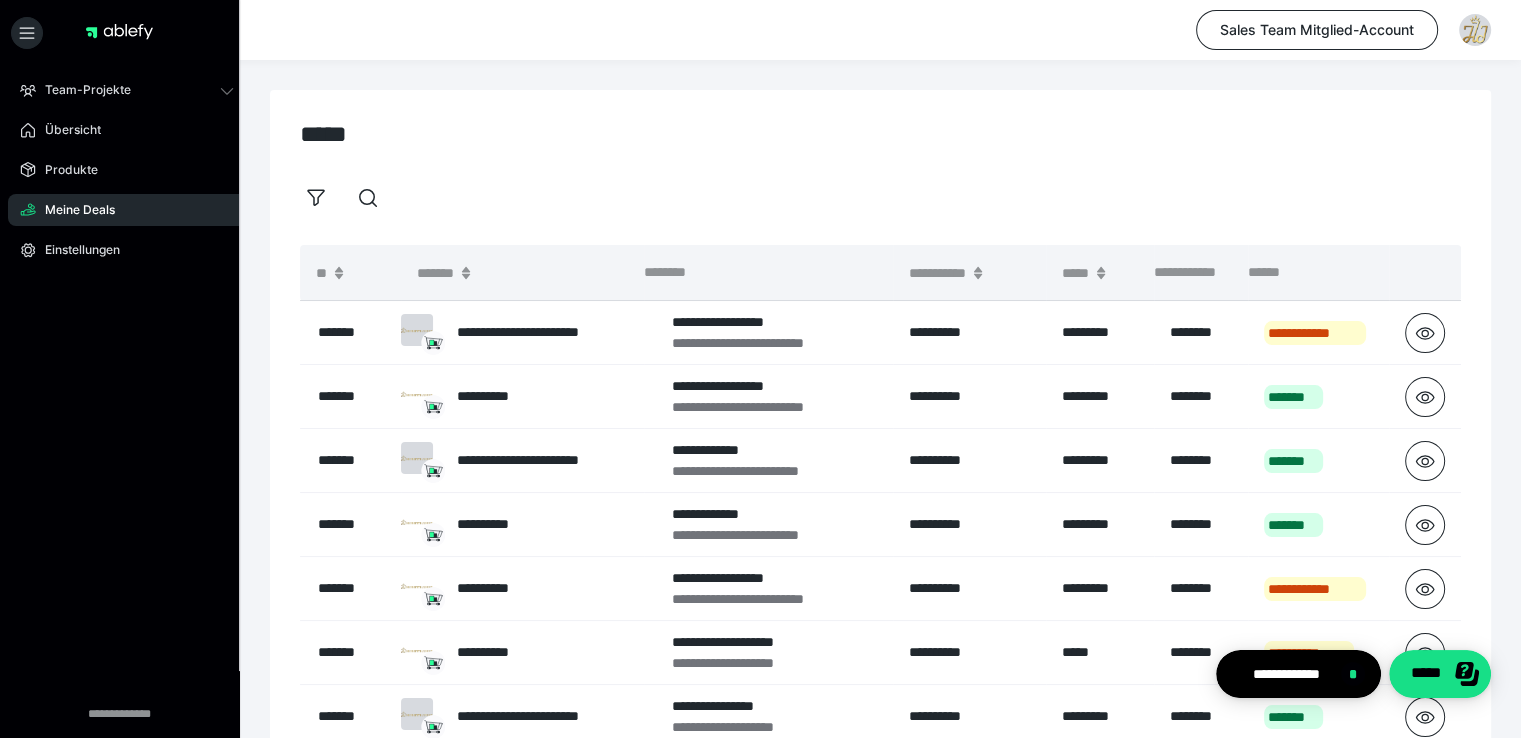 click on "Meine Deals" at bounding box center (73, 210) 